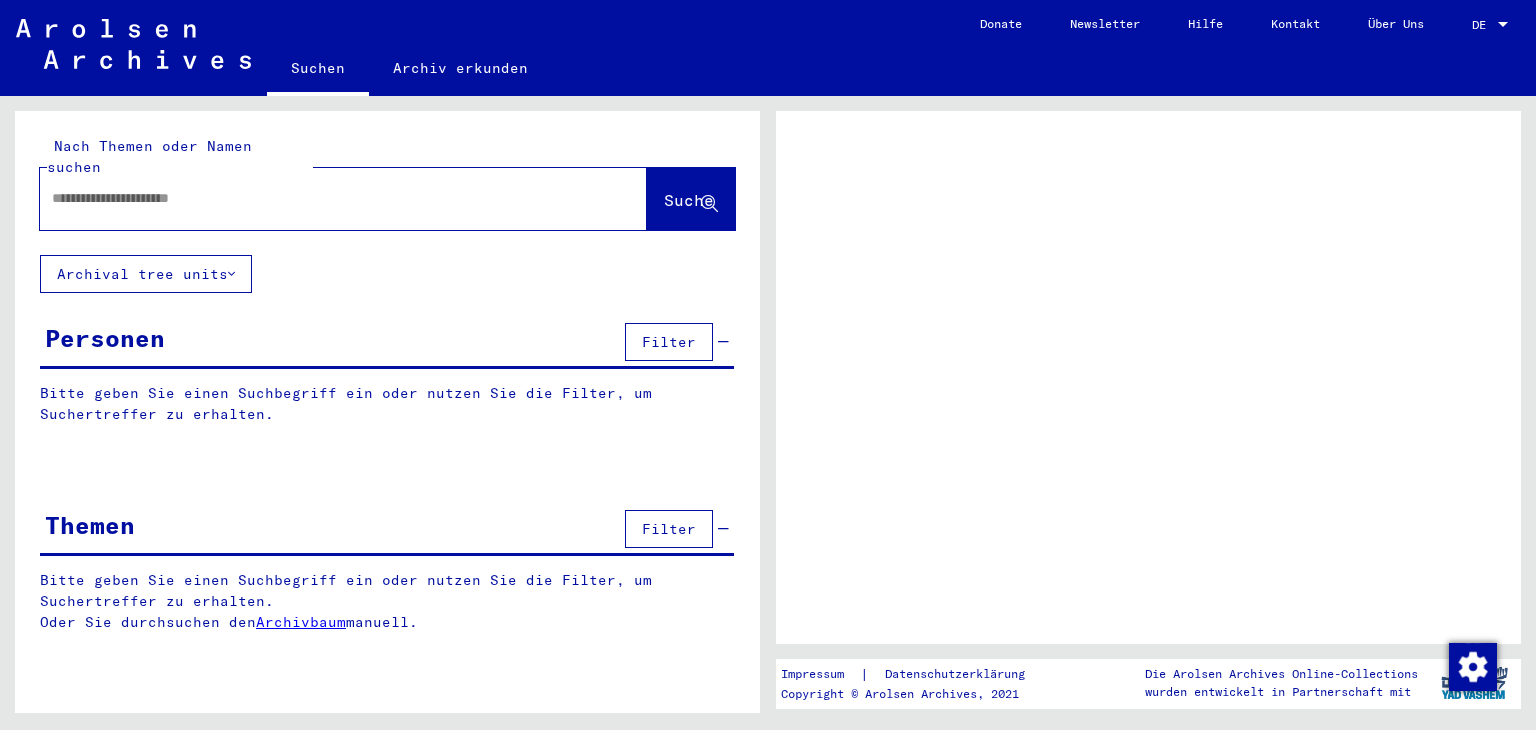 click 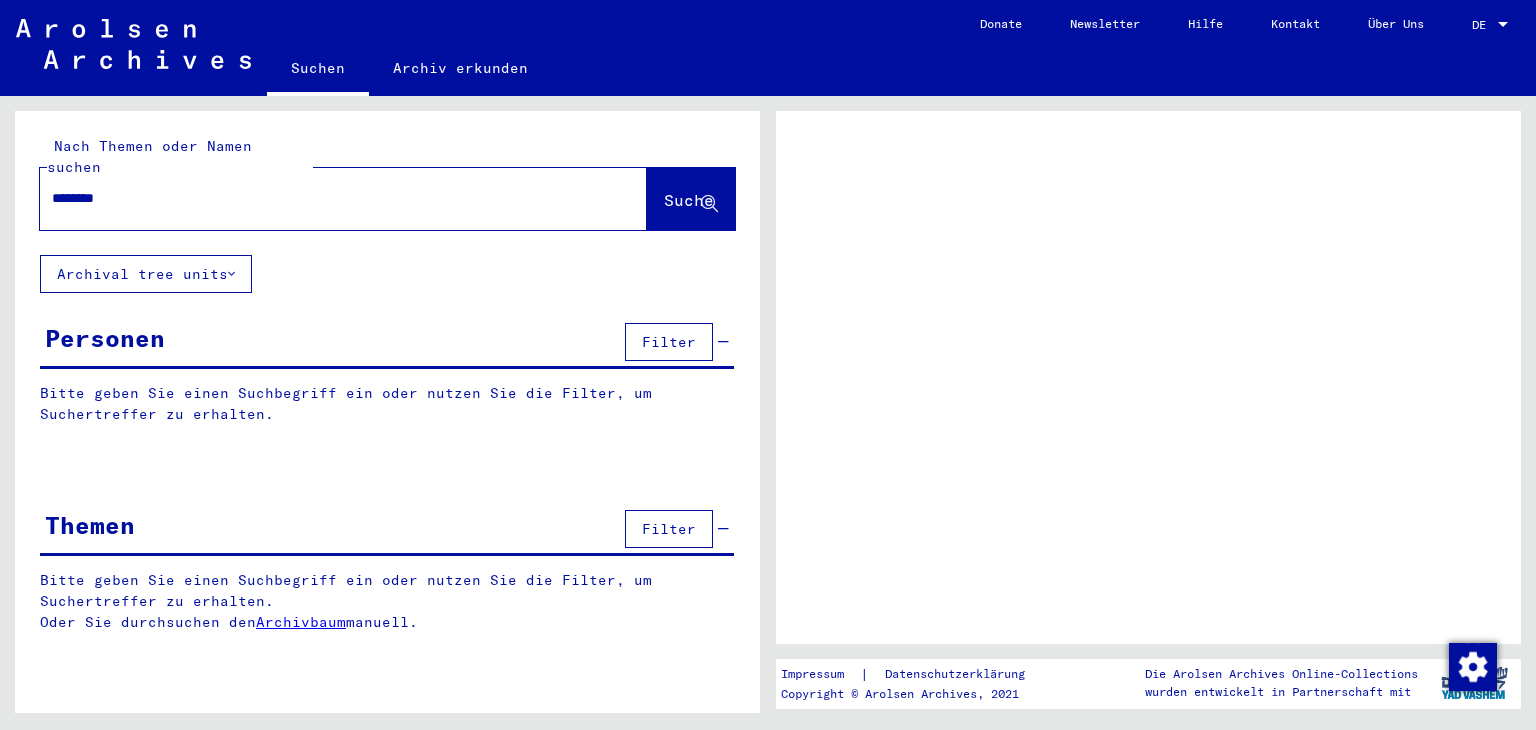 type on "********" 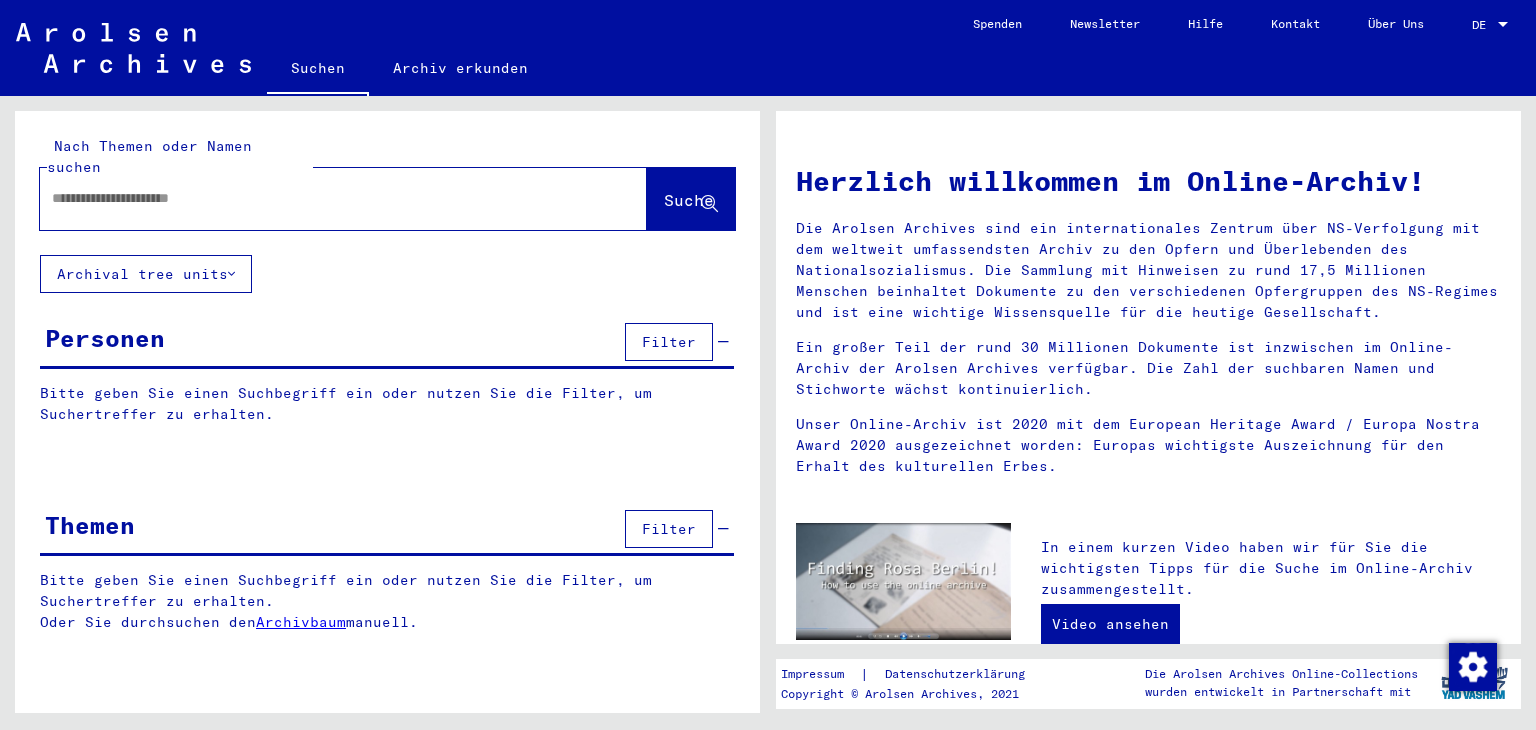 click at bounding box center (319, 198) 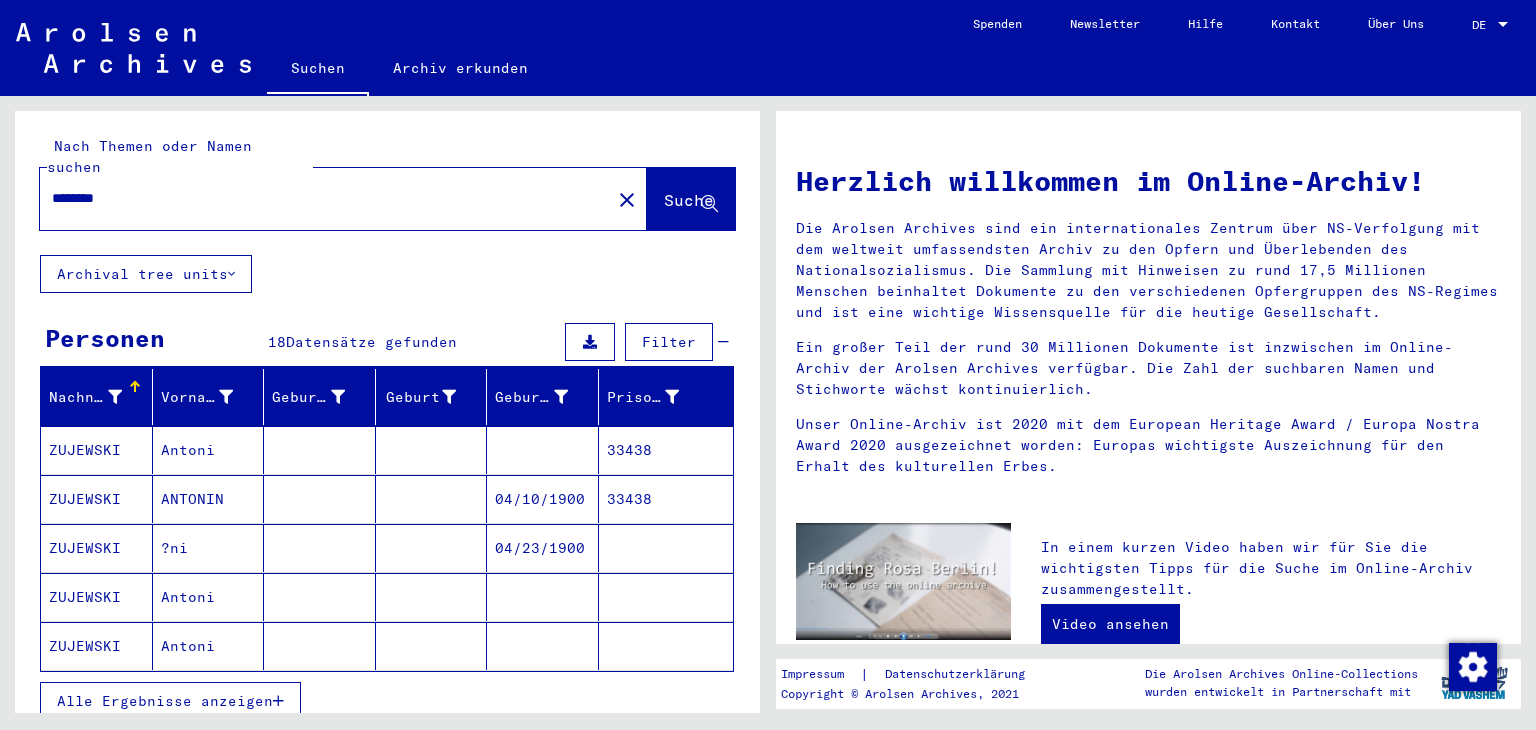 click on "Alle Ergebnisse anzeigen" at bounding box center [170, 701] 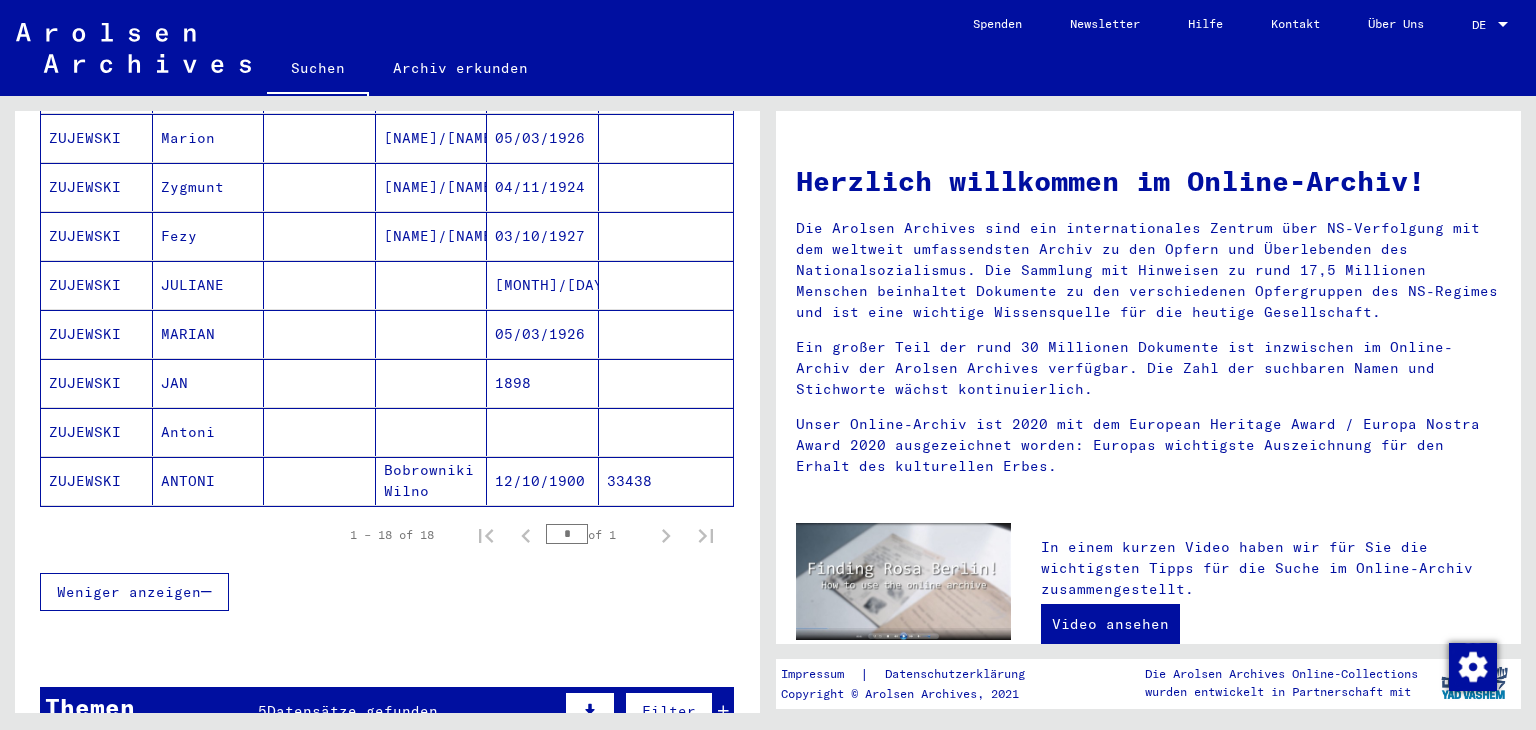 scroll, scrollTop: 804, scrollLeft: 0, axis: vertical 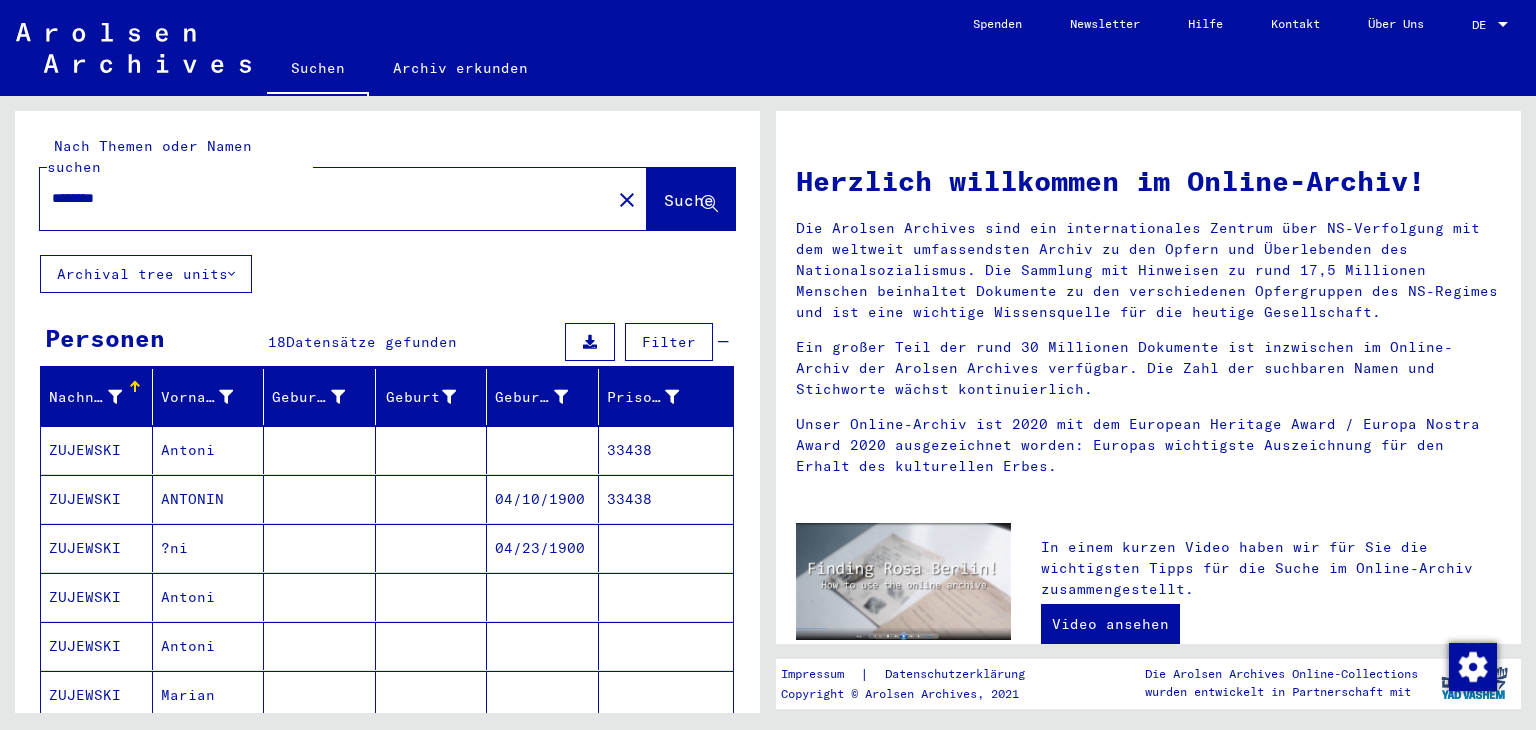 click on "********" 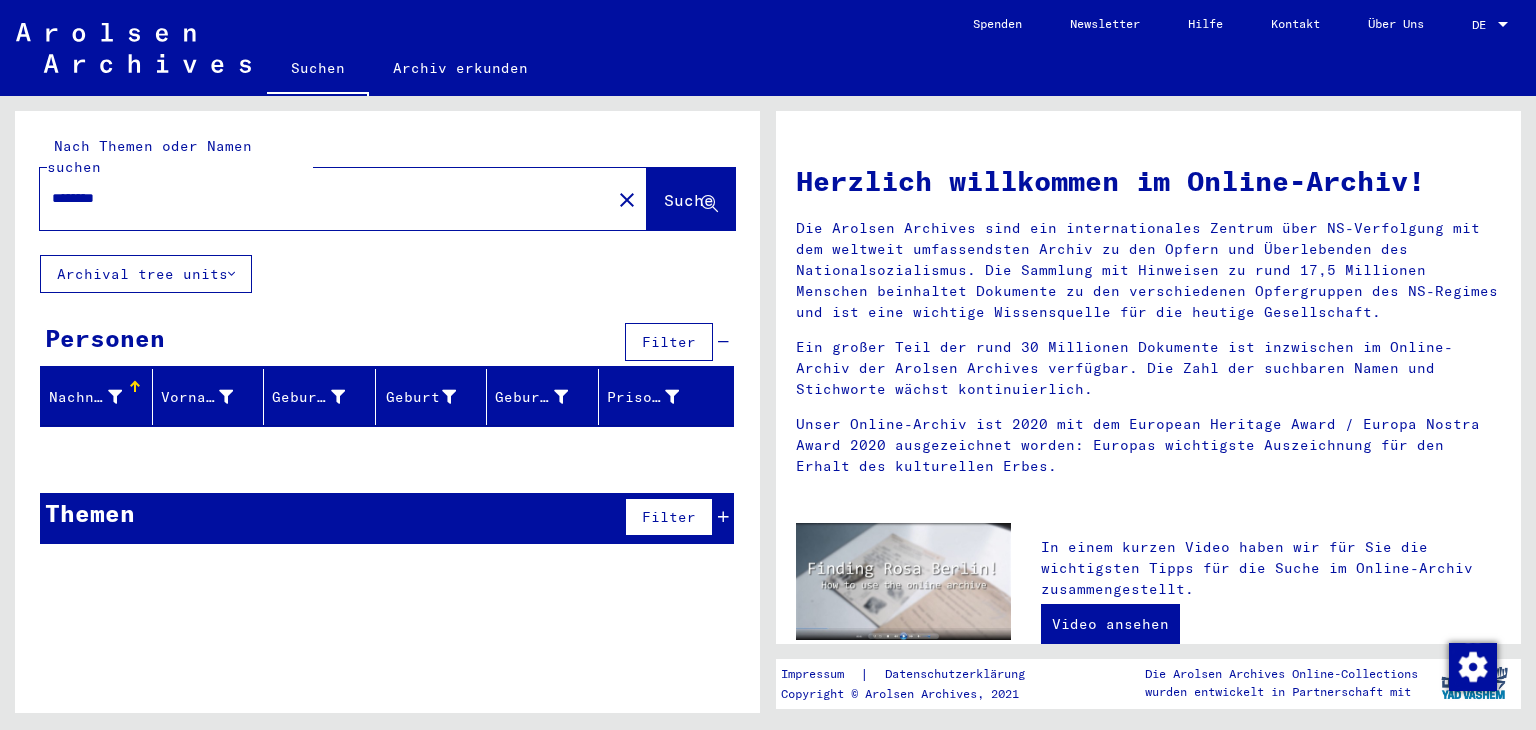 click on "********" at bounding box center (319, 198) 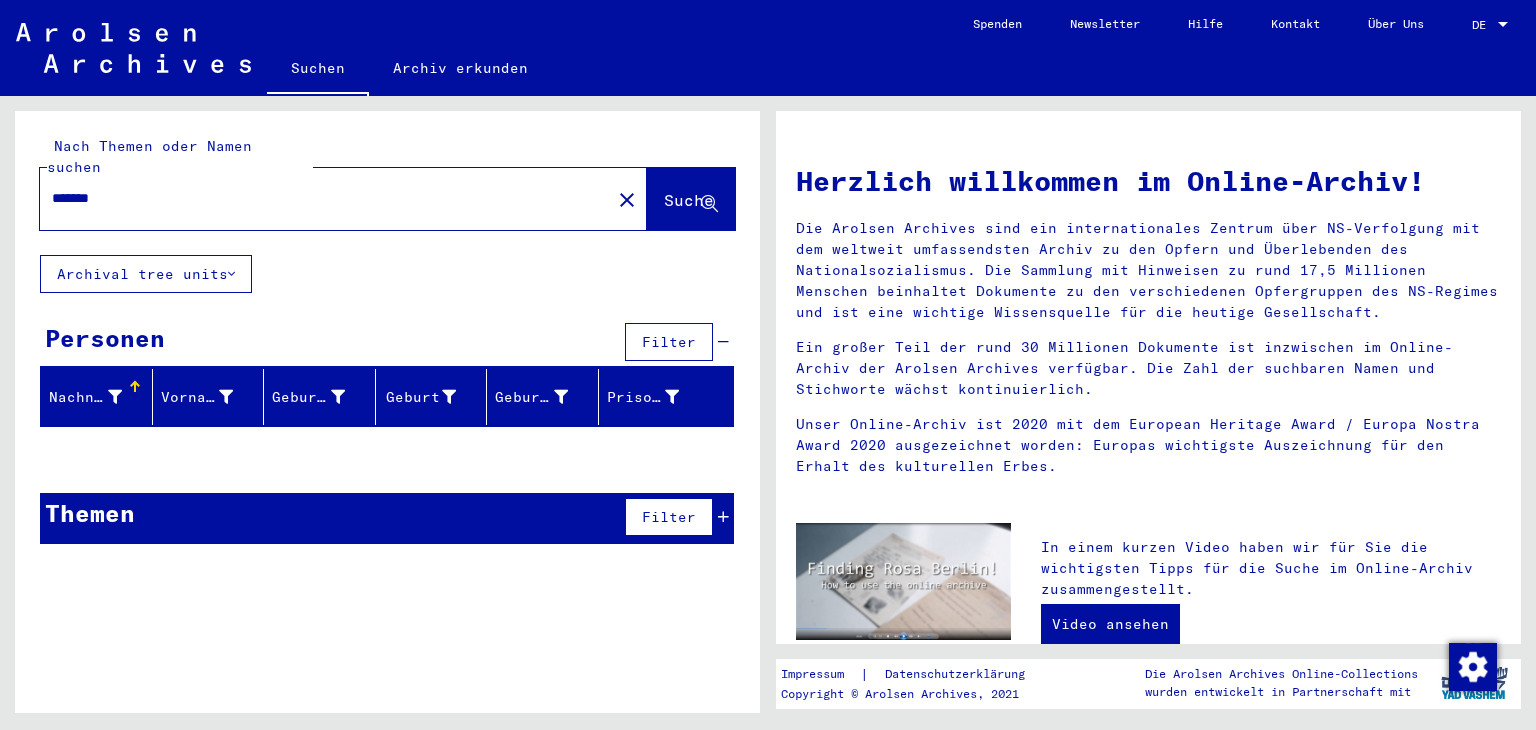 click on "*******" at bounding box center (319, 198) 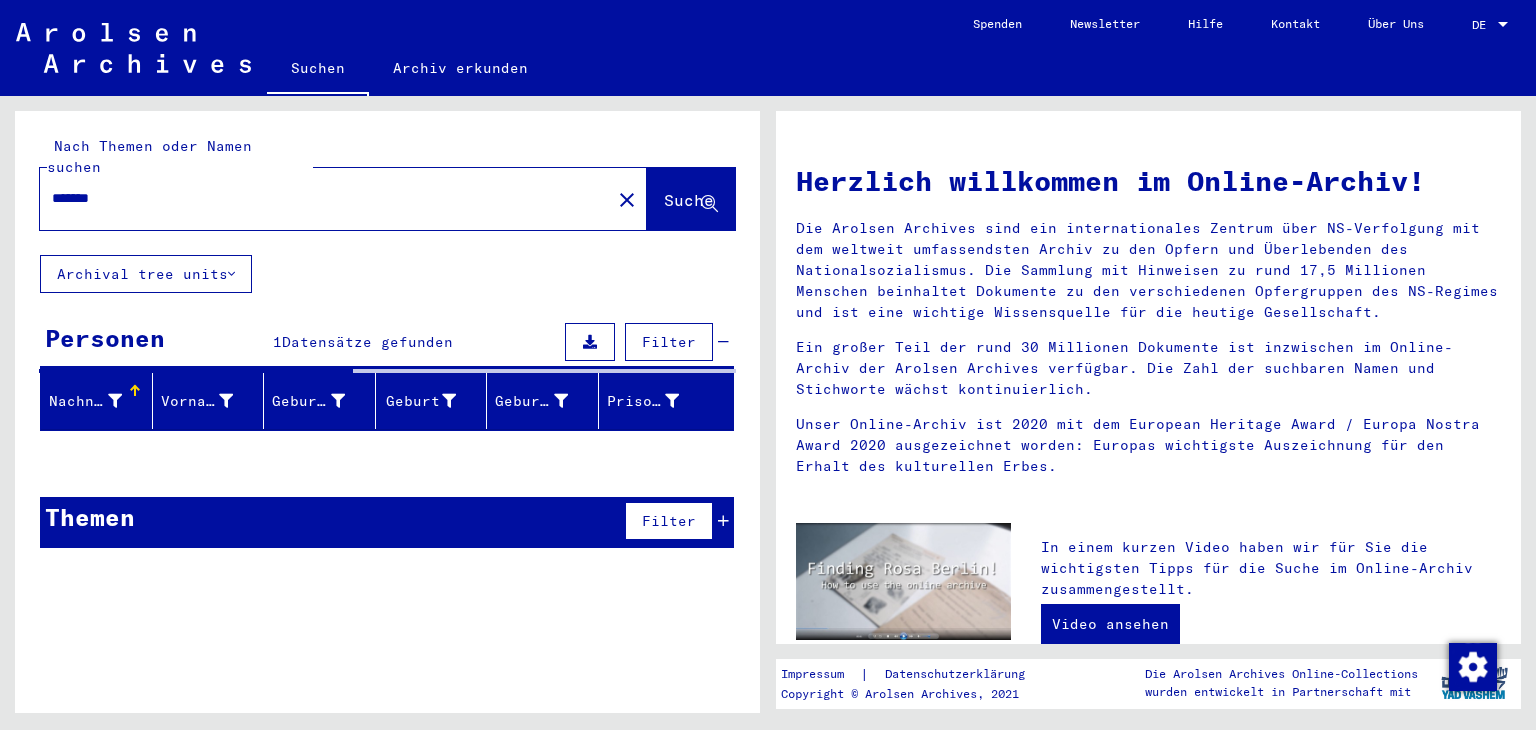 click on "*******" at bounding box center (319, 198) 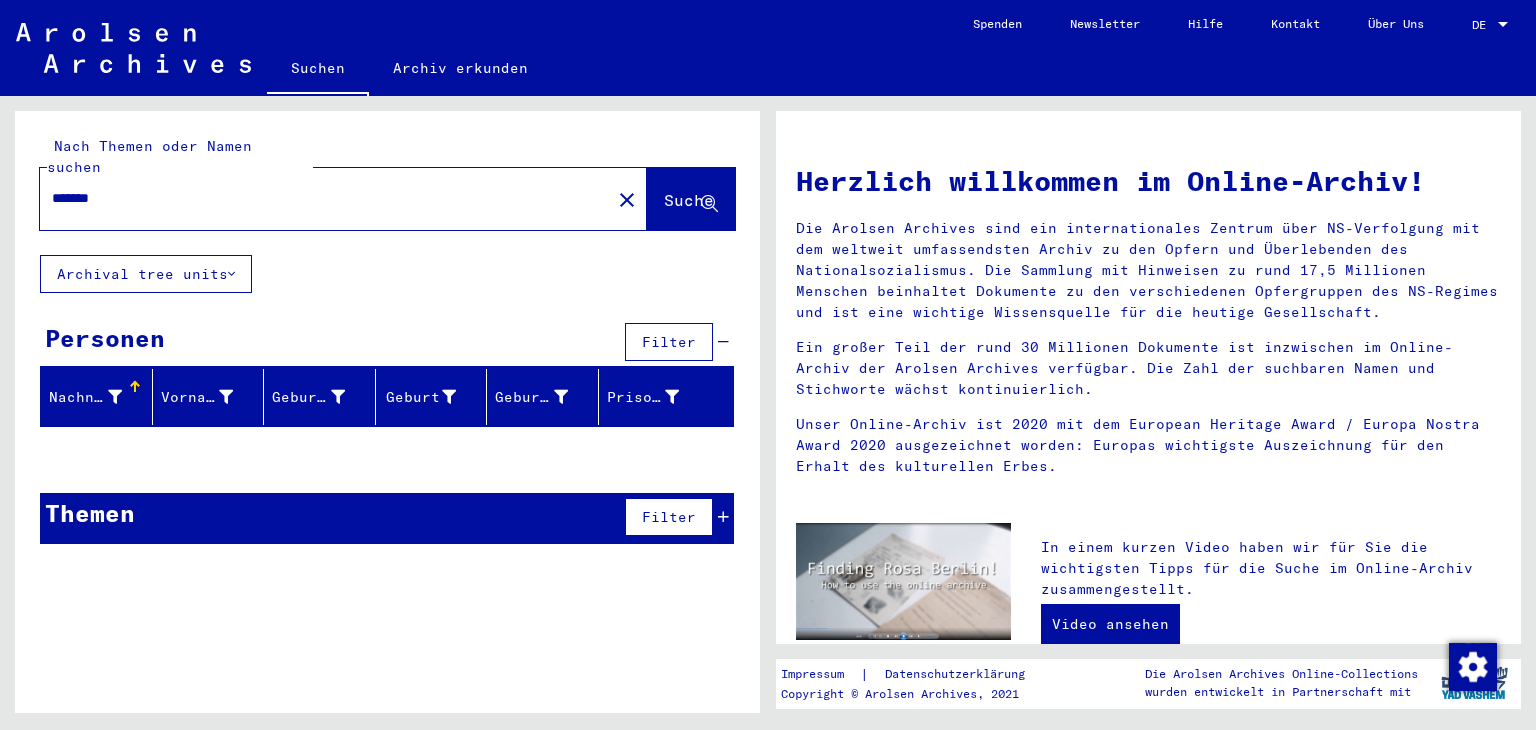 click on "*******" at bounding box center [319, 198] 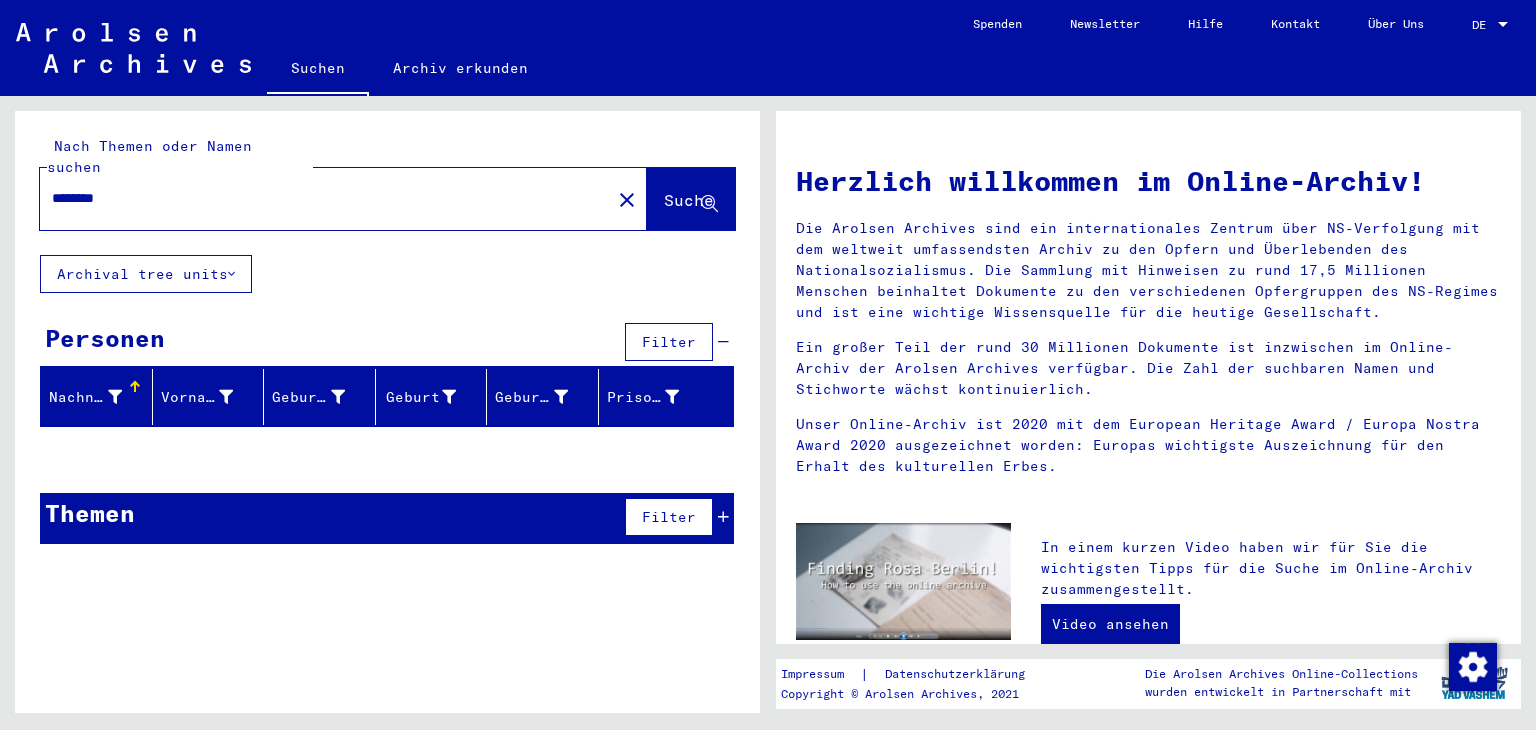 click on "********" at bounding box center [319, 198] 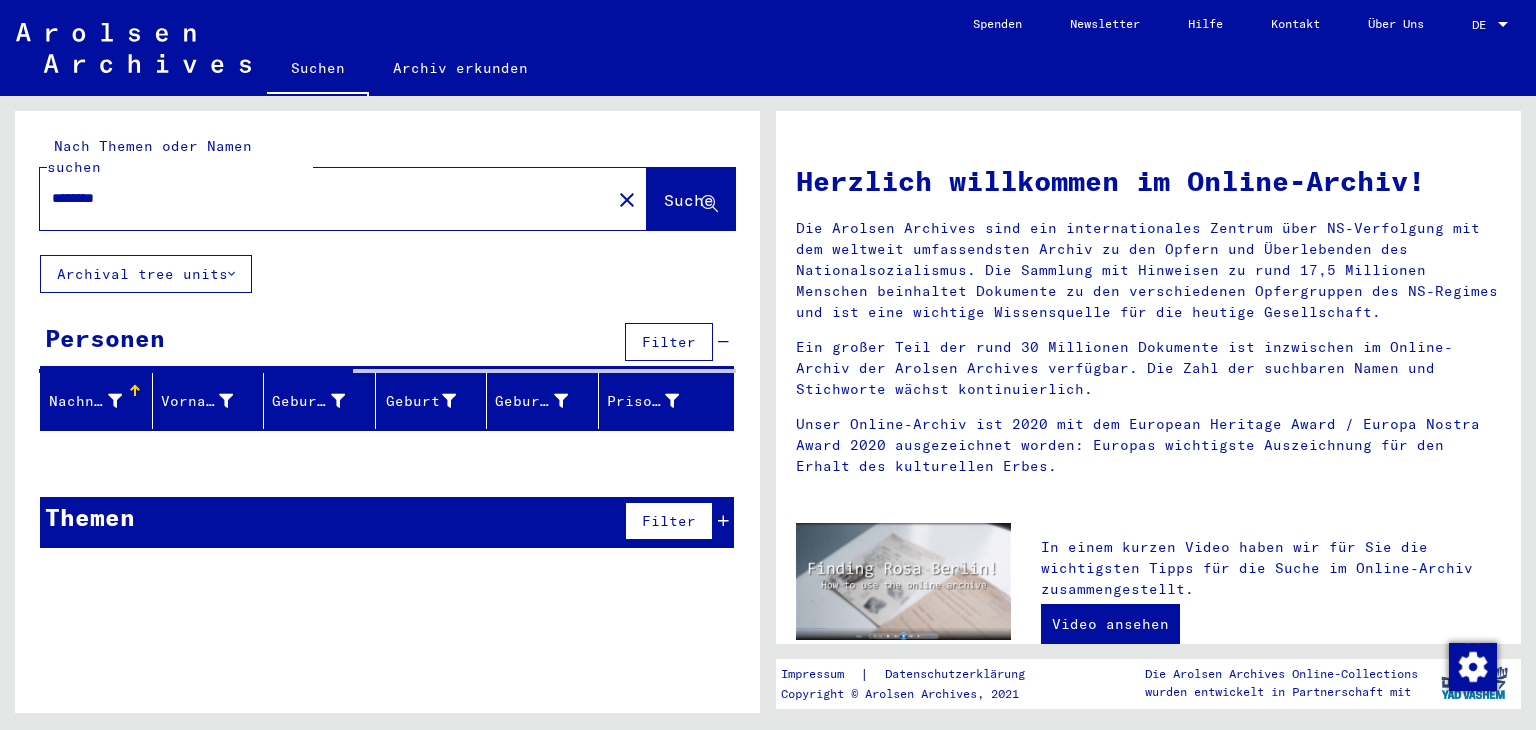 click on "********" at bounding box center (319, 198) 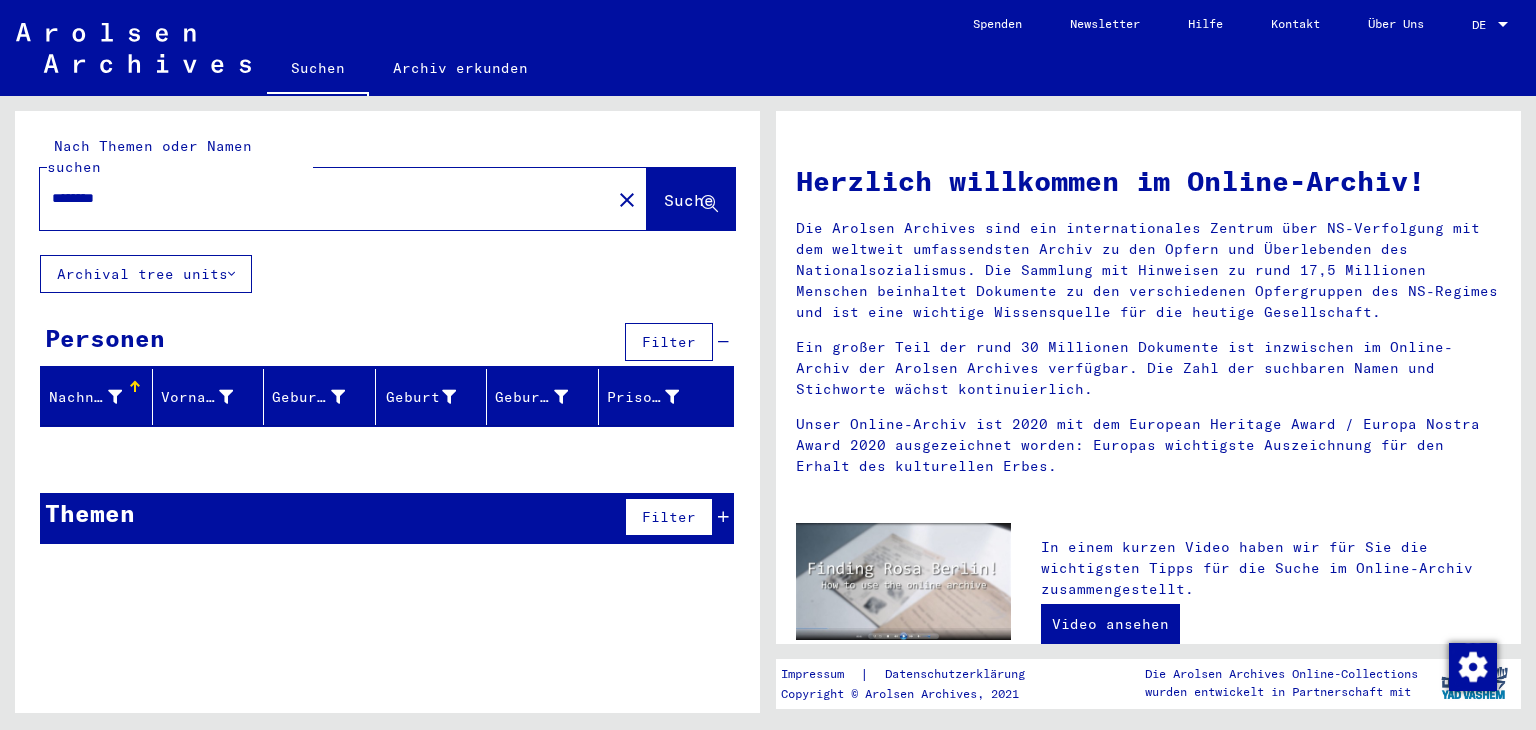 click on "********" at bounding box center [319, 198] 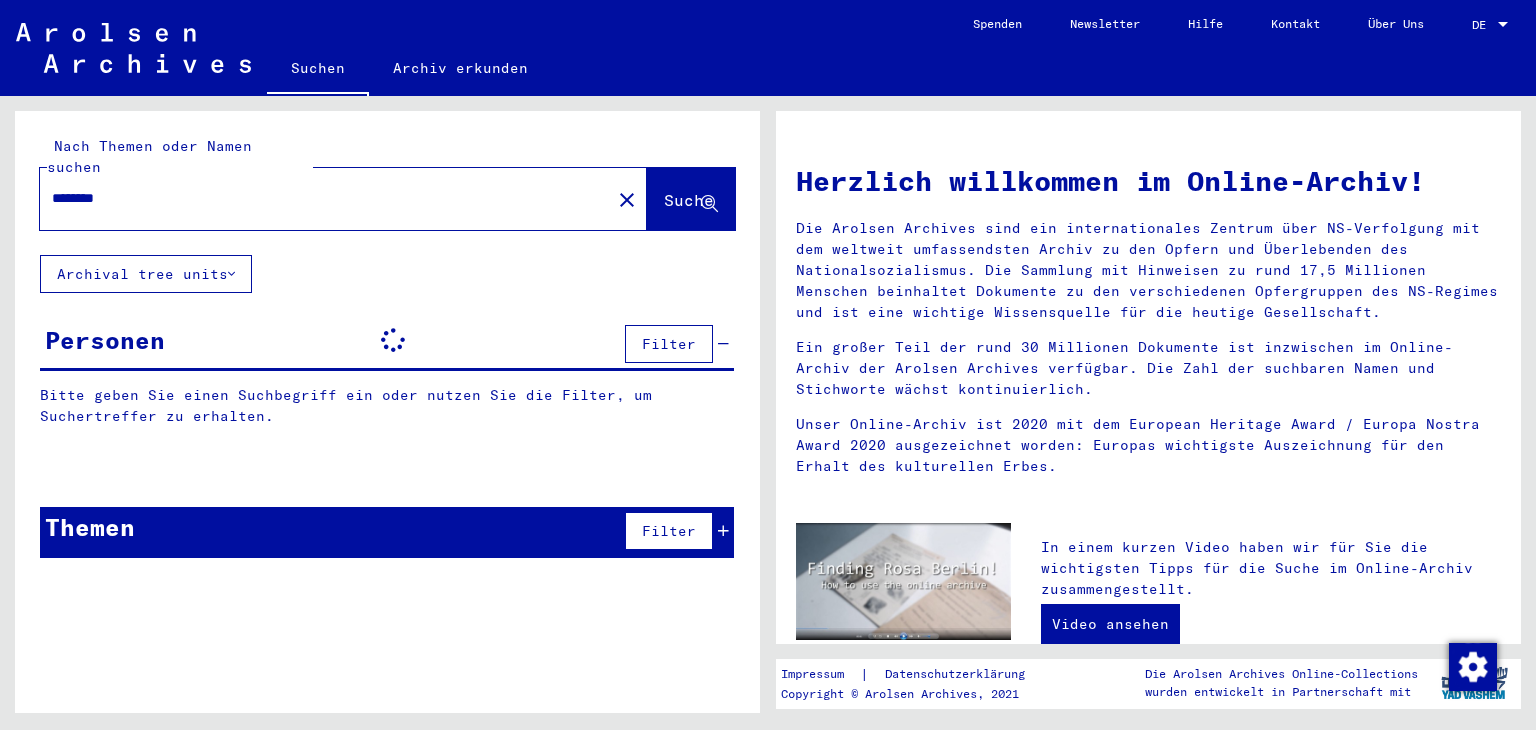click on "********" at bounding box center (319, 198) 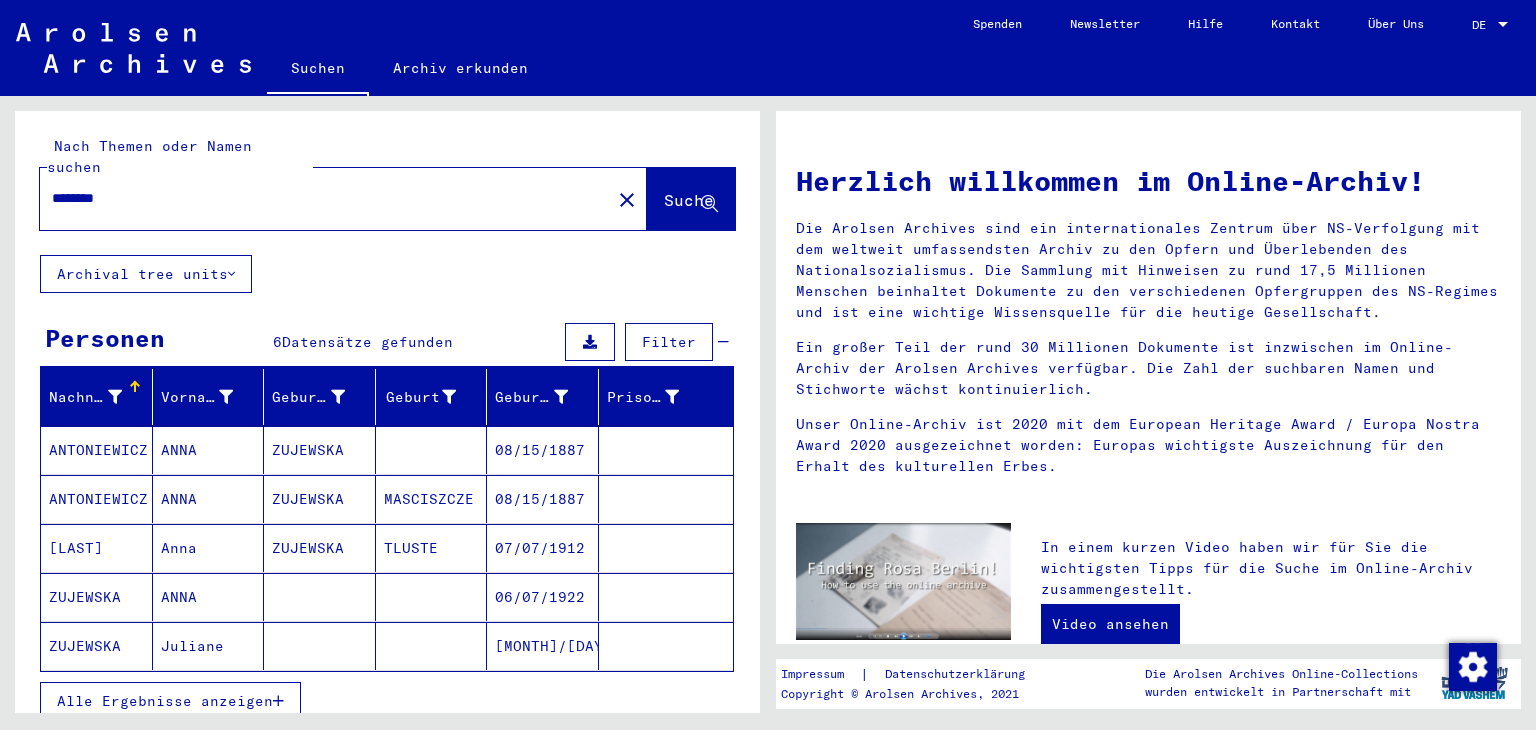 scroll, scrollTop: 129, scrollLeft: 0, axis: vertical 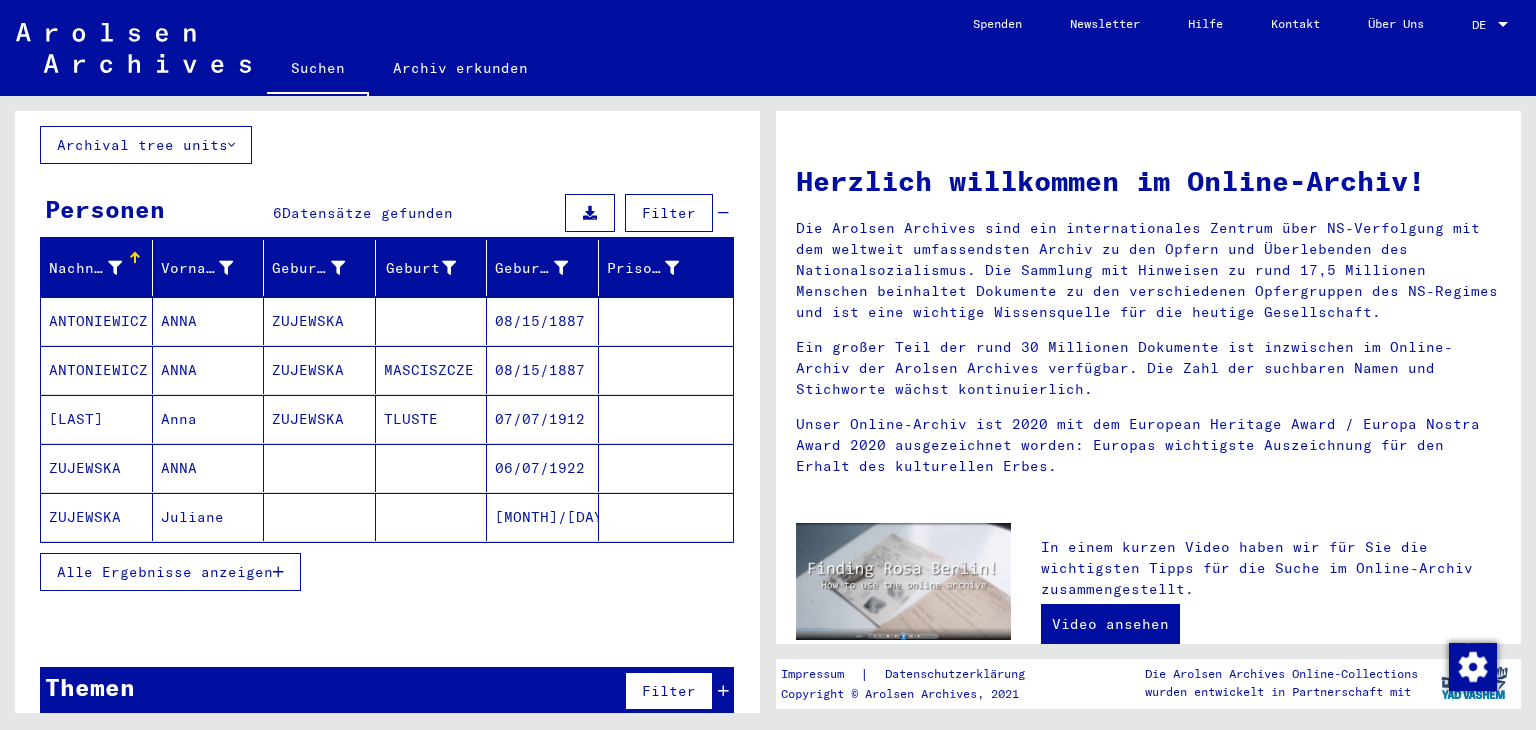 click on "Alle Ergebnisse anzeigen" at bounding box center (165, 572) 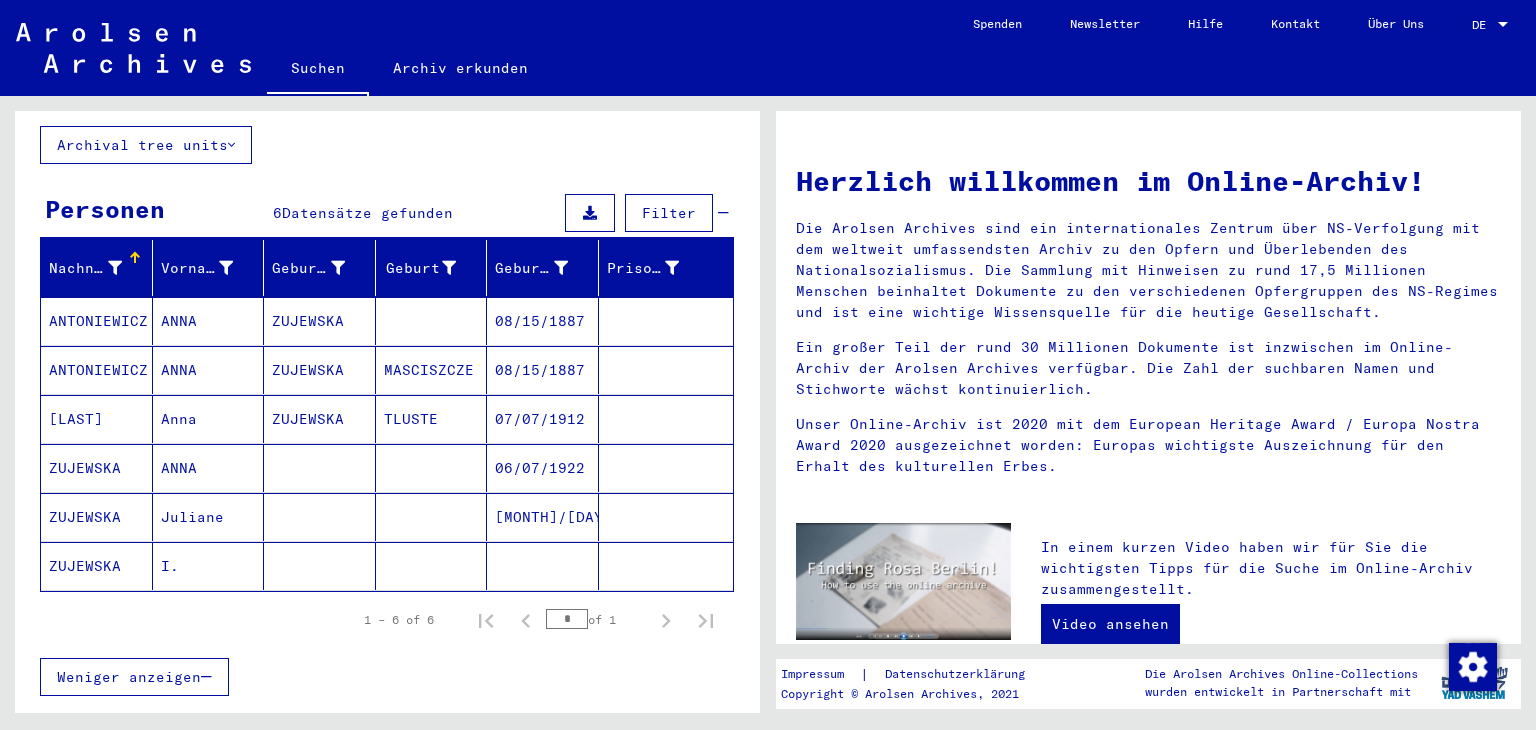 scroll, scrollTop: 0, scrollLeft: 0, axis: both 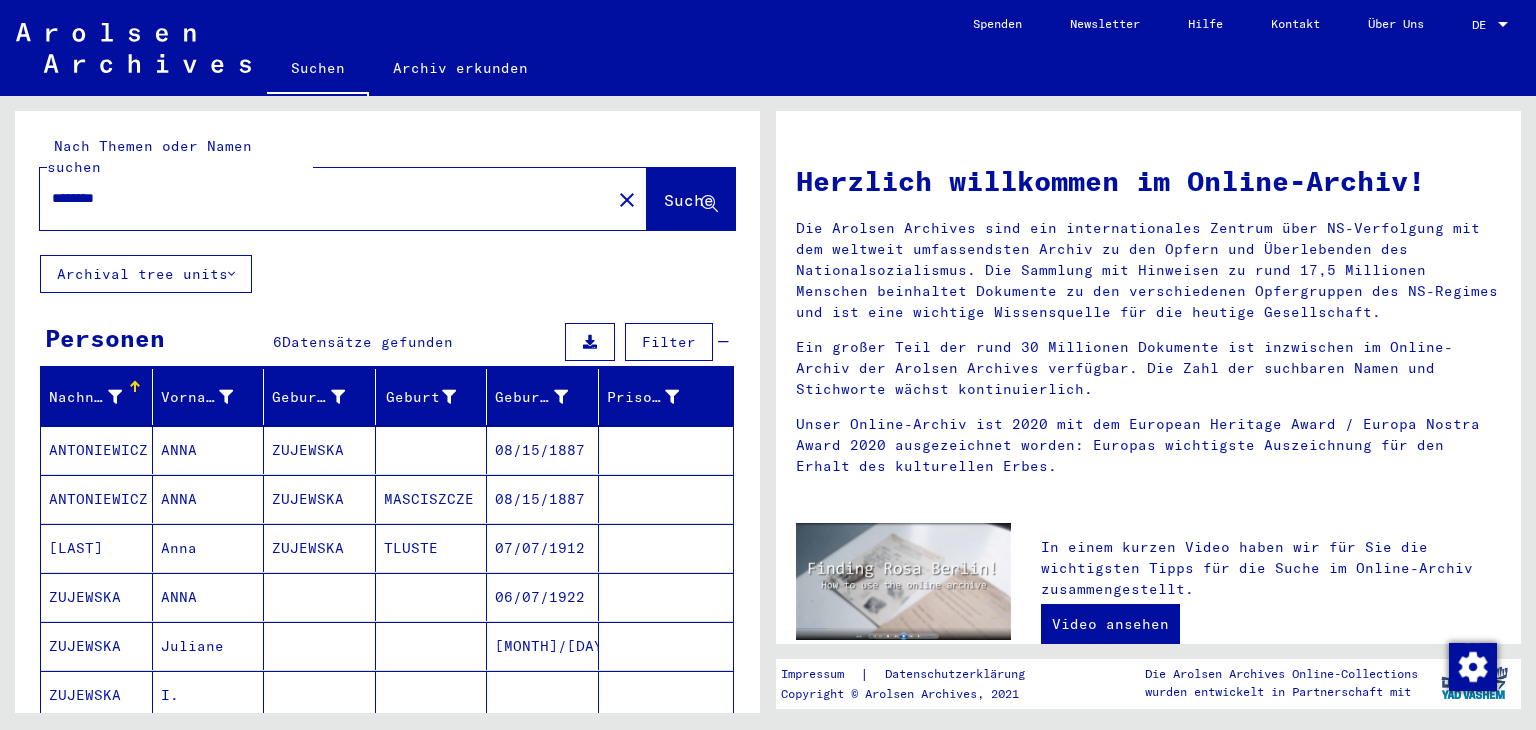 click on "********" at bounding box center [319, 198] 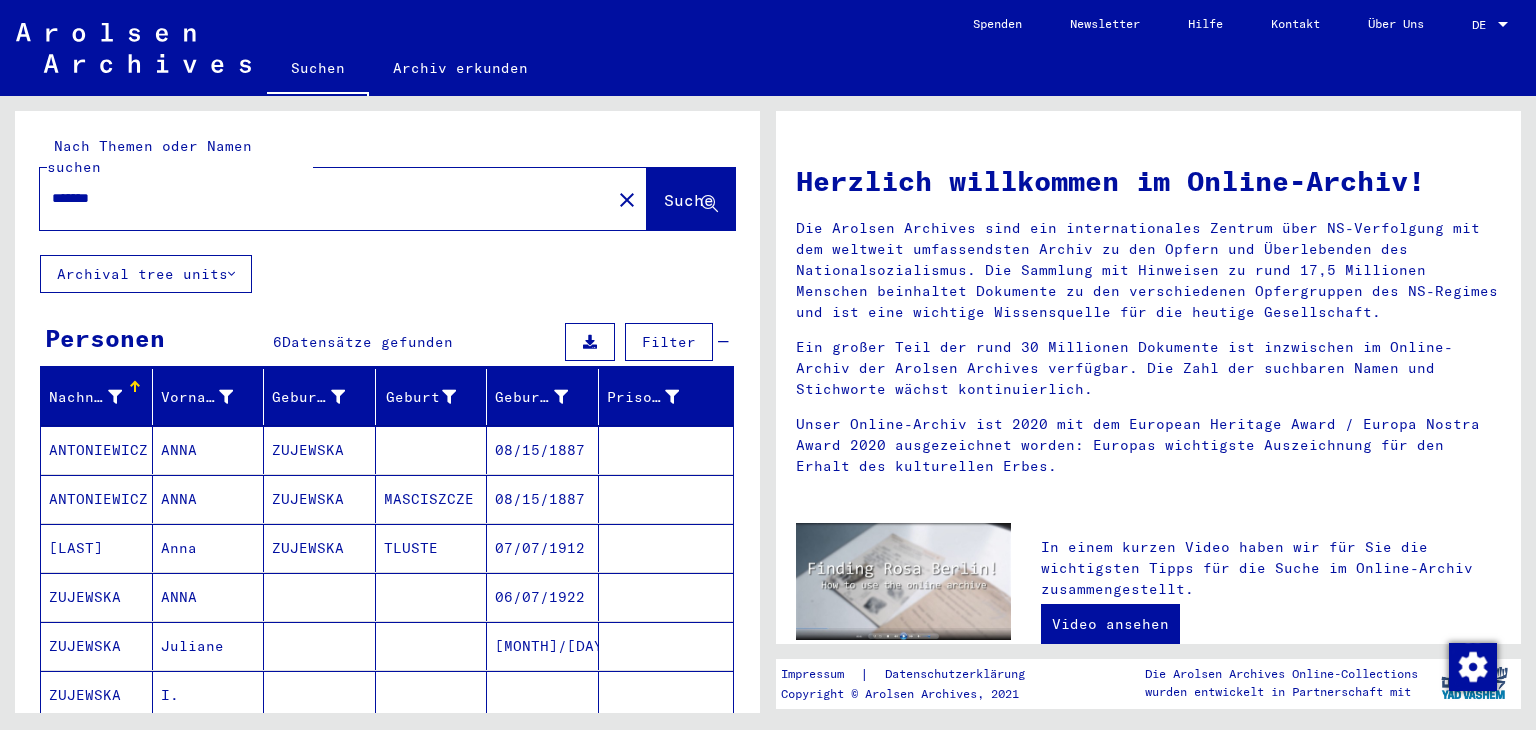type on "*******" 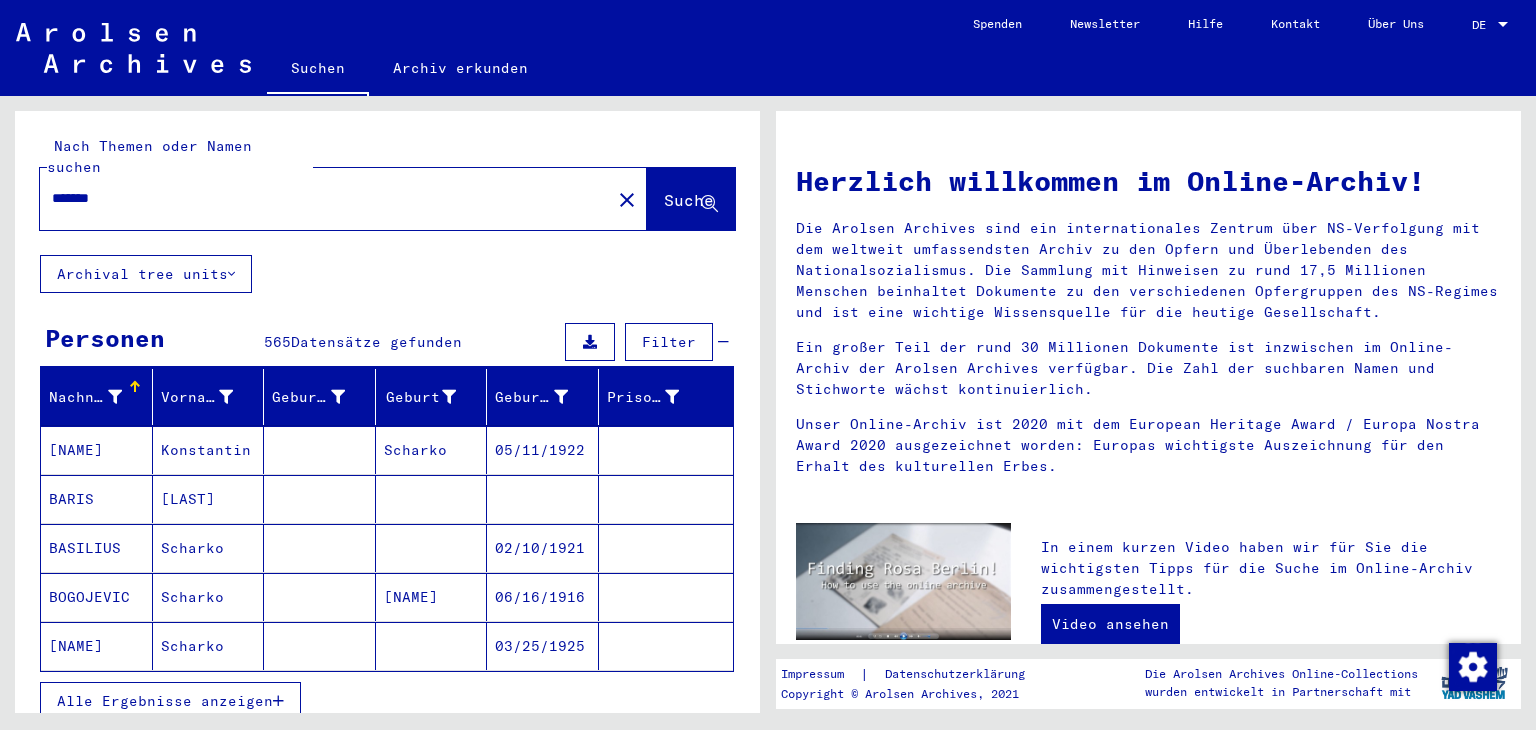 click on "Alle Ergebnisse anzeigen" at bounding box center (165, 701) 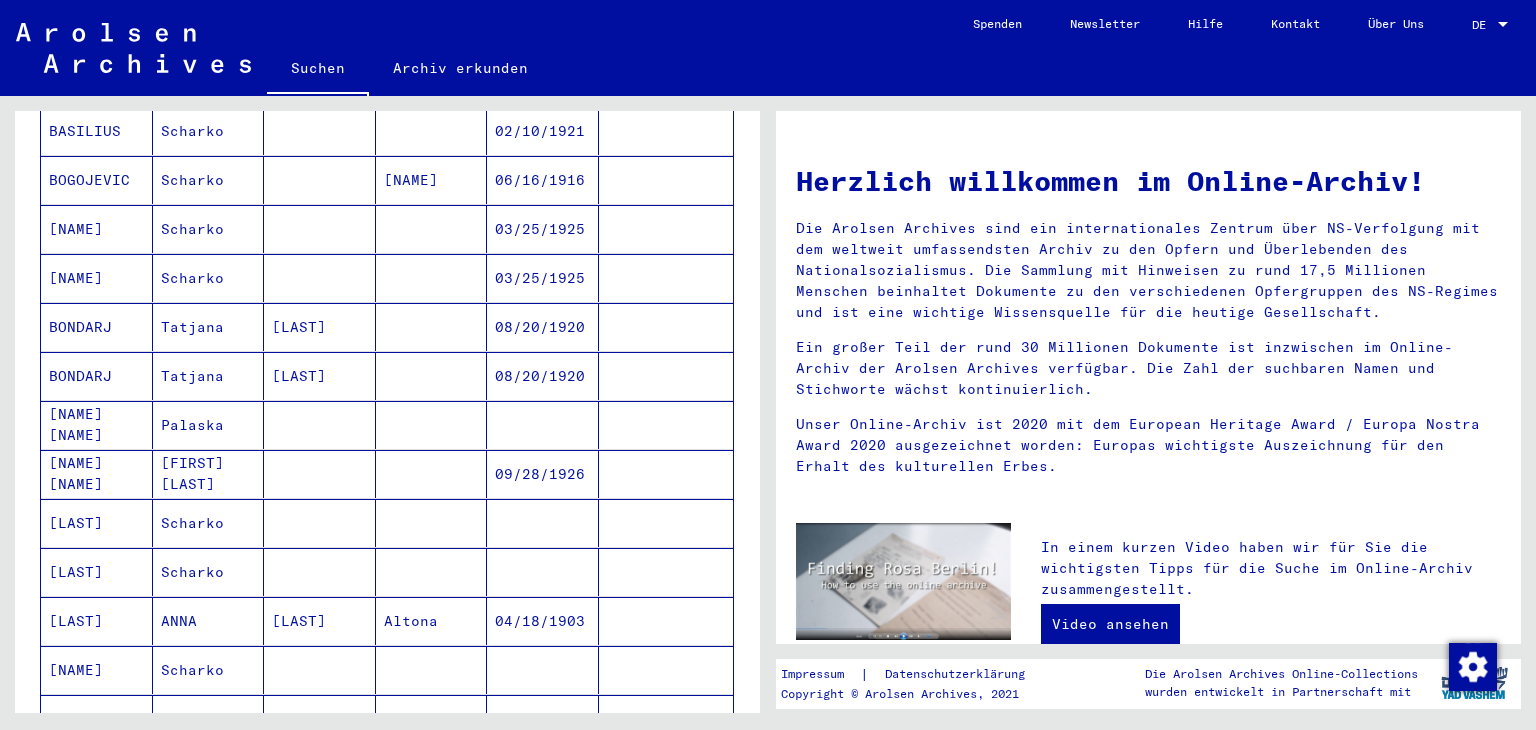 scroll, scrollTop: 0, scrollLeft: 0, axis: both 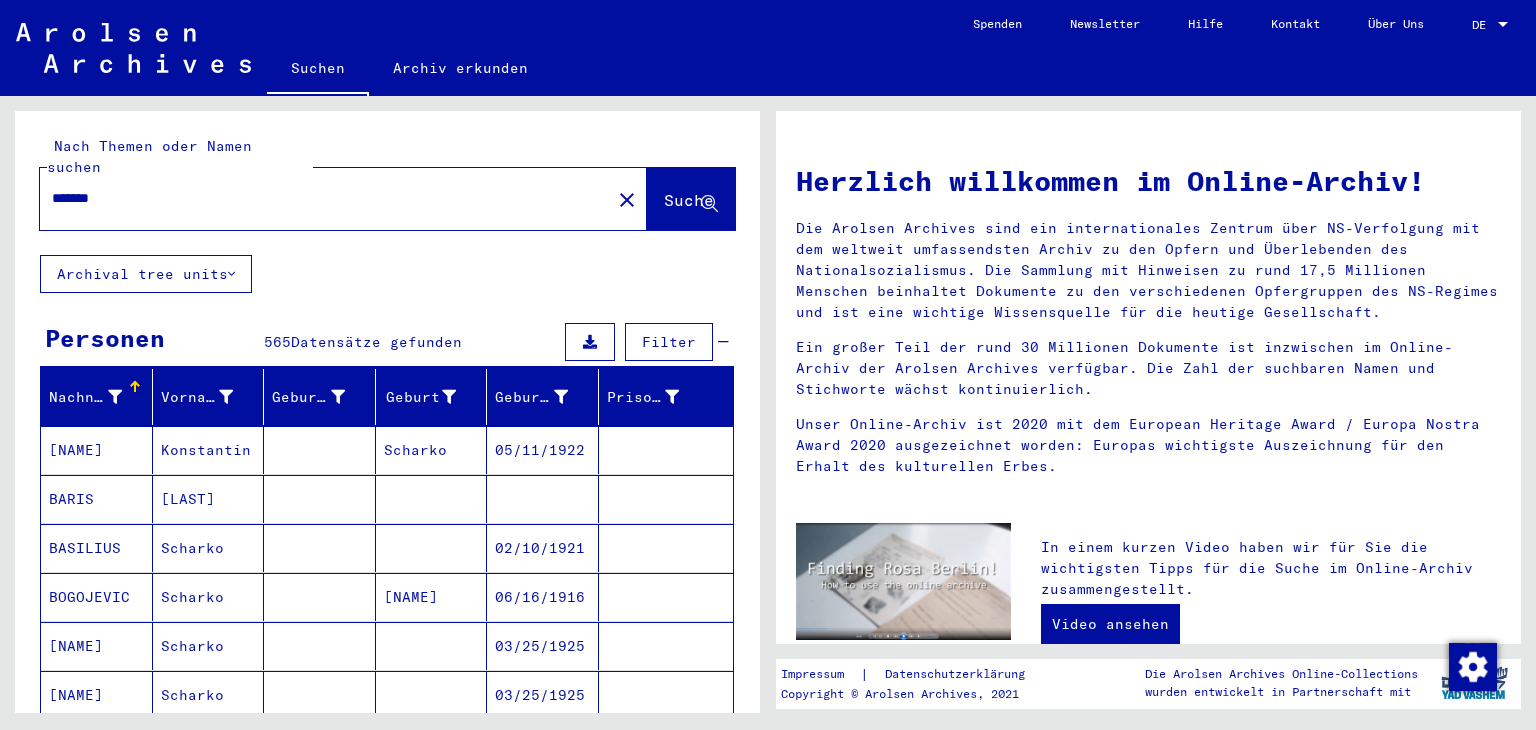 click on "Nachname" at bounding box center (88, 397) 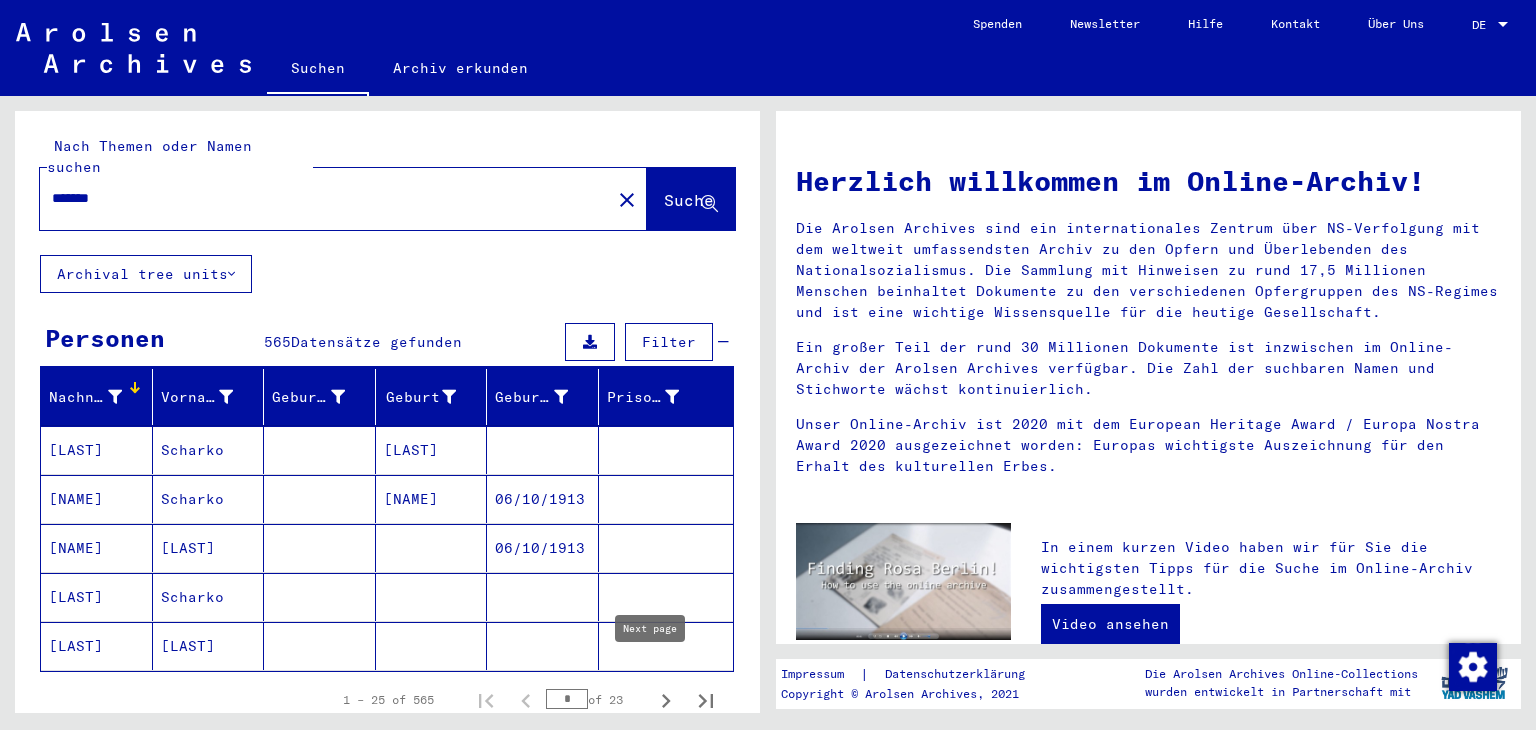 click 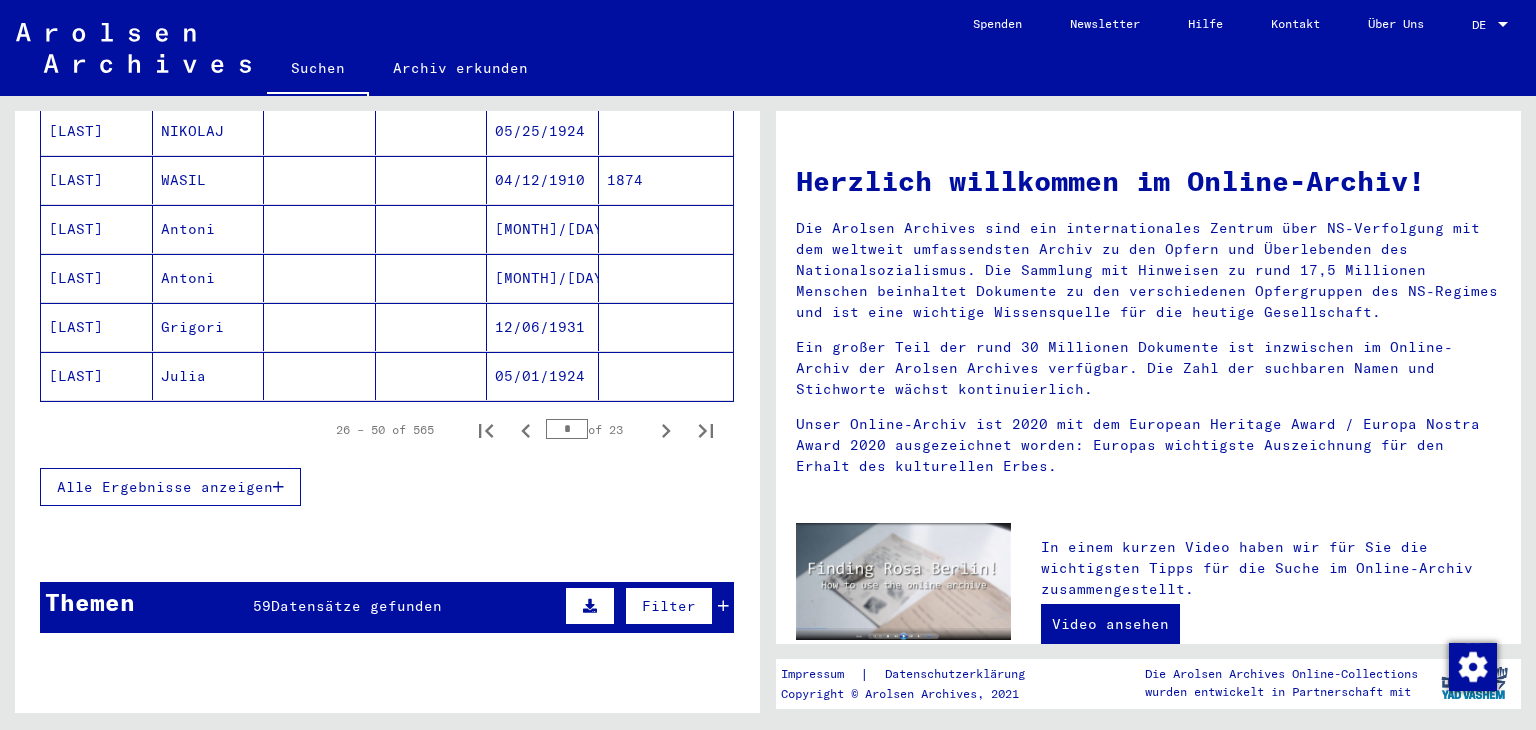 scroll, scrollTop: 1265, scrollLeft: 0, axis: vertical 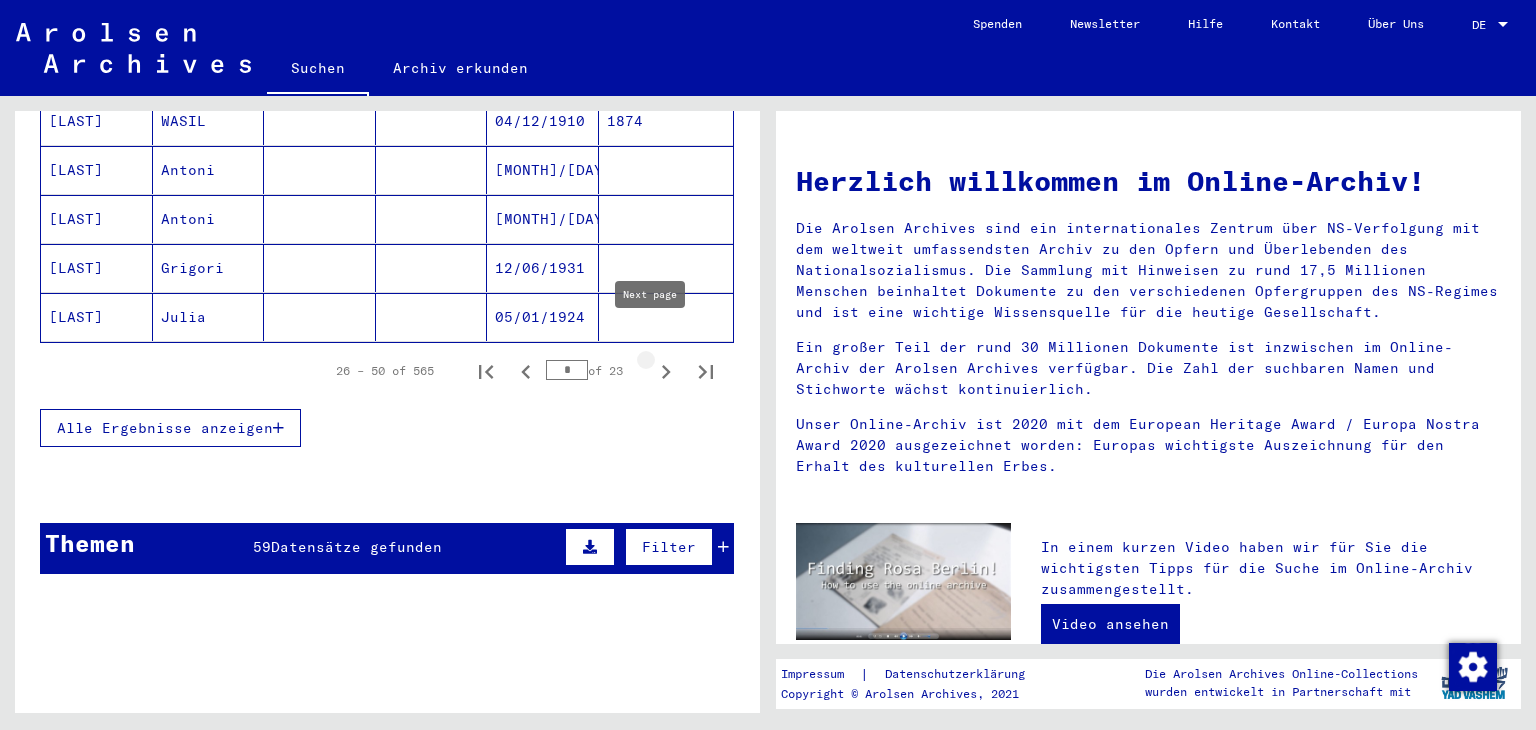 click 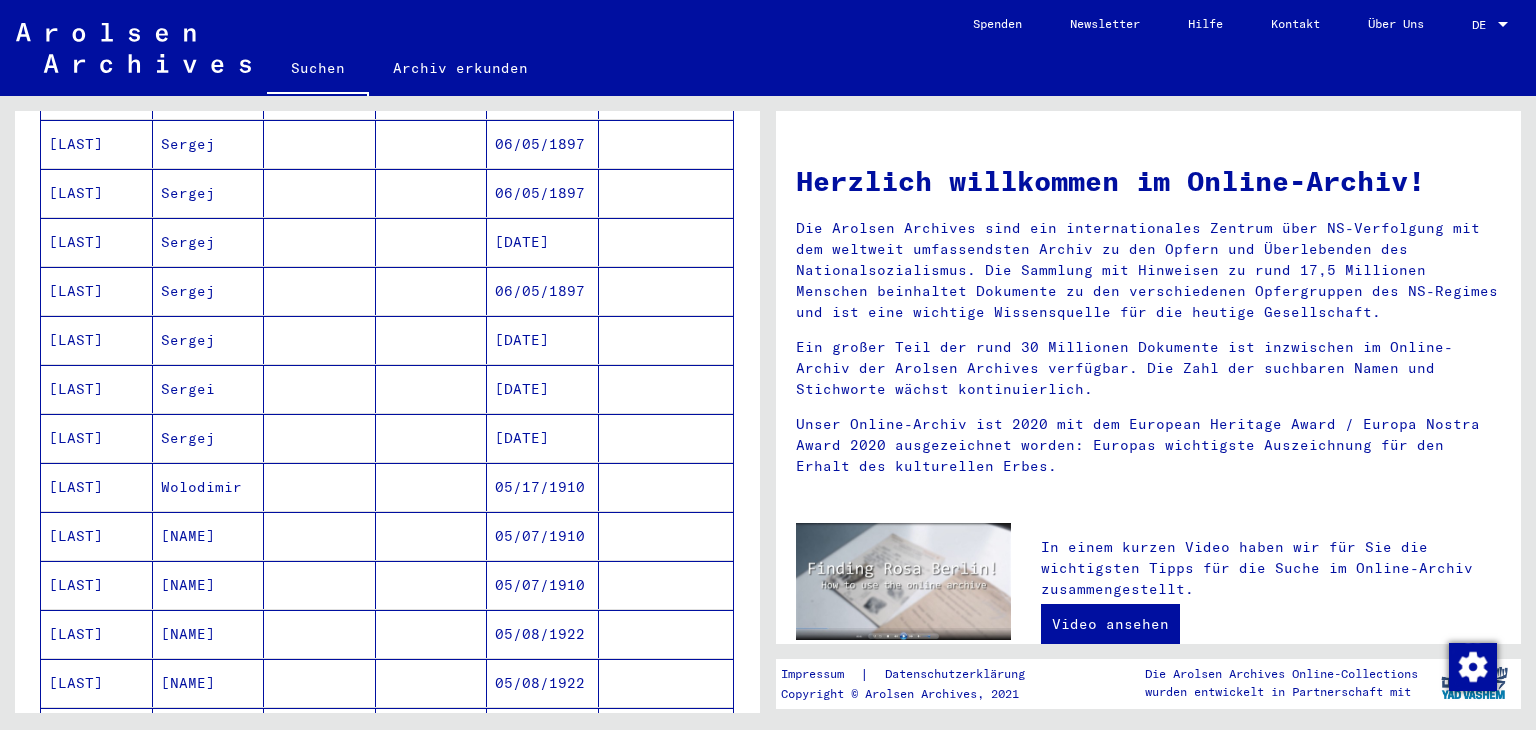scroll, scrollTop: 108, scrollLeft: 0, axis: vertical 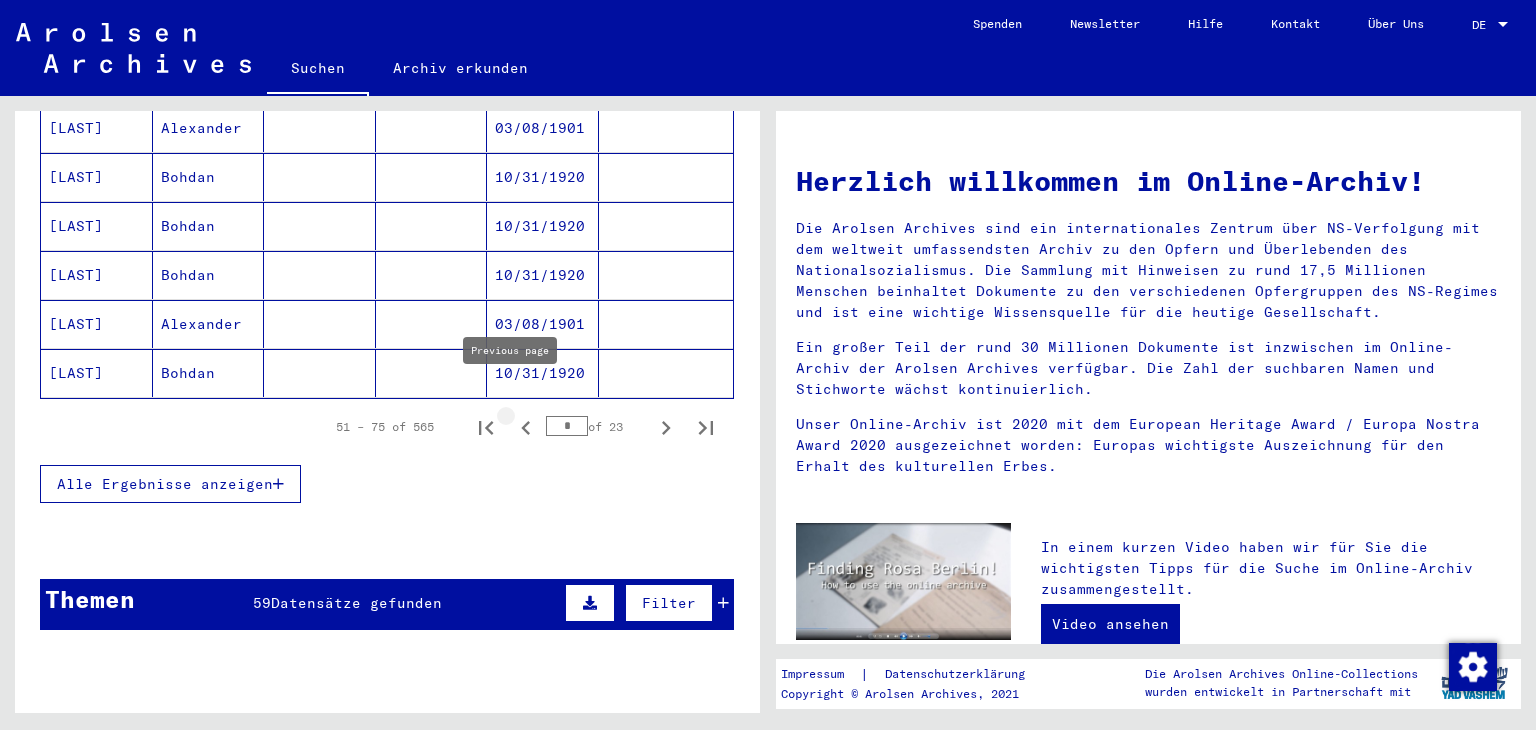 click 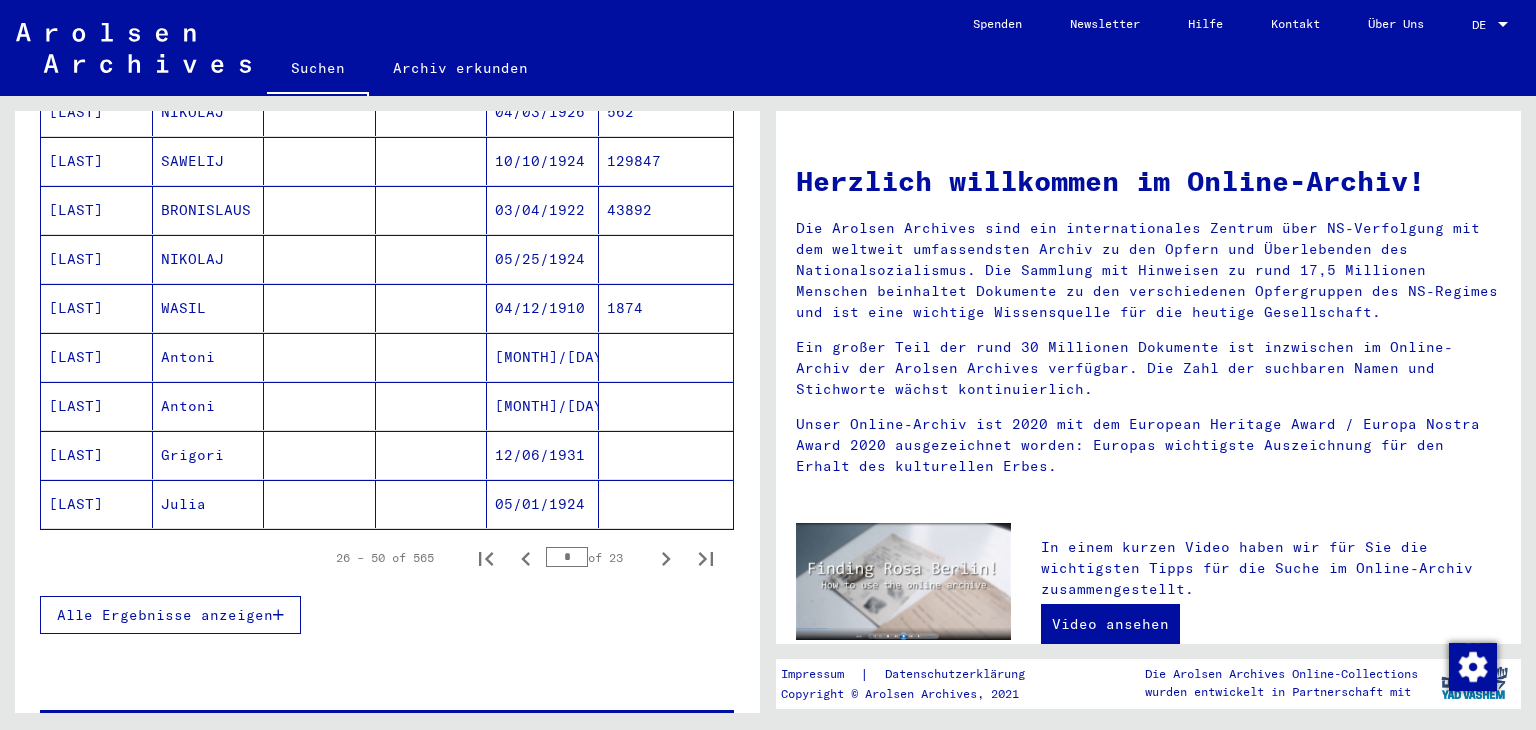 scroll, scrollTop: 1008, scrollLeft: 0, axis: vertical 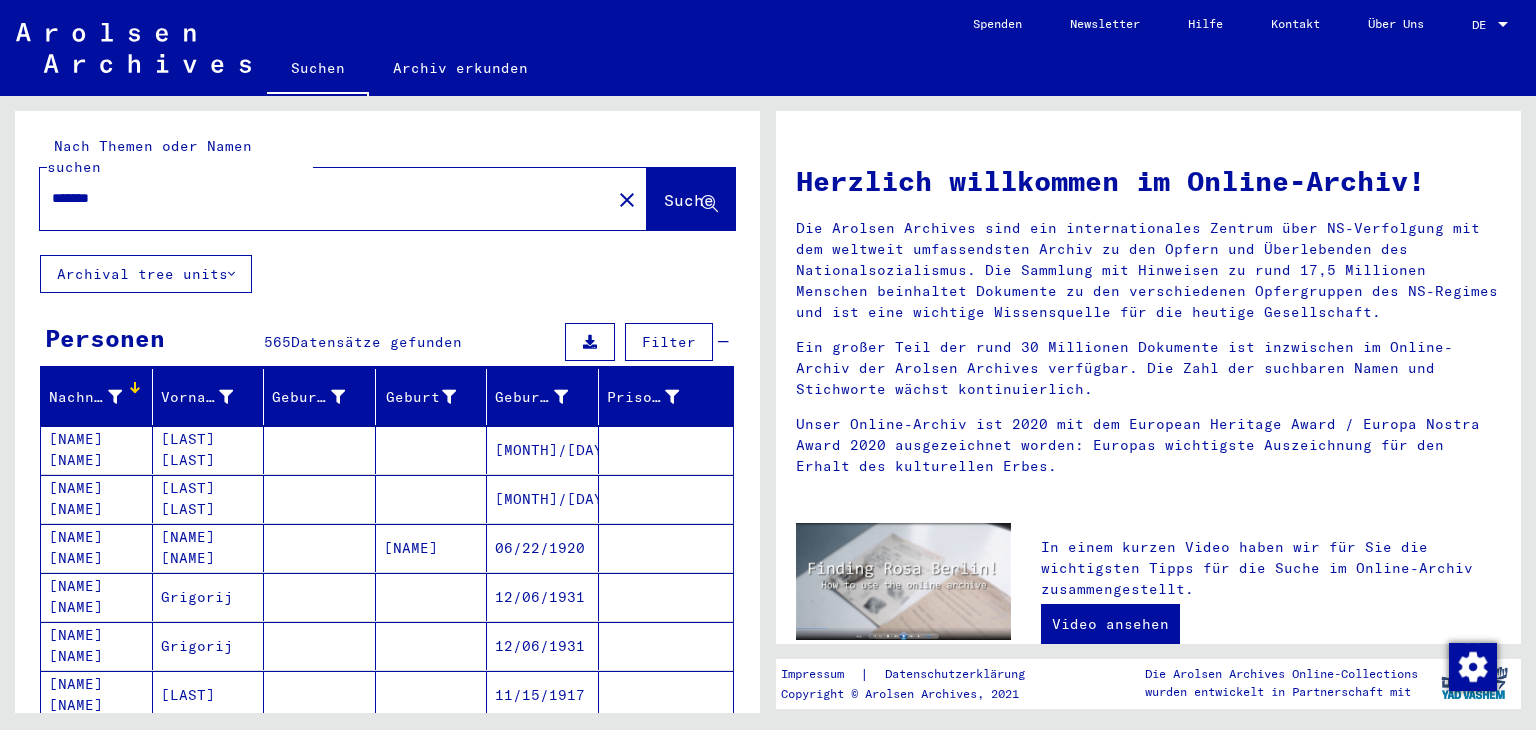 click on "*******" at bounding box center (319, 198) 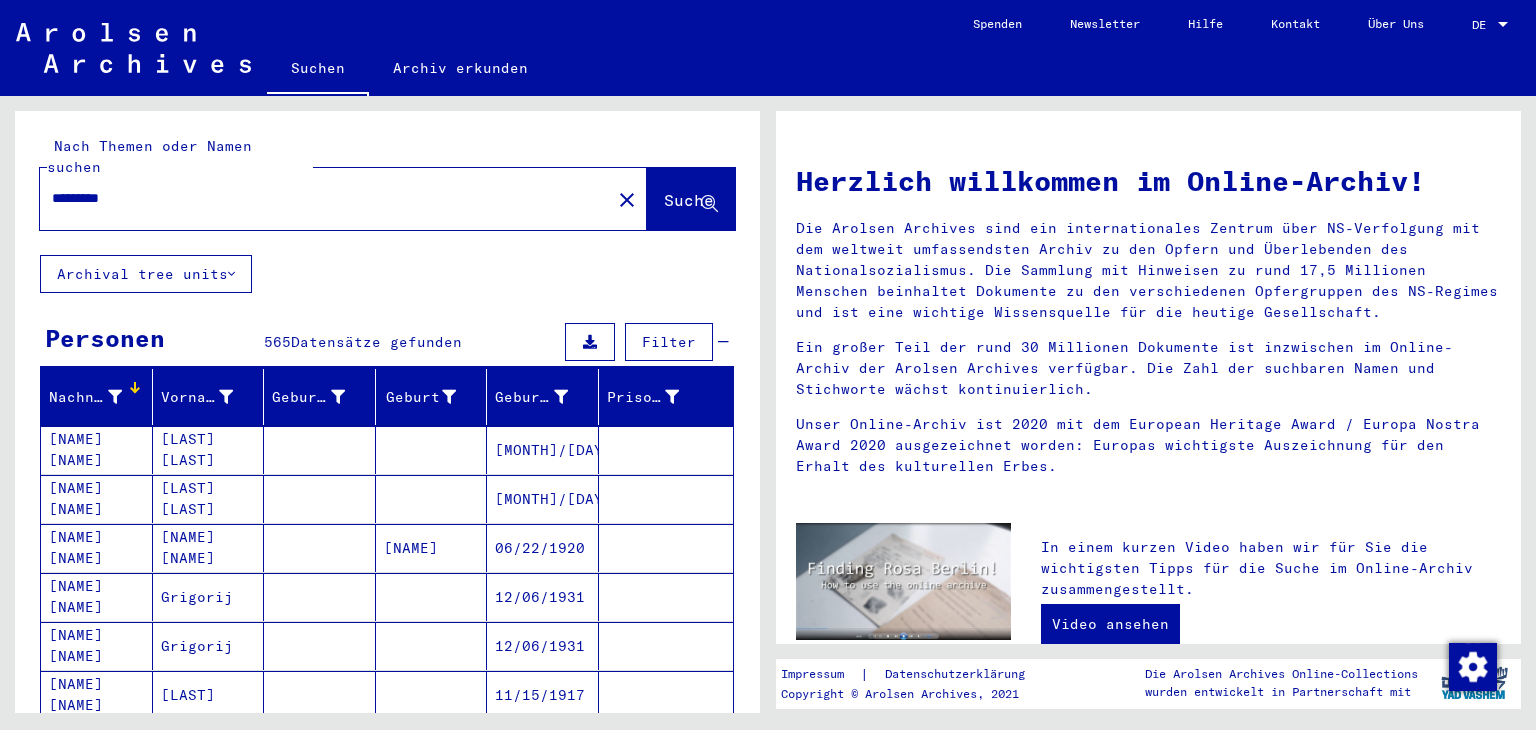 type on "*********" 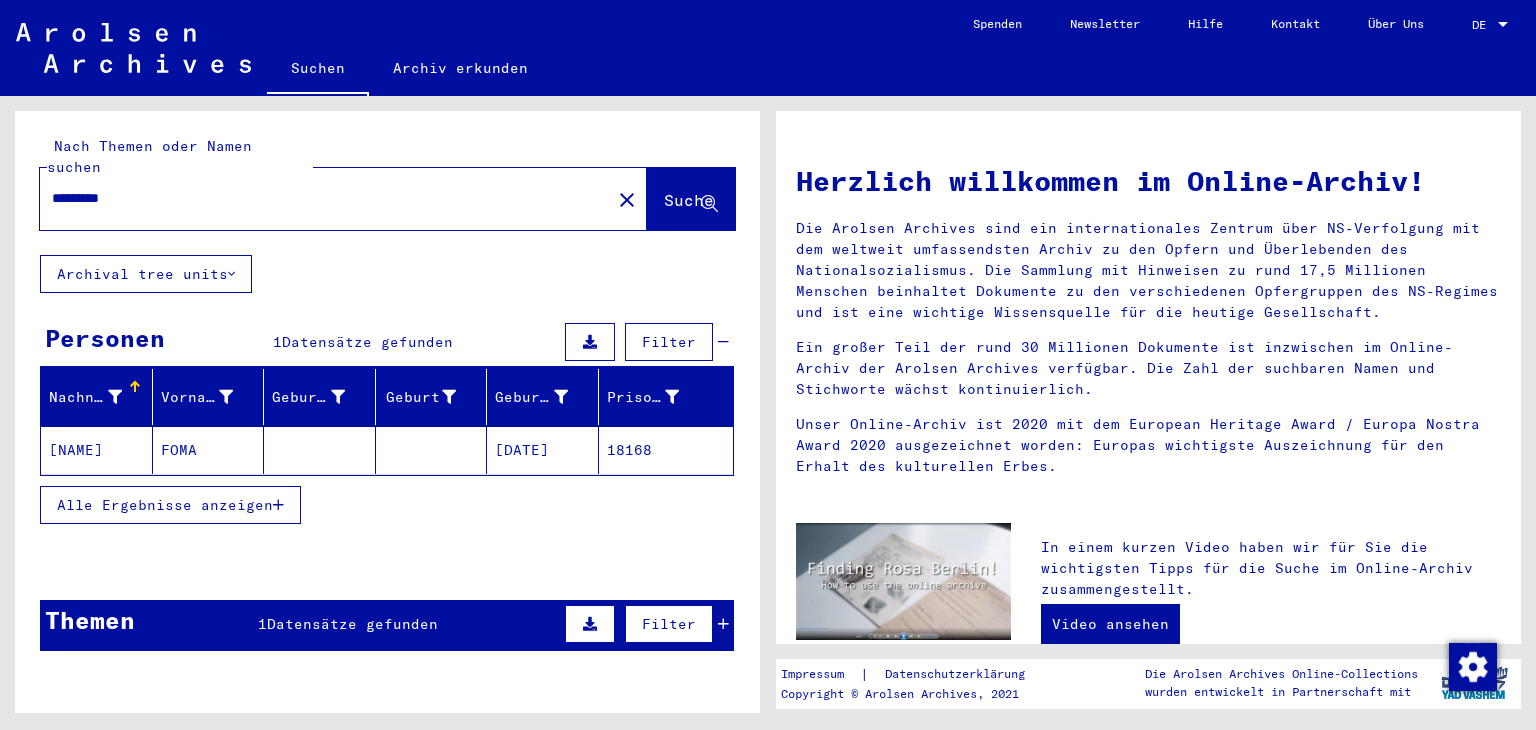 click on "[NAME]" 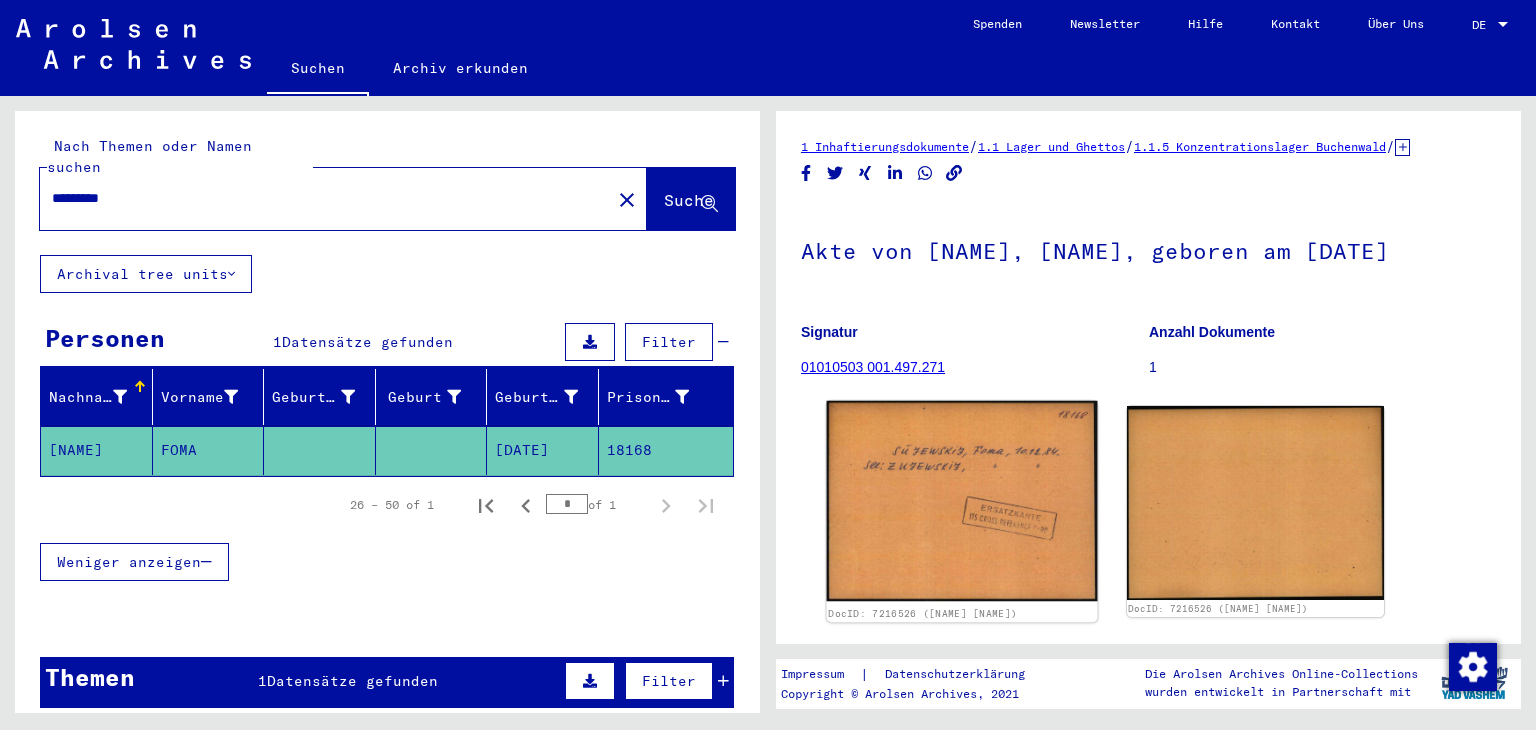 click 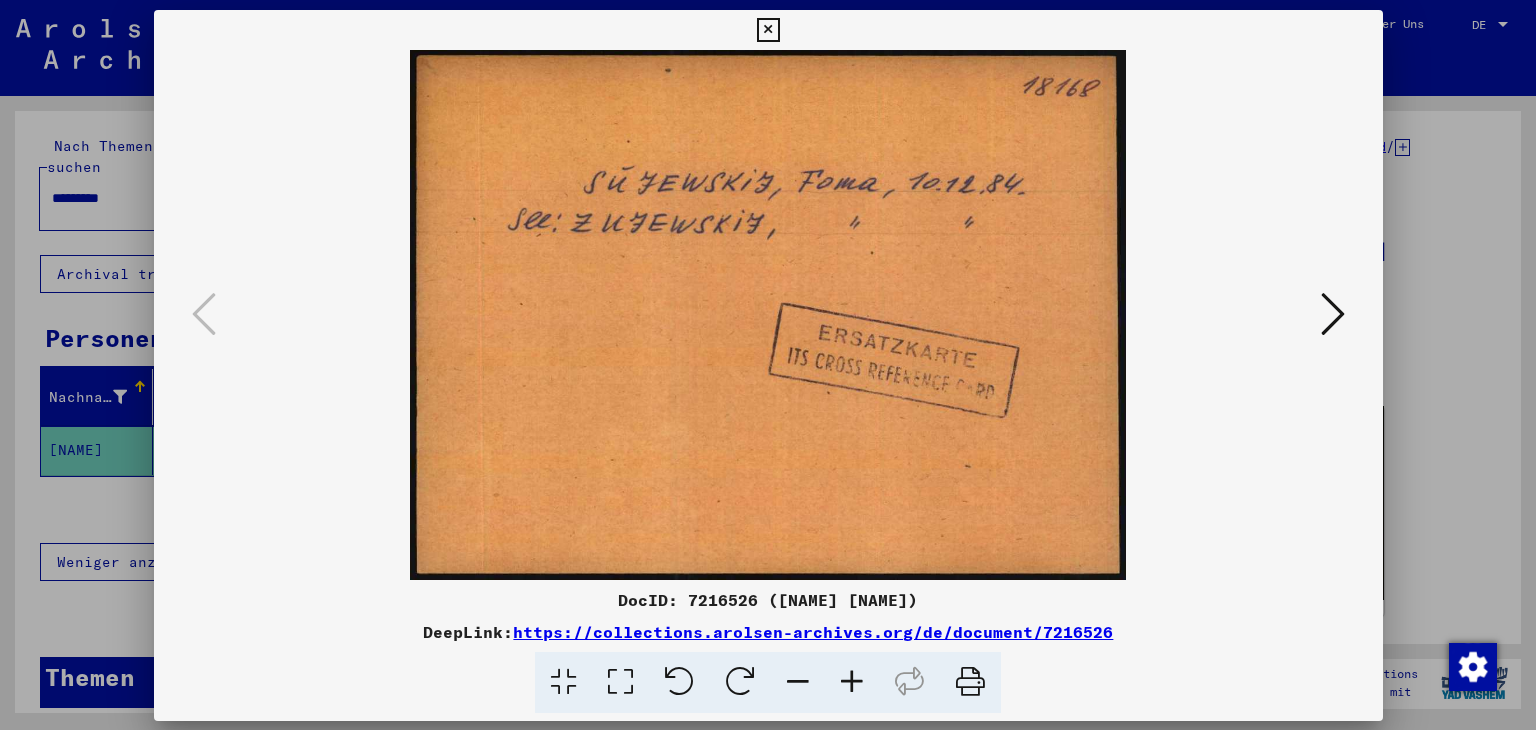 scroll, scrollTop: 0, scrollLeft: 0, axis: both 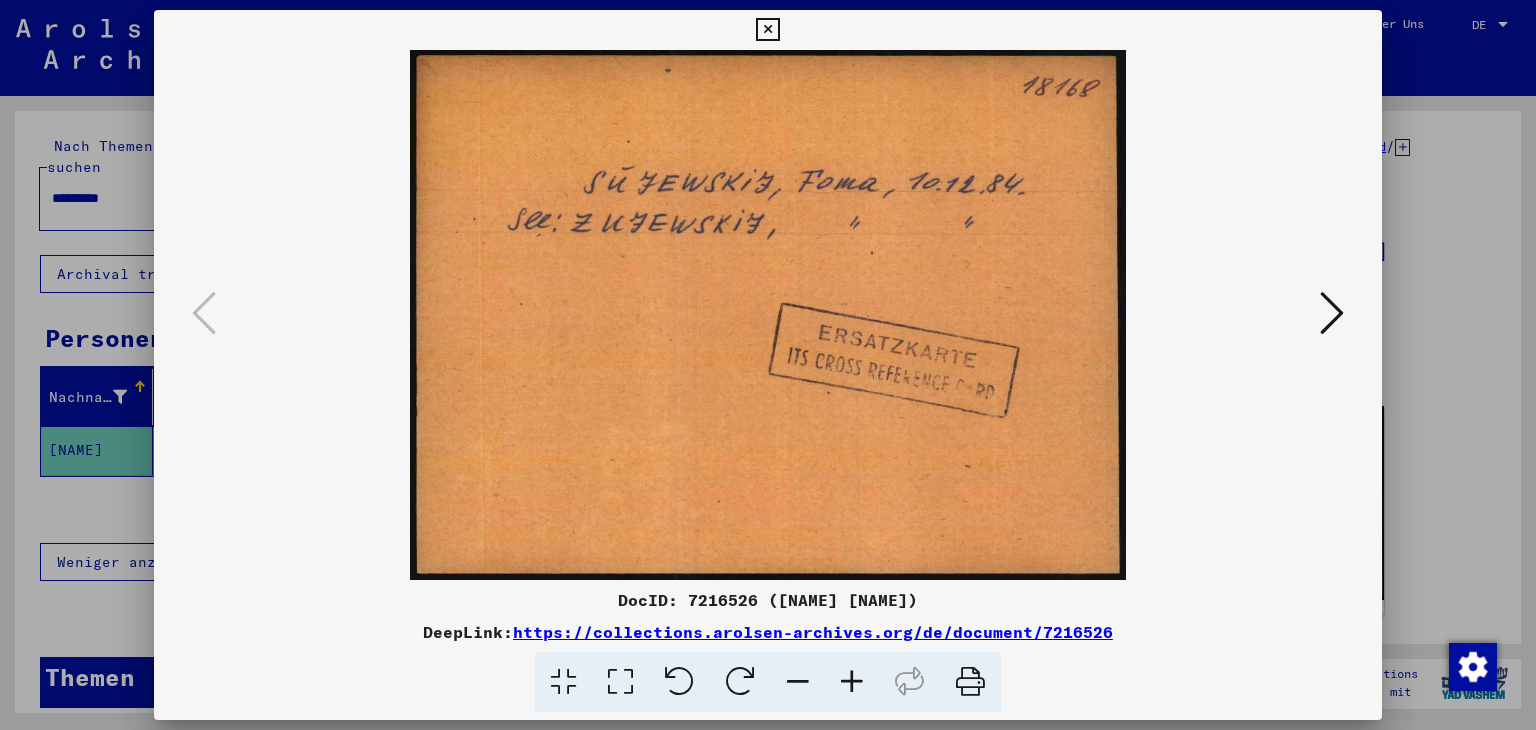 type 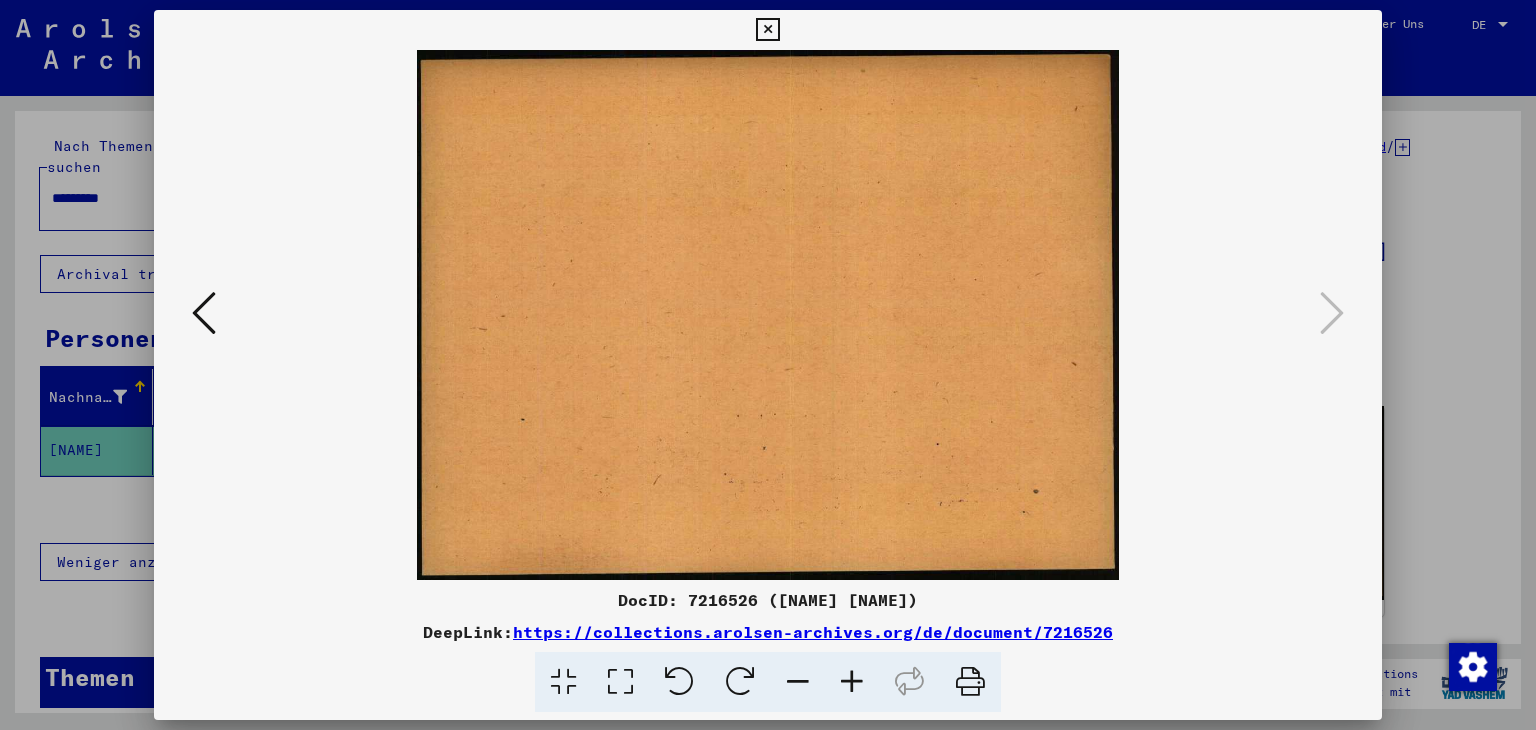 click at bounding box center (768, 365) 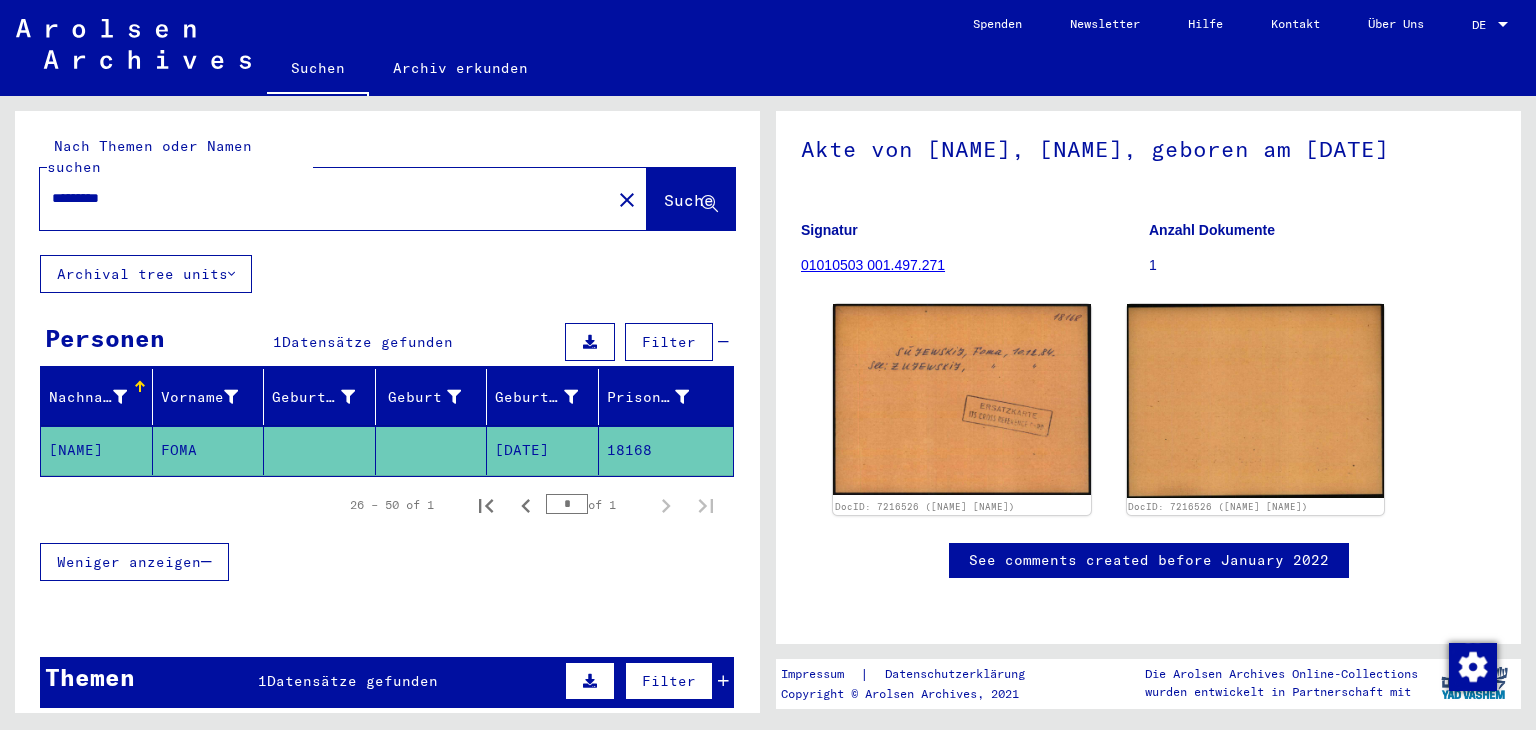 scroll, scrollTop: 0, scrollLeft: 0, axis: both 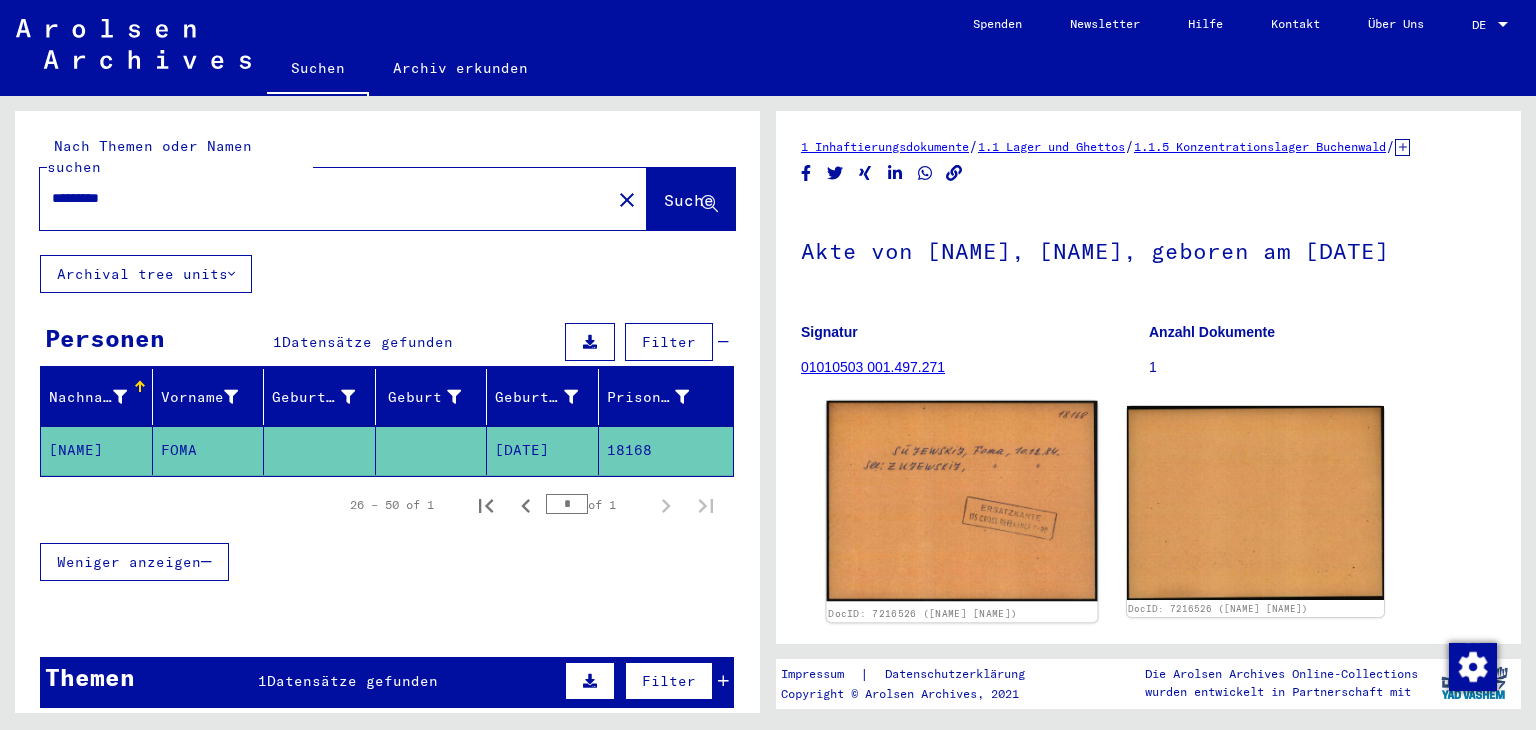 click 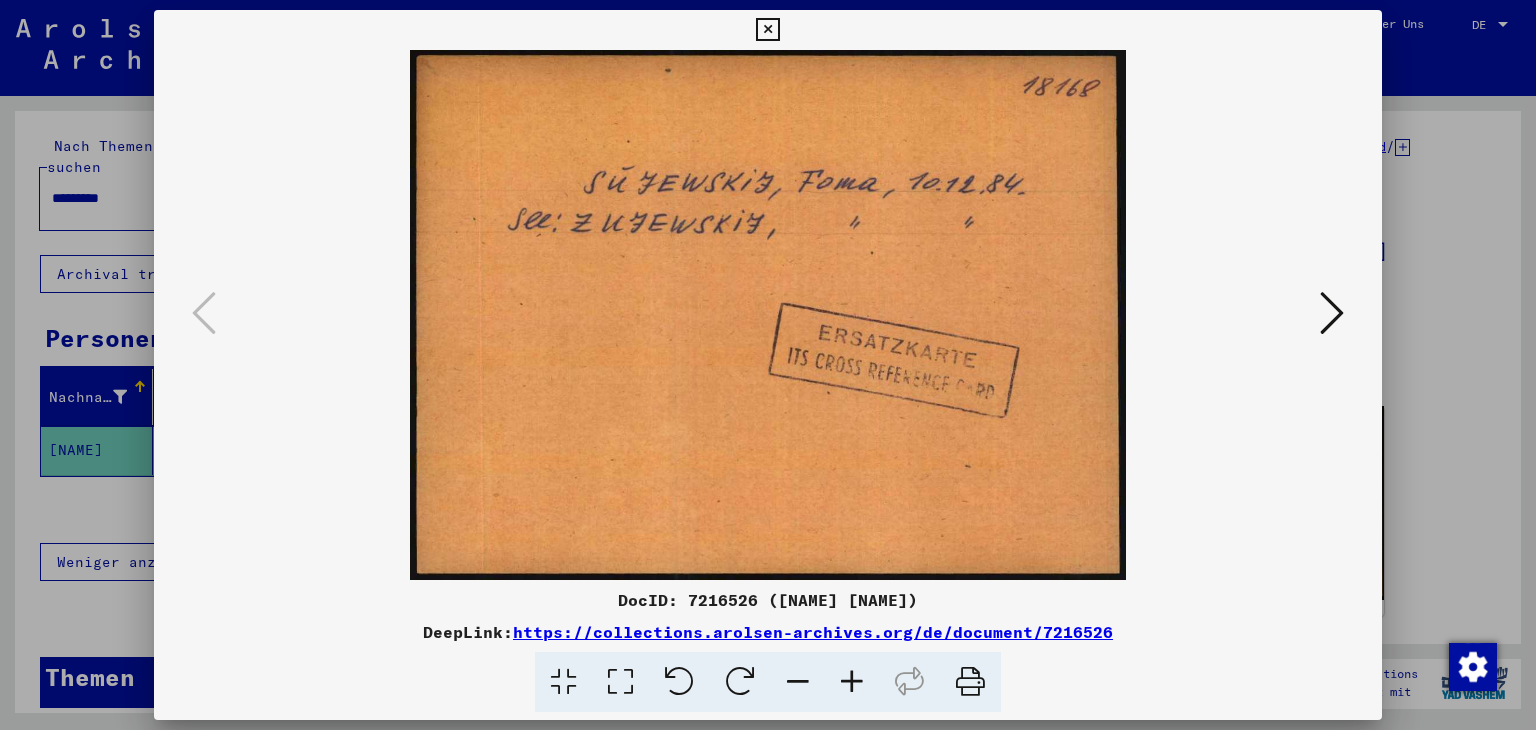 type 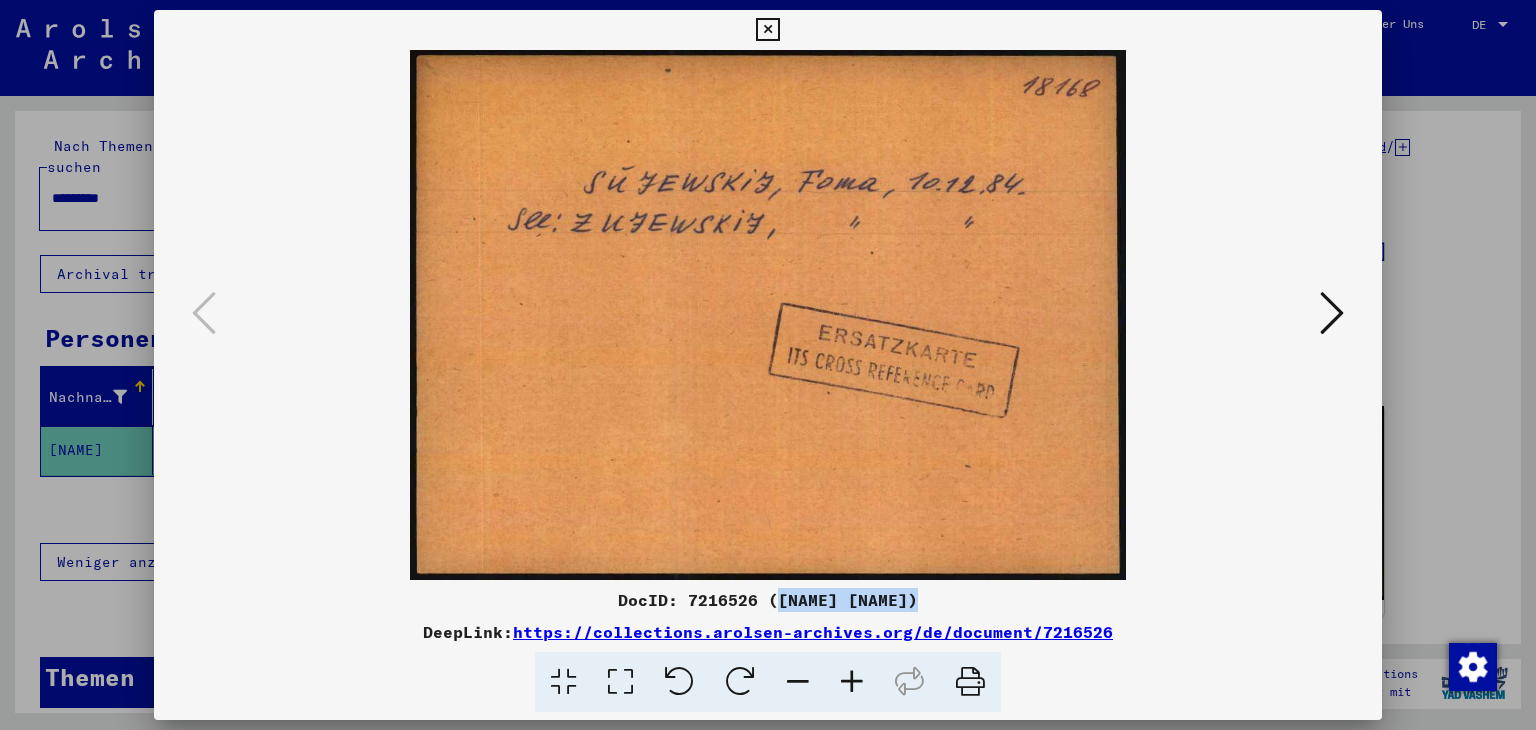 drag, startPoint x: 772, startPoint y: 597, endPoint x: 912, endPoint y: 589, distance: 140.22838 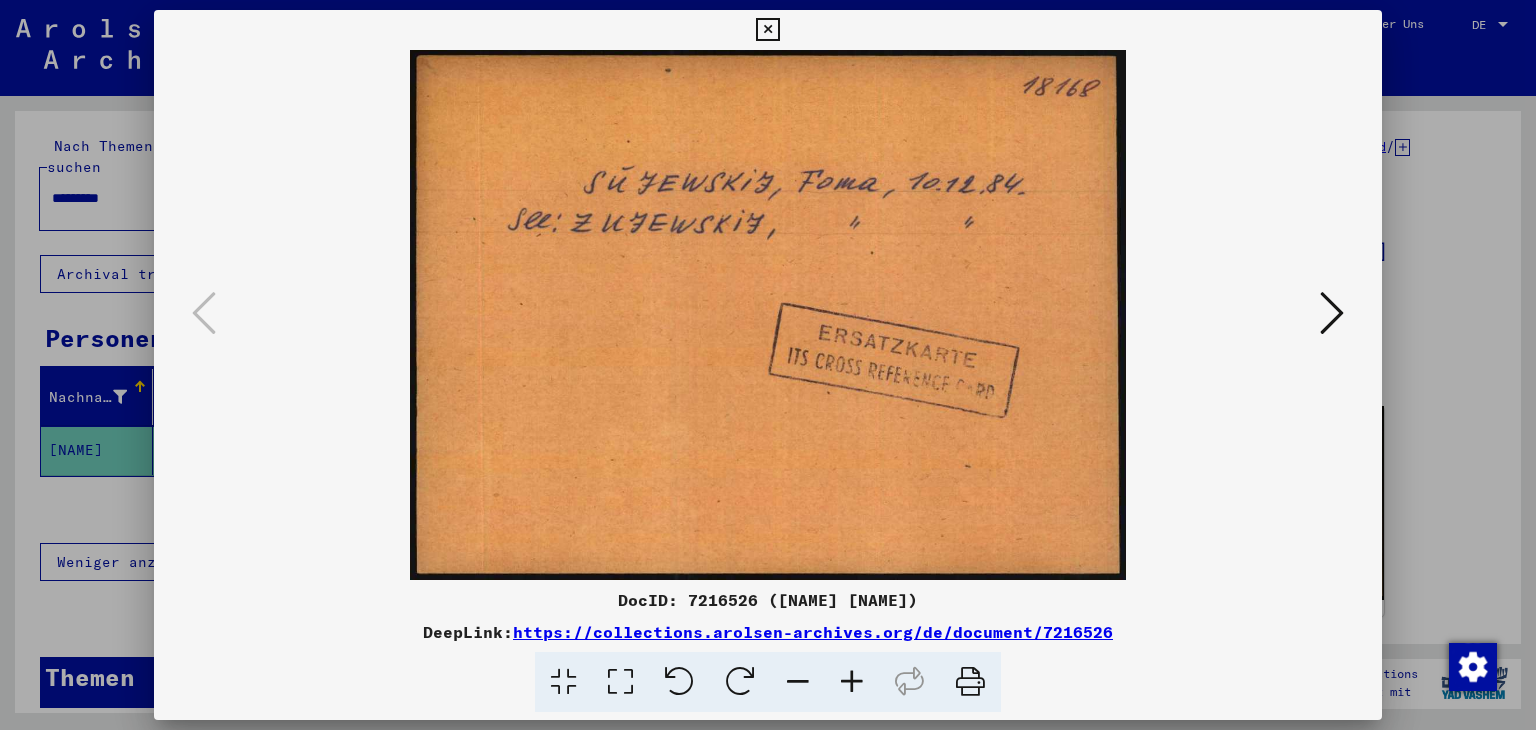 click at bounding box center [768, 365] 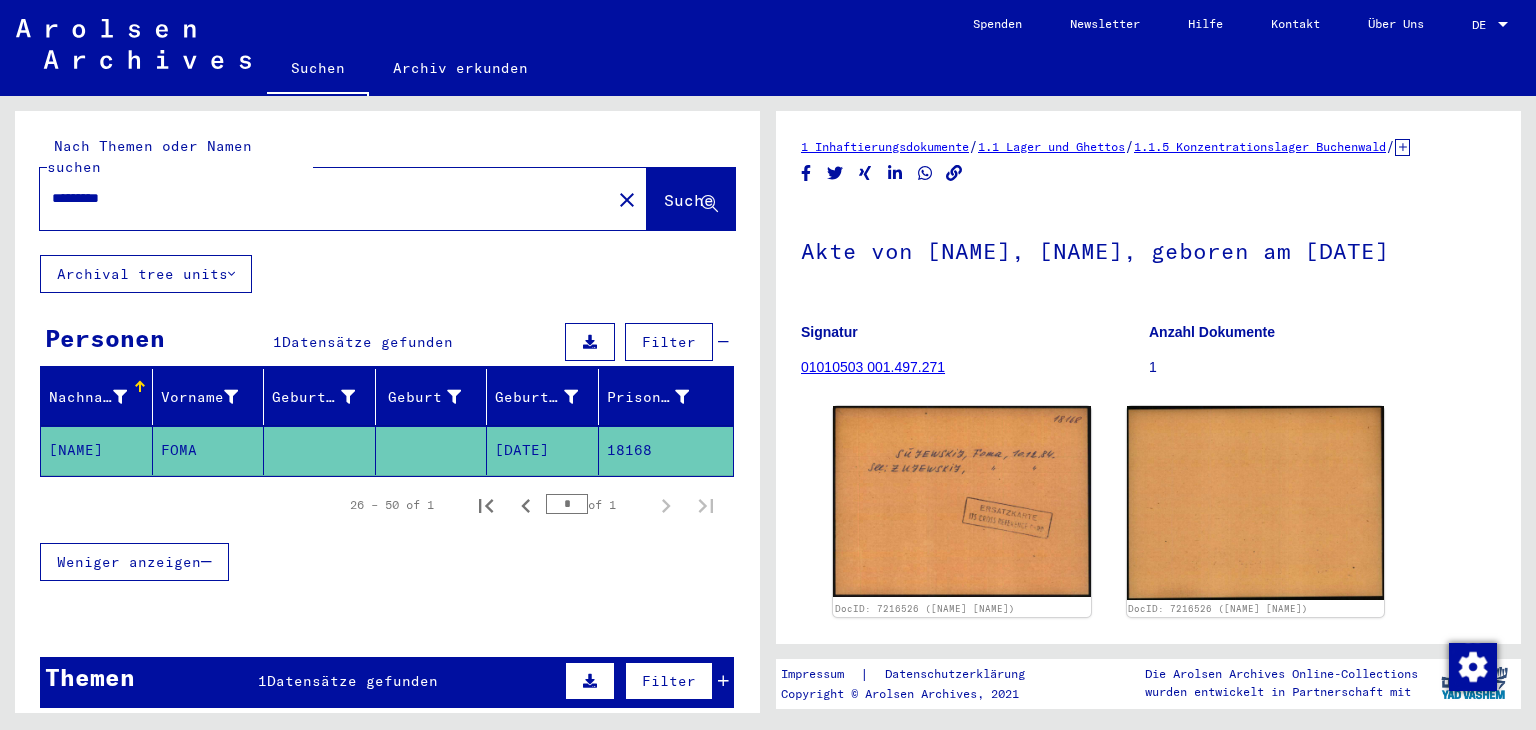click on "*********" 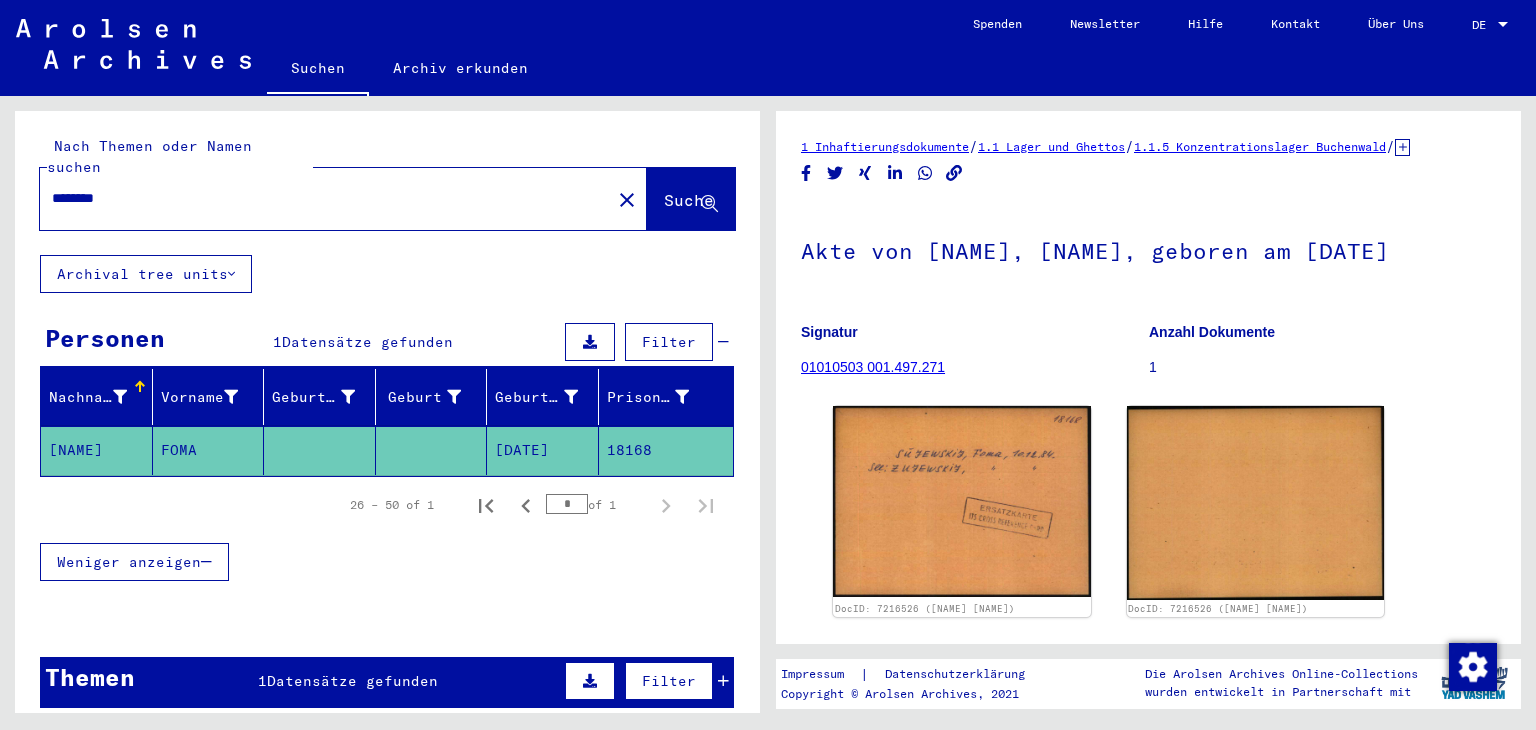 type on "********" 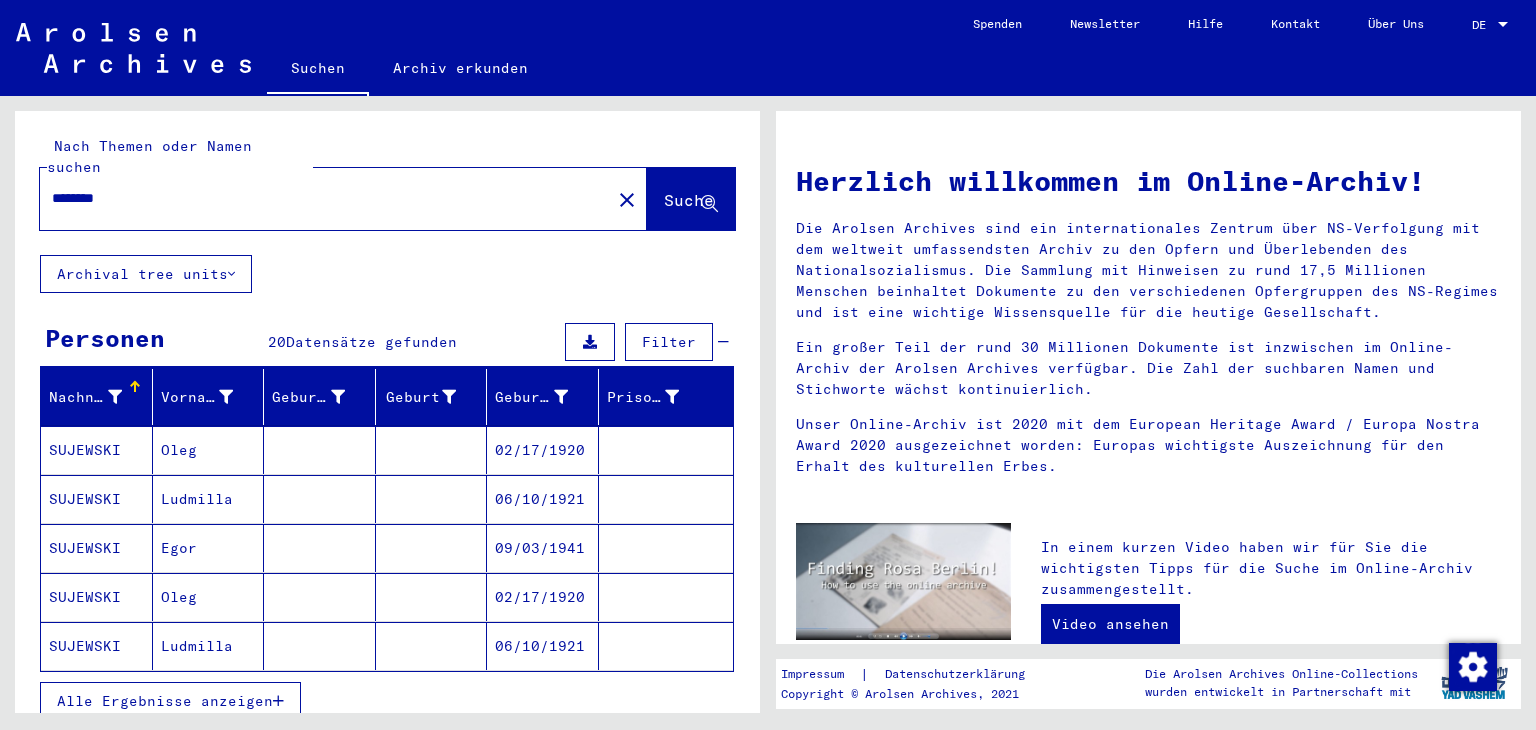 click on "Alle Ergebnisse anzeigen" at bounding box center [165, 701] 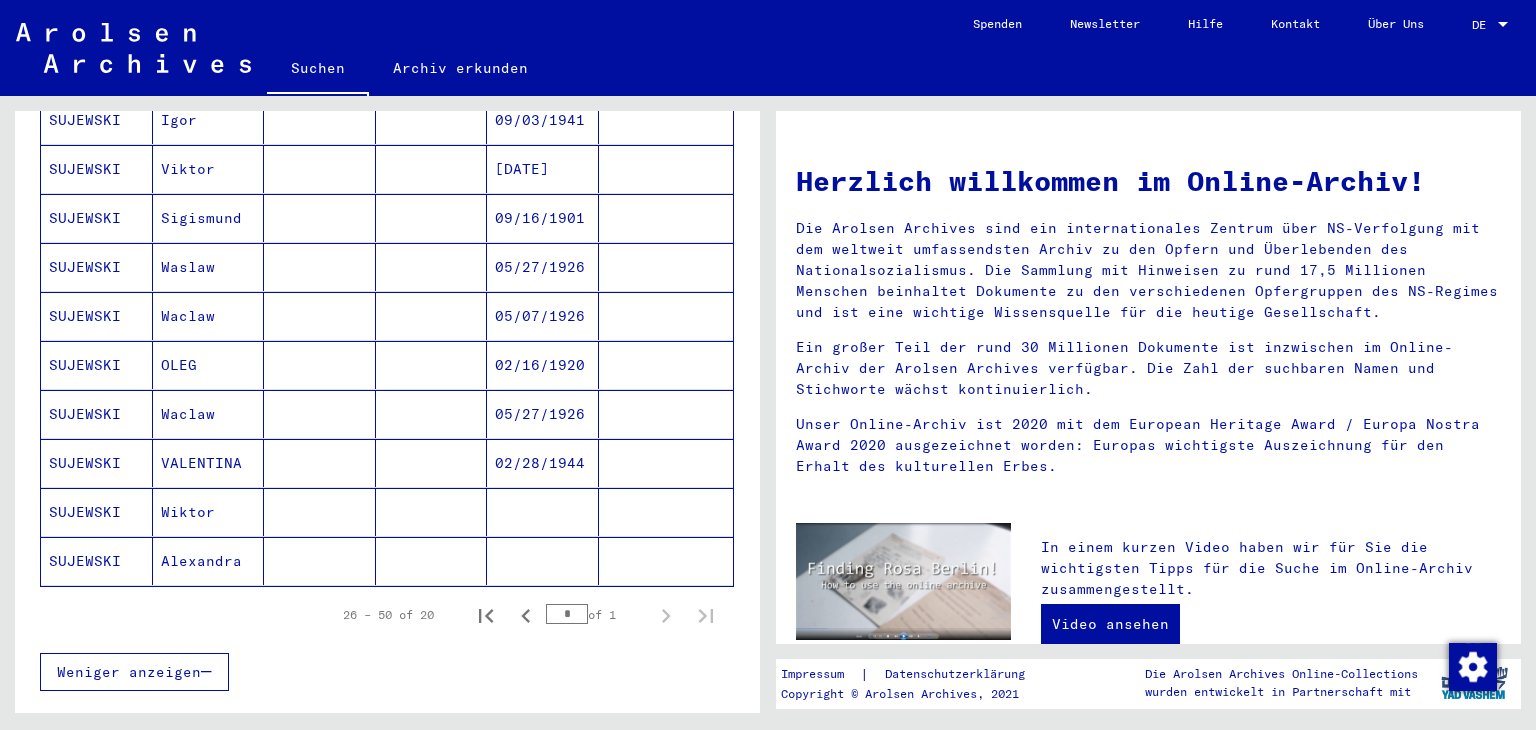 scroll, scrollTop: 821, scrollLeft: 0, axis: vertical 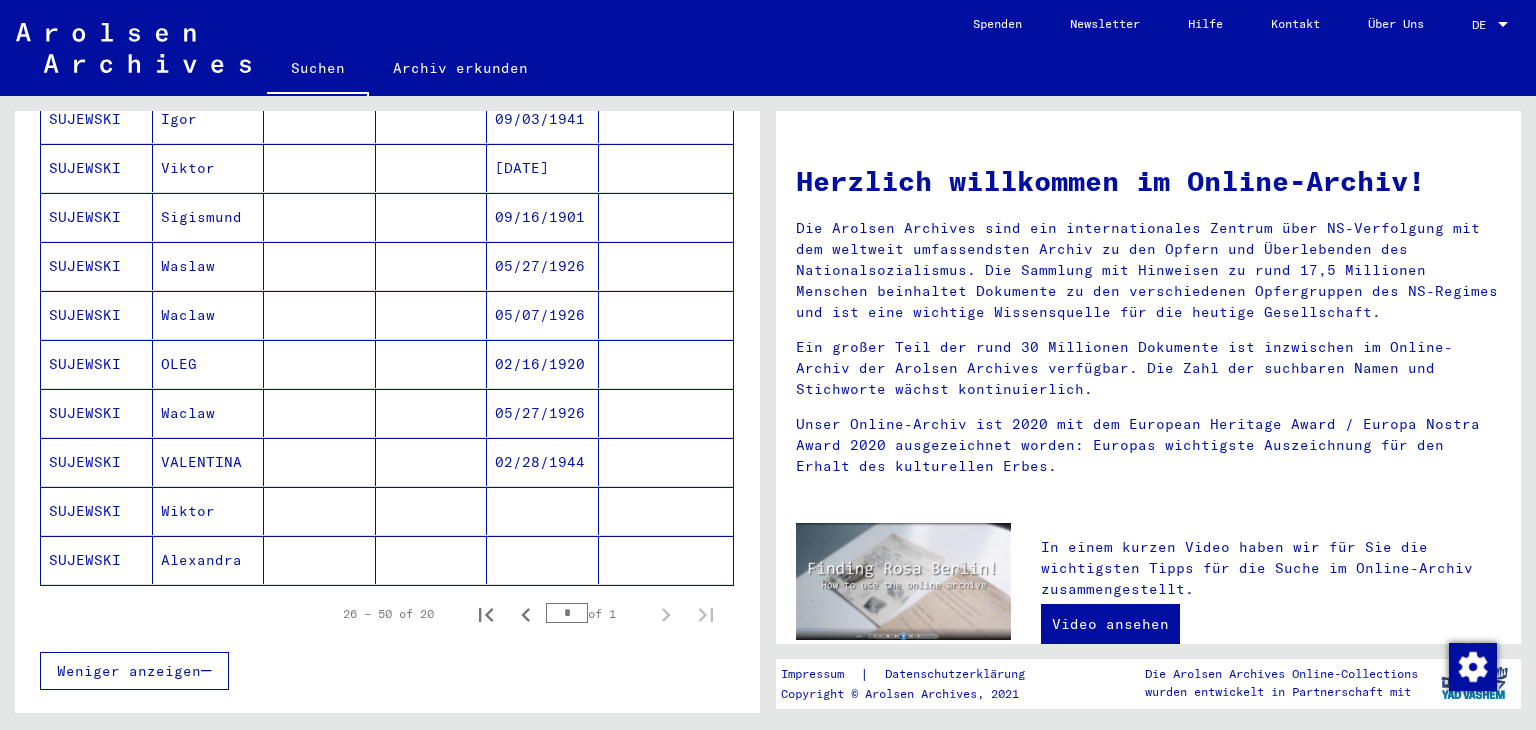 click on "SUJEWSKI" at bounding box center [97, 511] 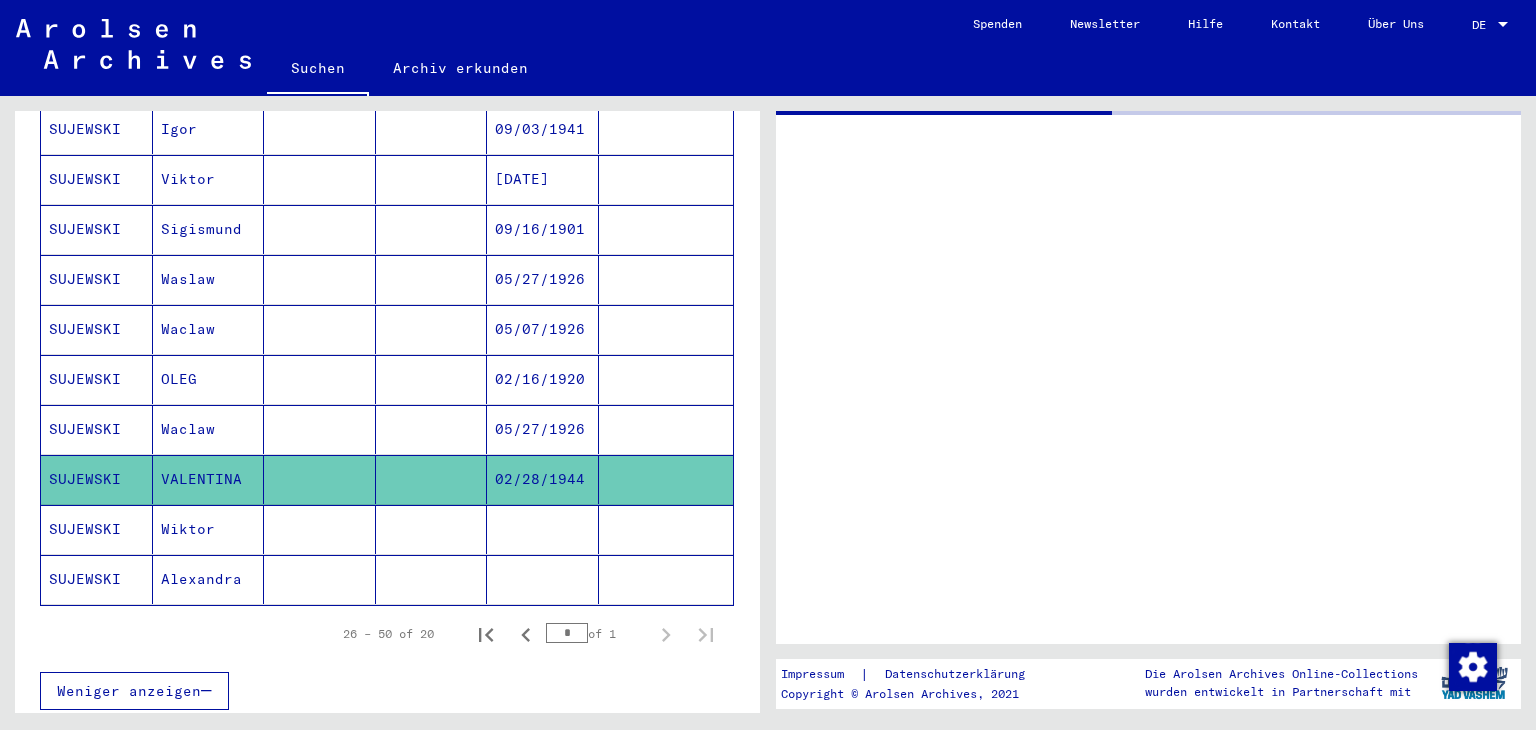 scroll, scrollTop: 829, scrollLeft: 0, axis: vertical 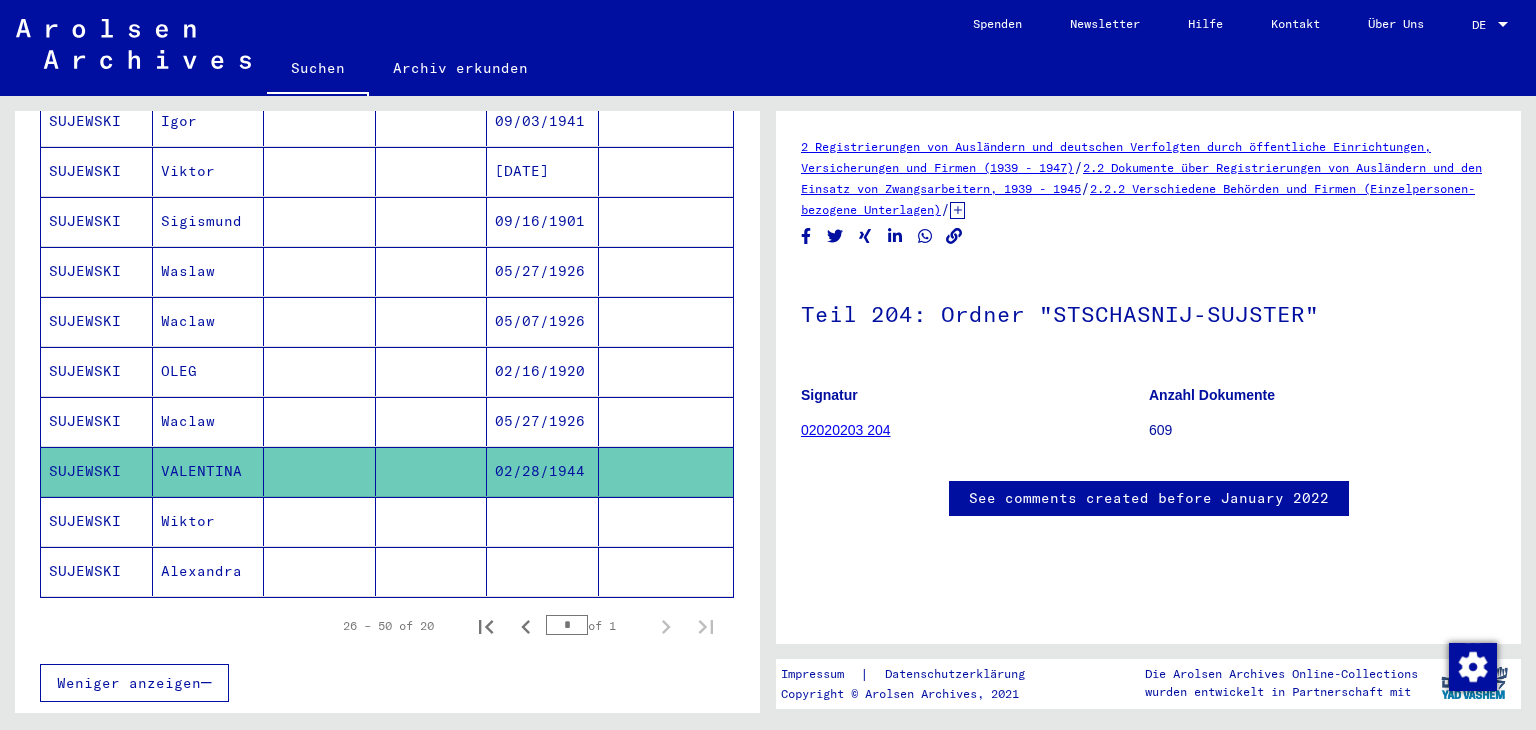 click on "02020203 204" 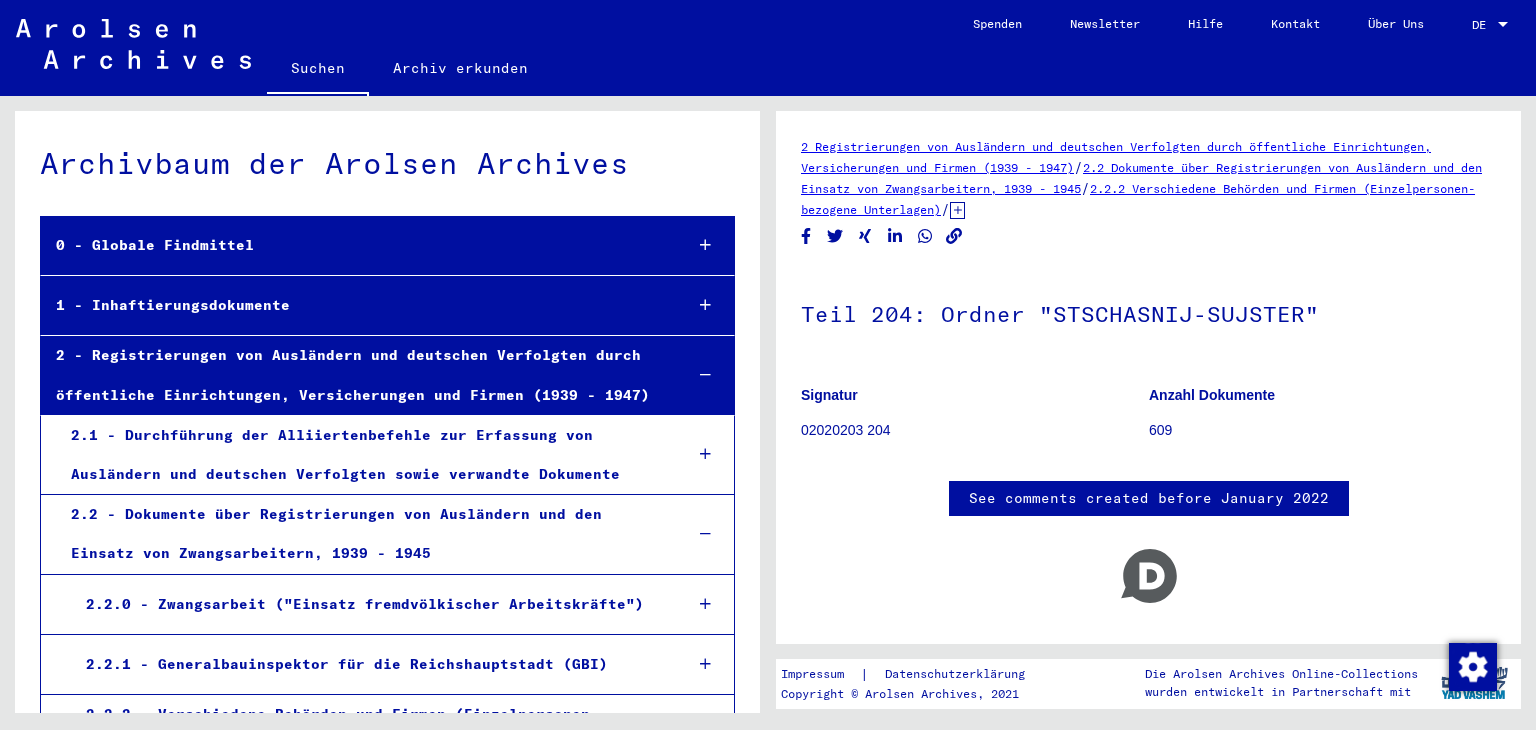 scroll, scrollTop: 30328, scrollLeft: 0, axis: vertical 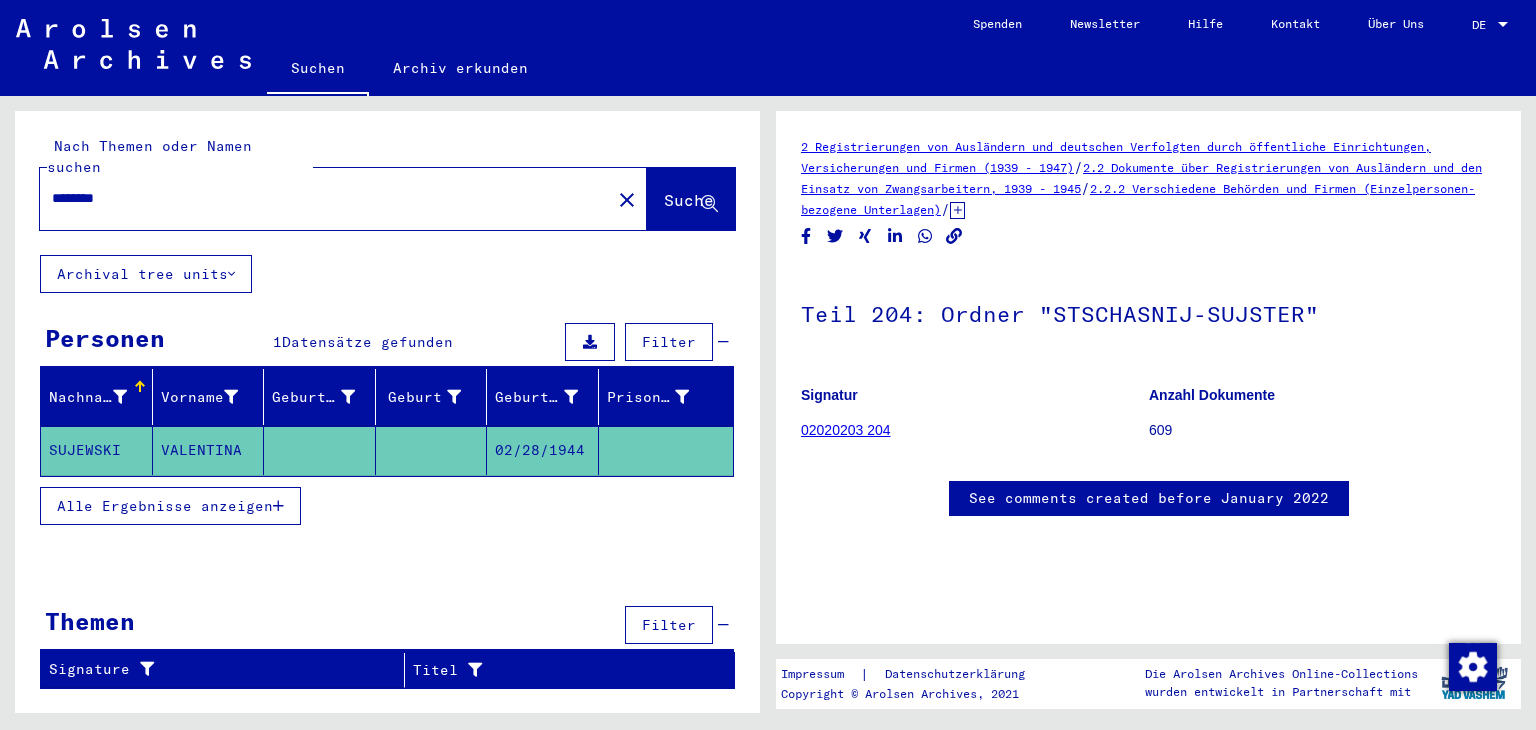click on "Alle Ergebnisse anzeigen" at bounding box center (170, 506) 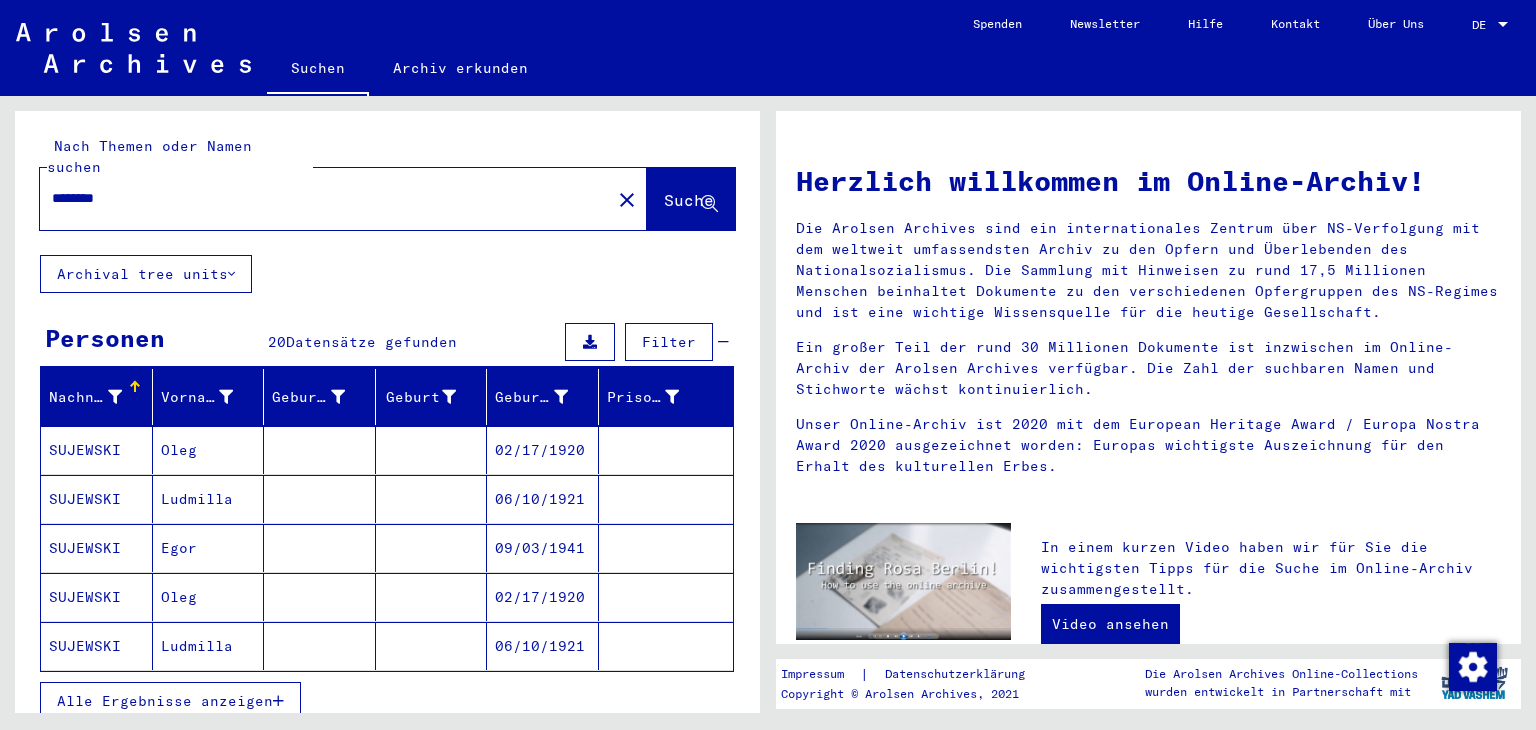 click on "Alle Ergebnisse anzeigen" at bounding box center [170, 701] 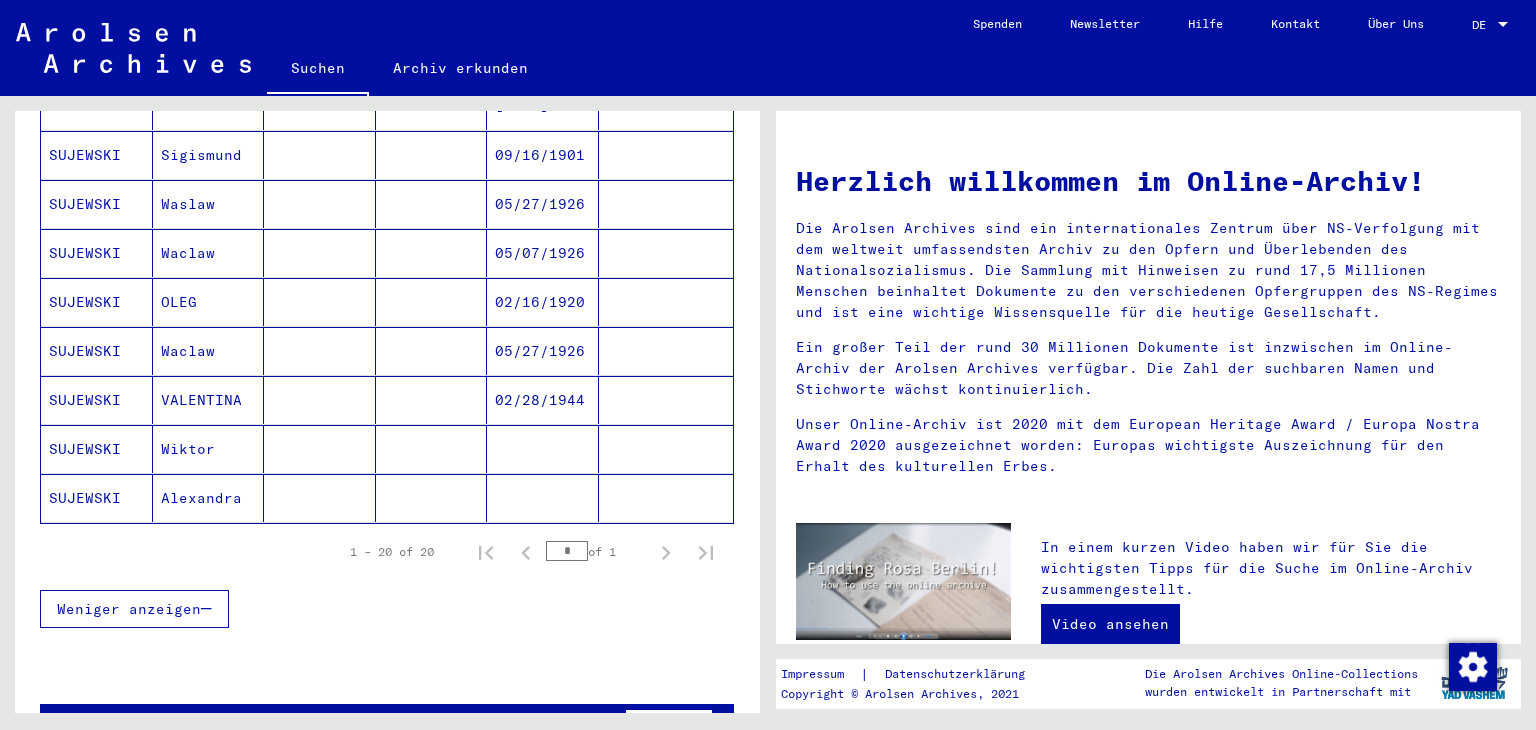 scroll, scrollTop: 0, scrollLeft: 0, axis: both 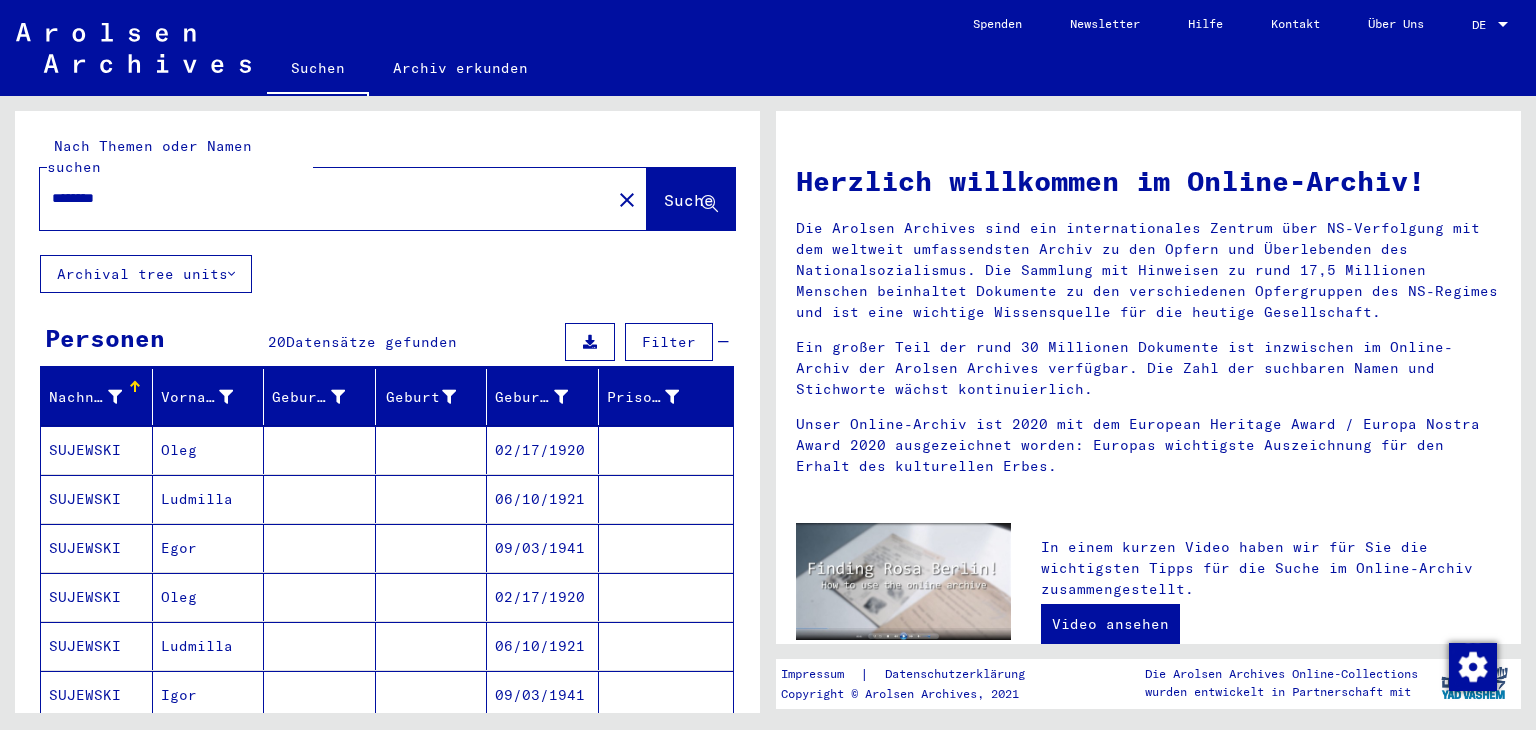click on "********" at bounding box center [319, 198] 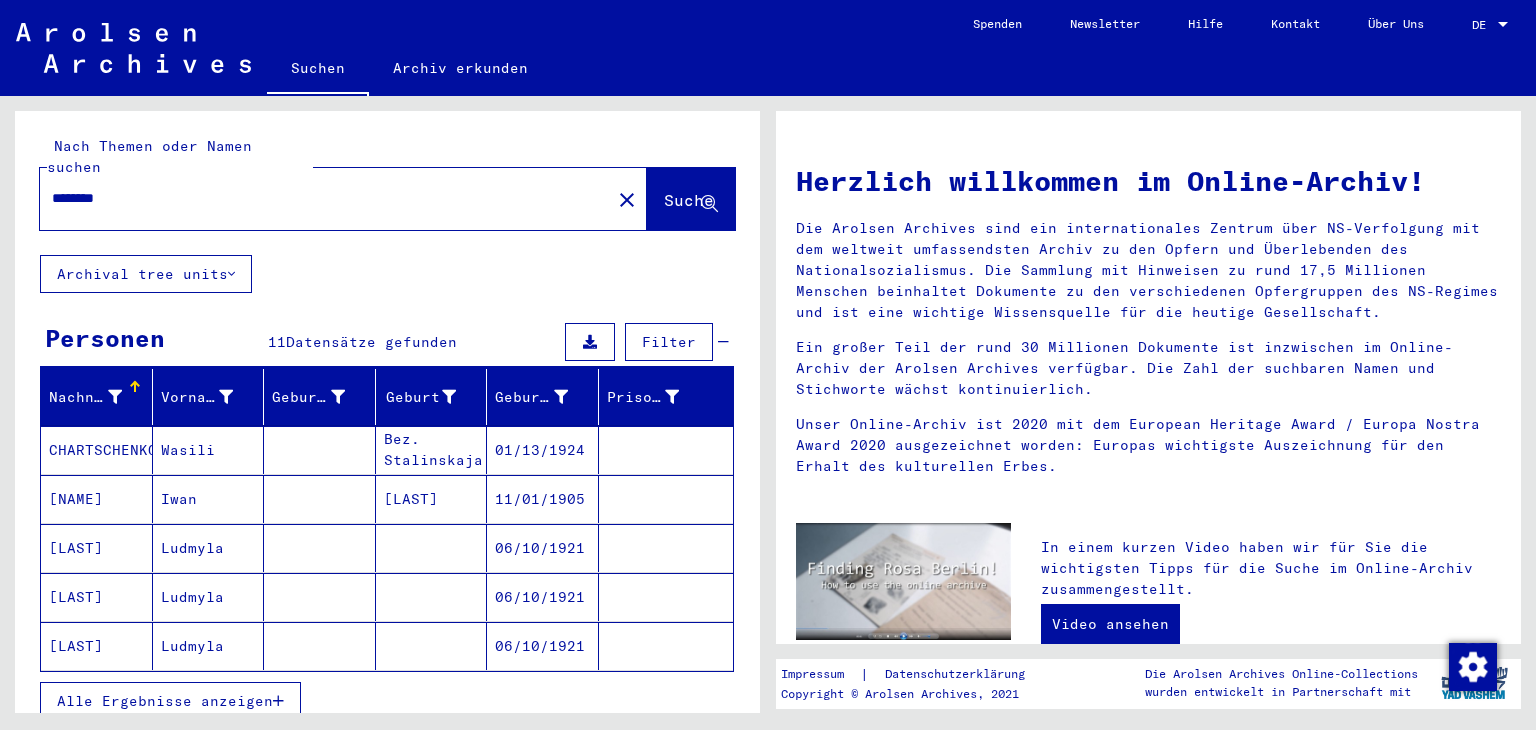 click on "Alle Ergebnisse anzeigen" at bounding box center (170, 701) 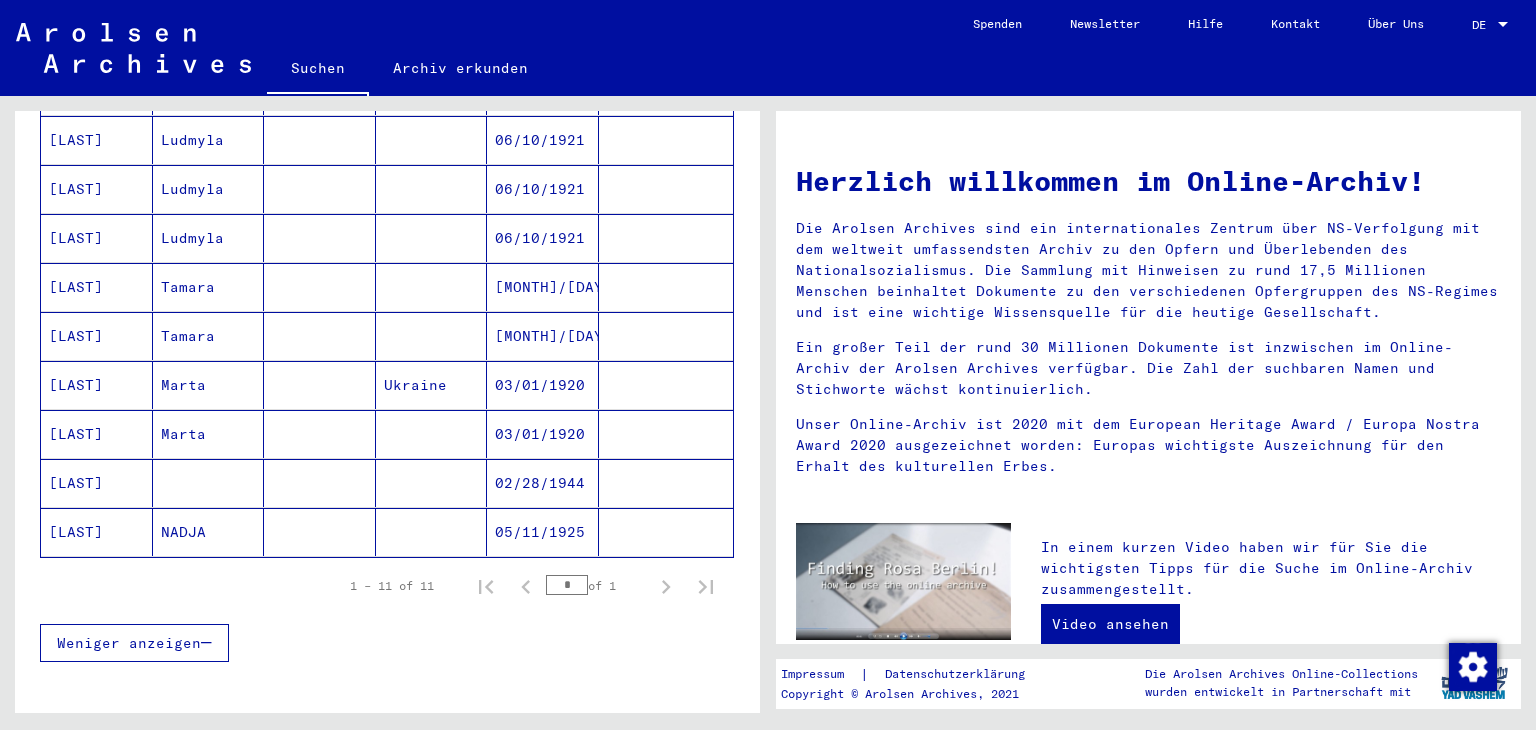 scroll, scrollTop: 417, scrollLeft: 0, axis: vertical 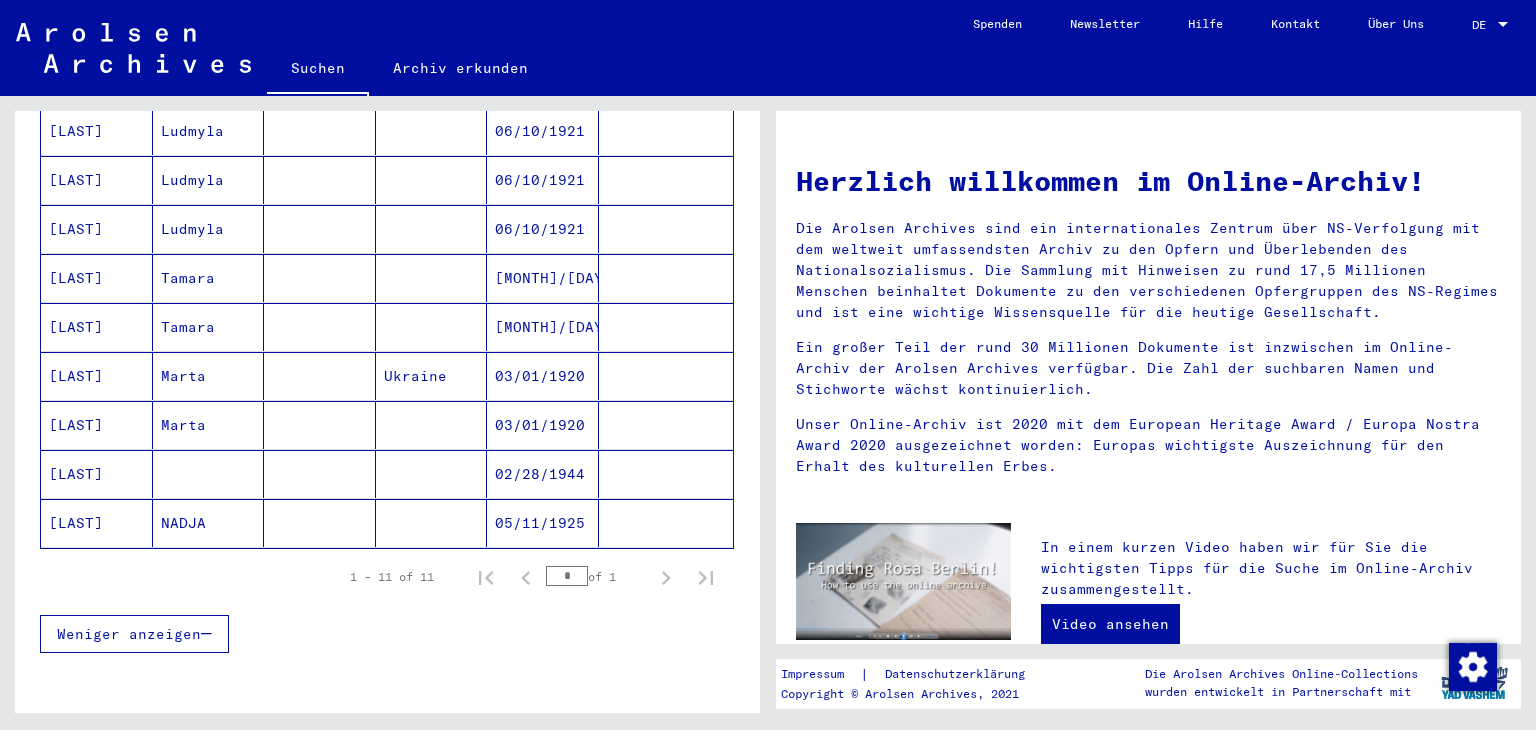 click on "Marta" at bounding box center (209, 474) 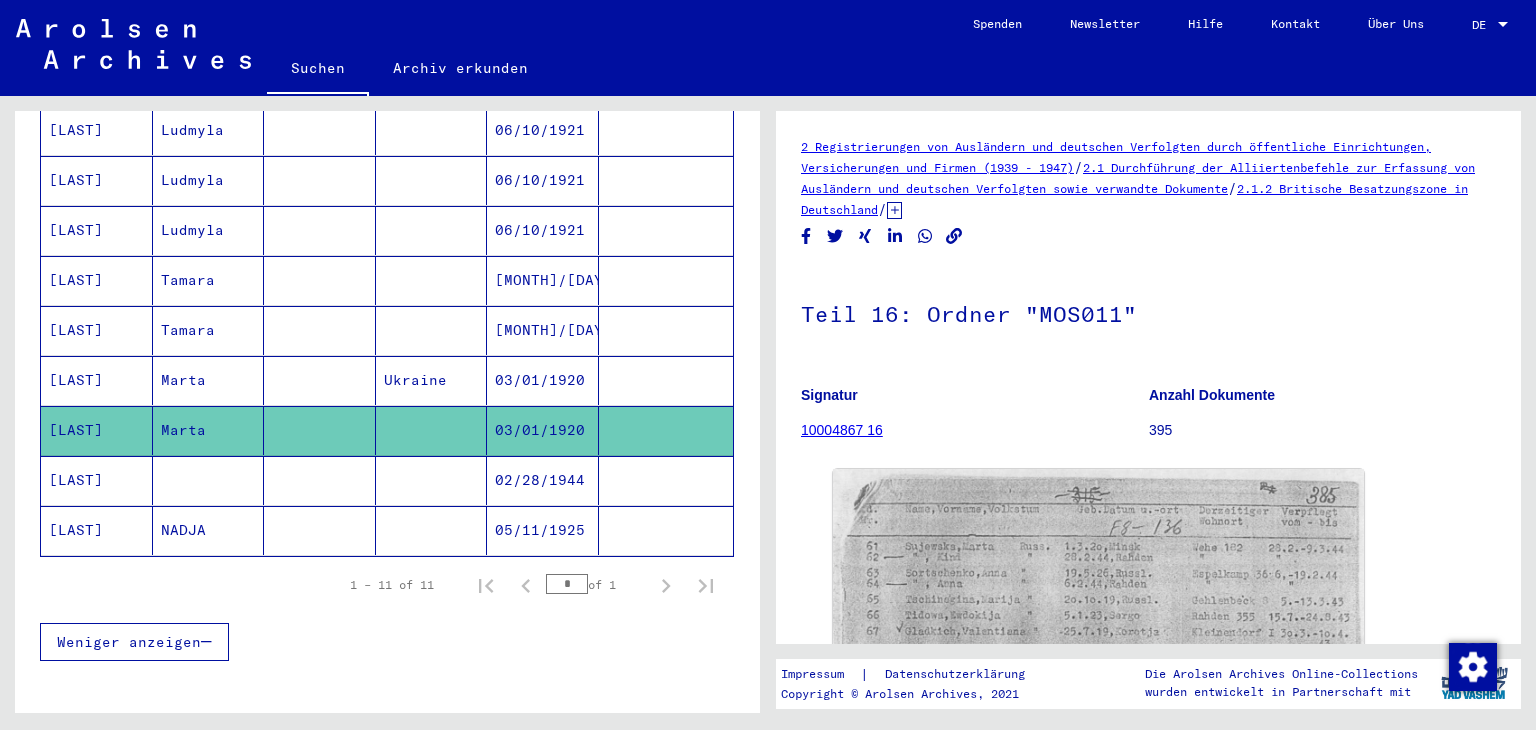 scroll, scrollTop: 0, scrollLeft: 0, axis: both 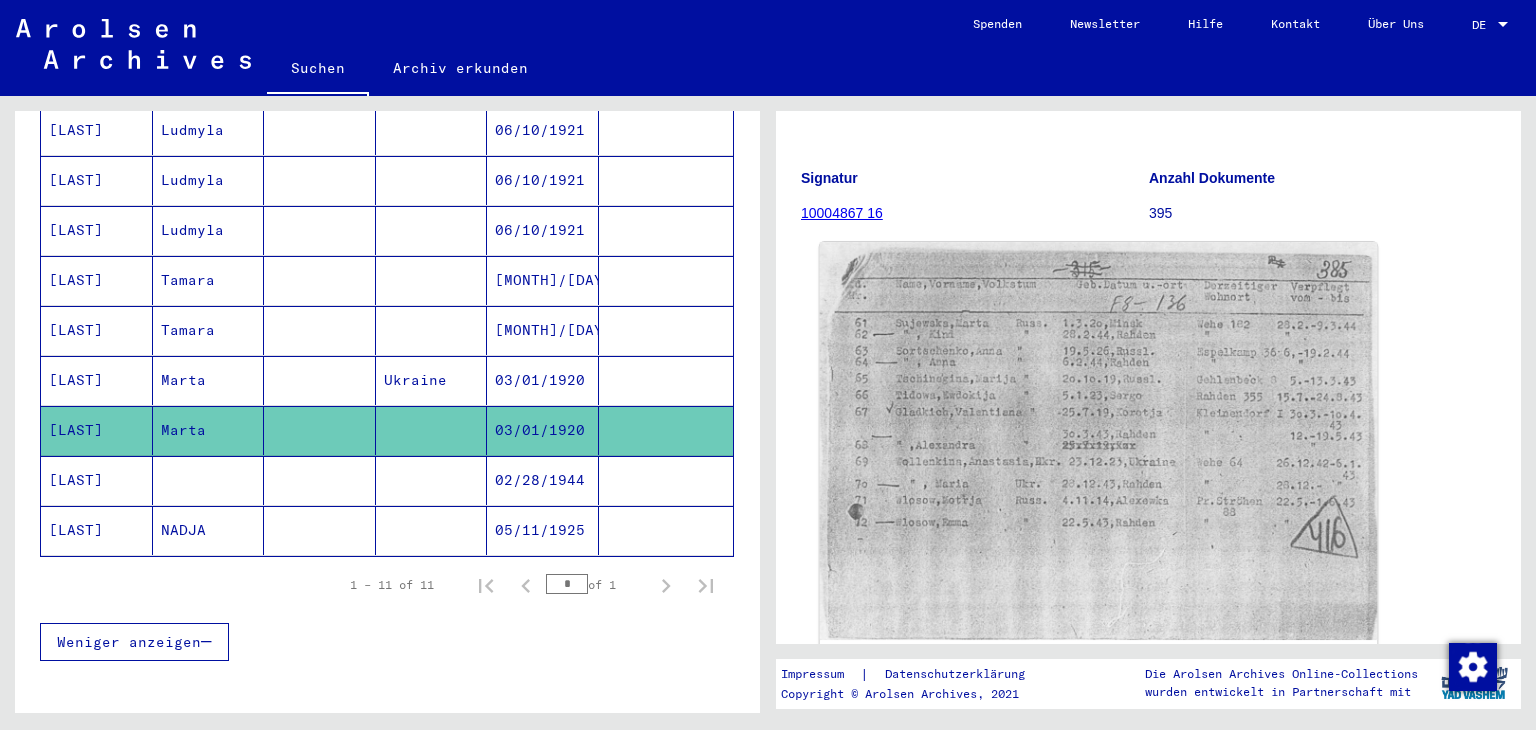 click 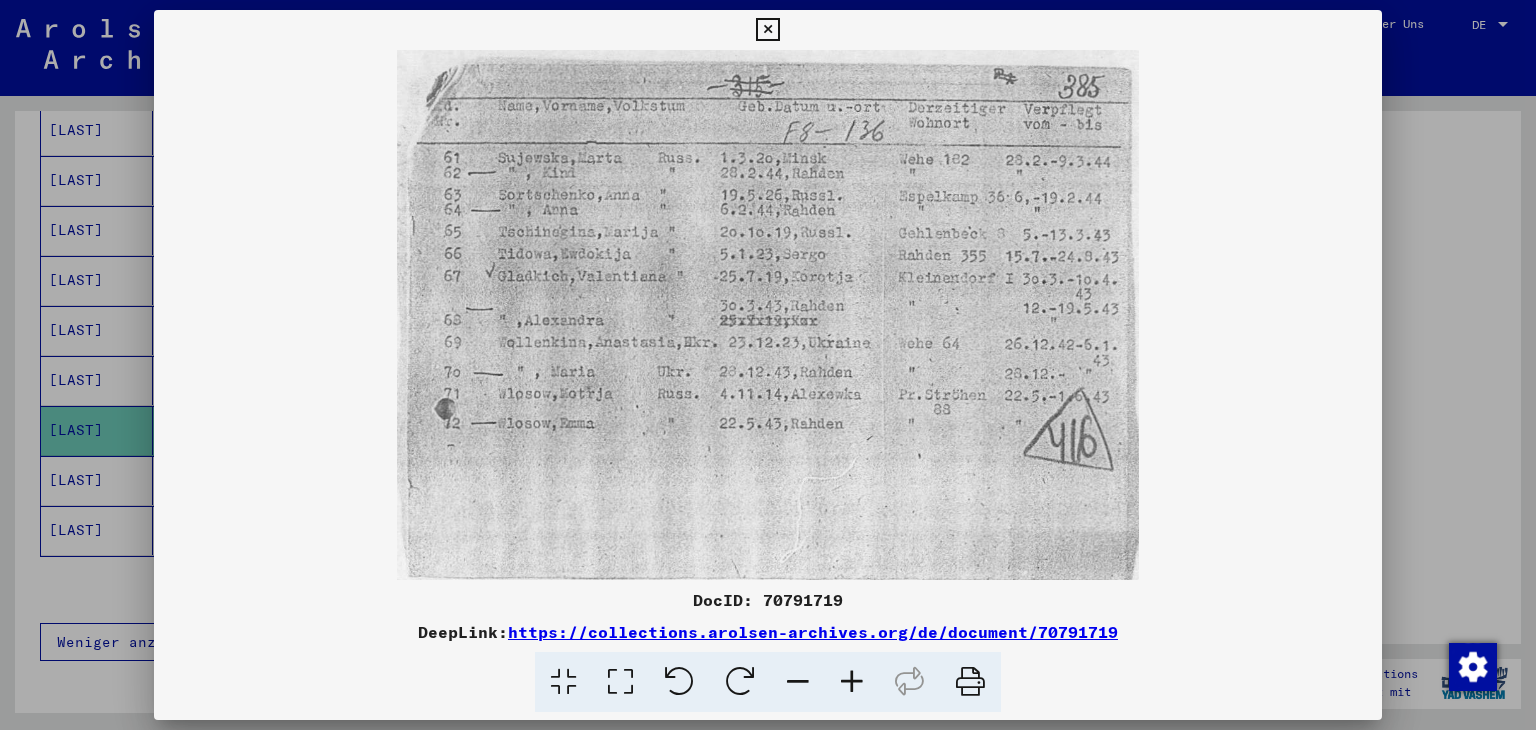 click at bounding box center (768, 315) 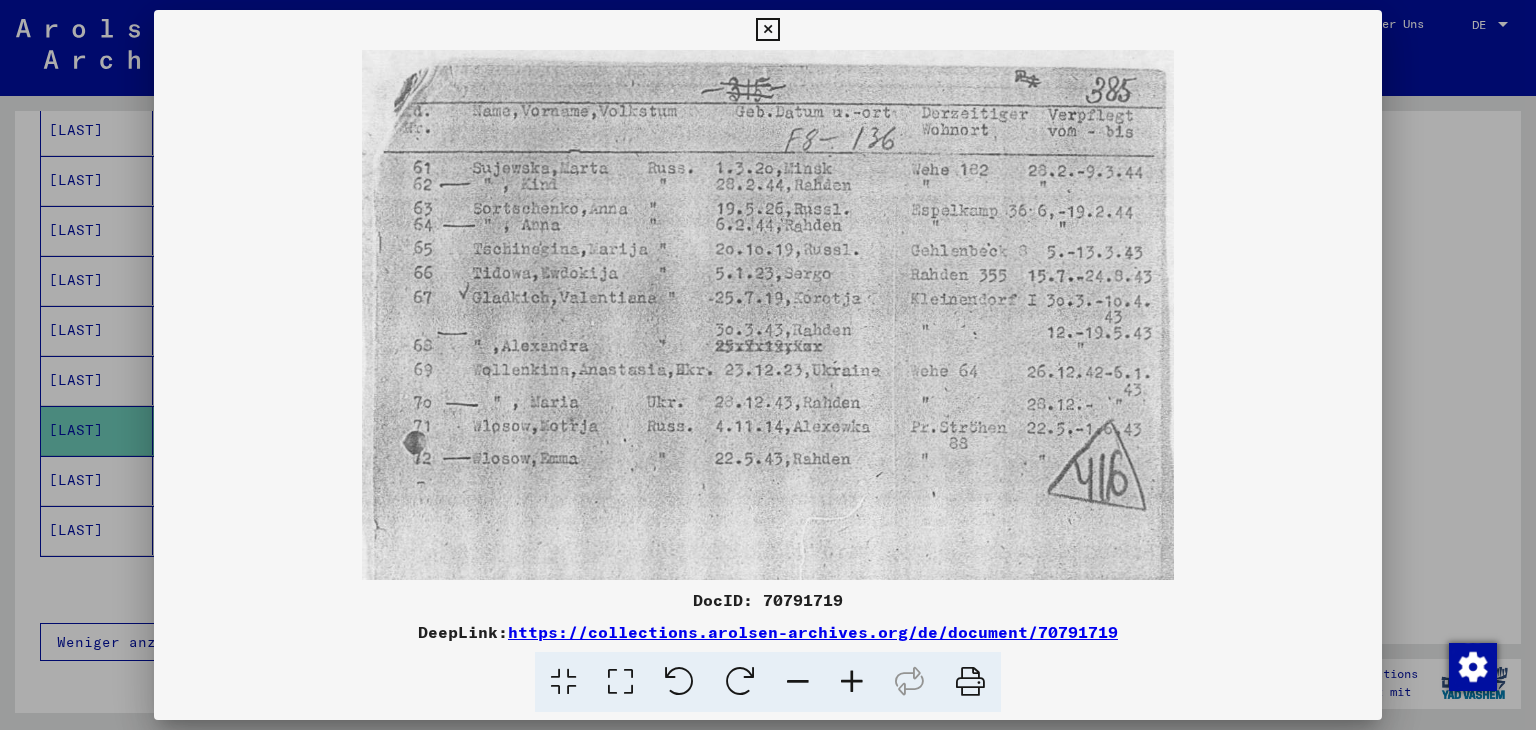 click at bounding box center [852, 682] 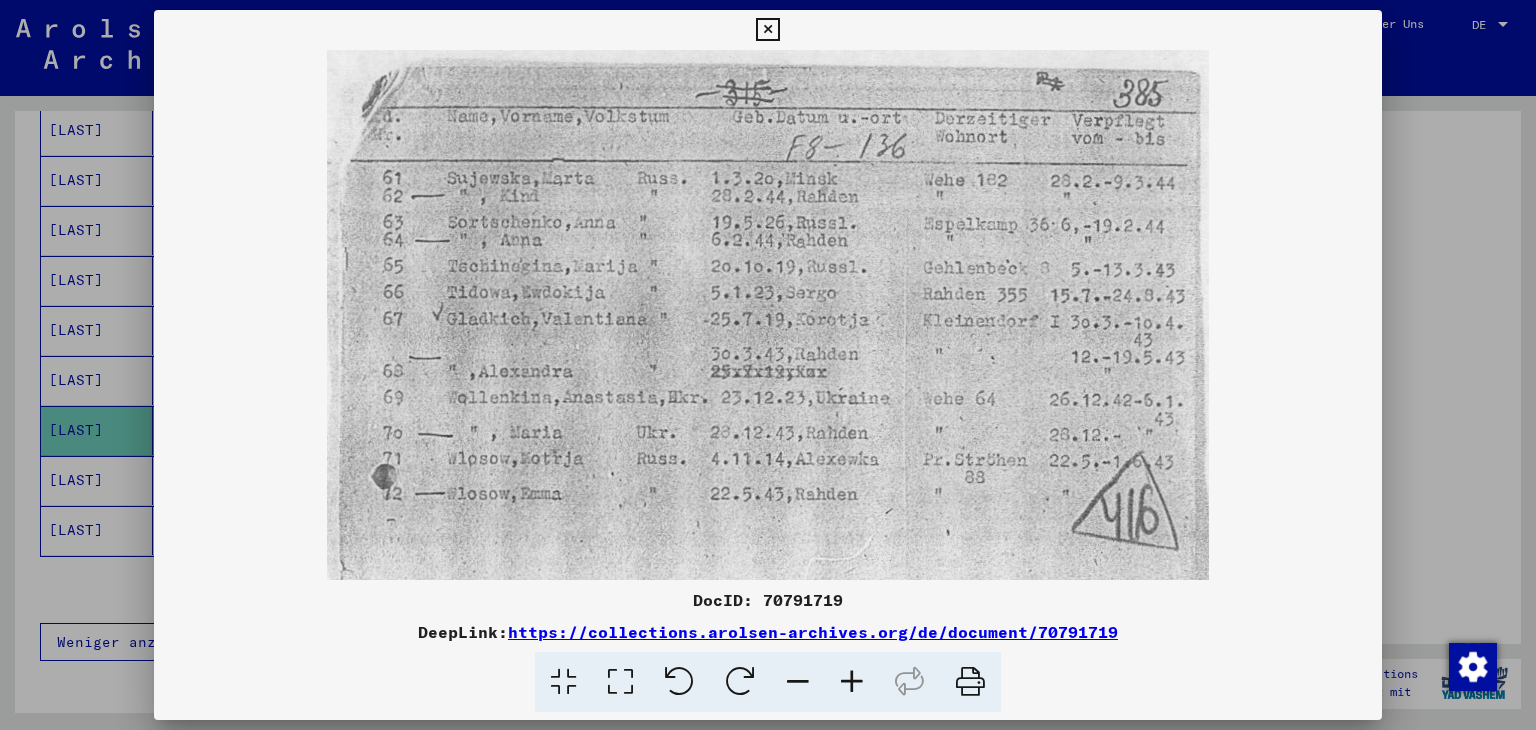 click at bounding box center (852, 682) 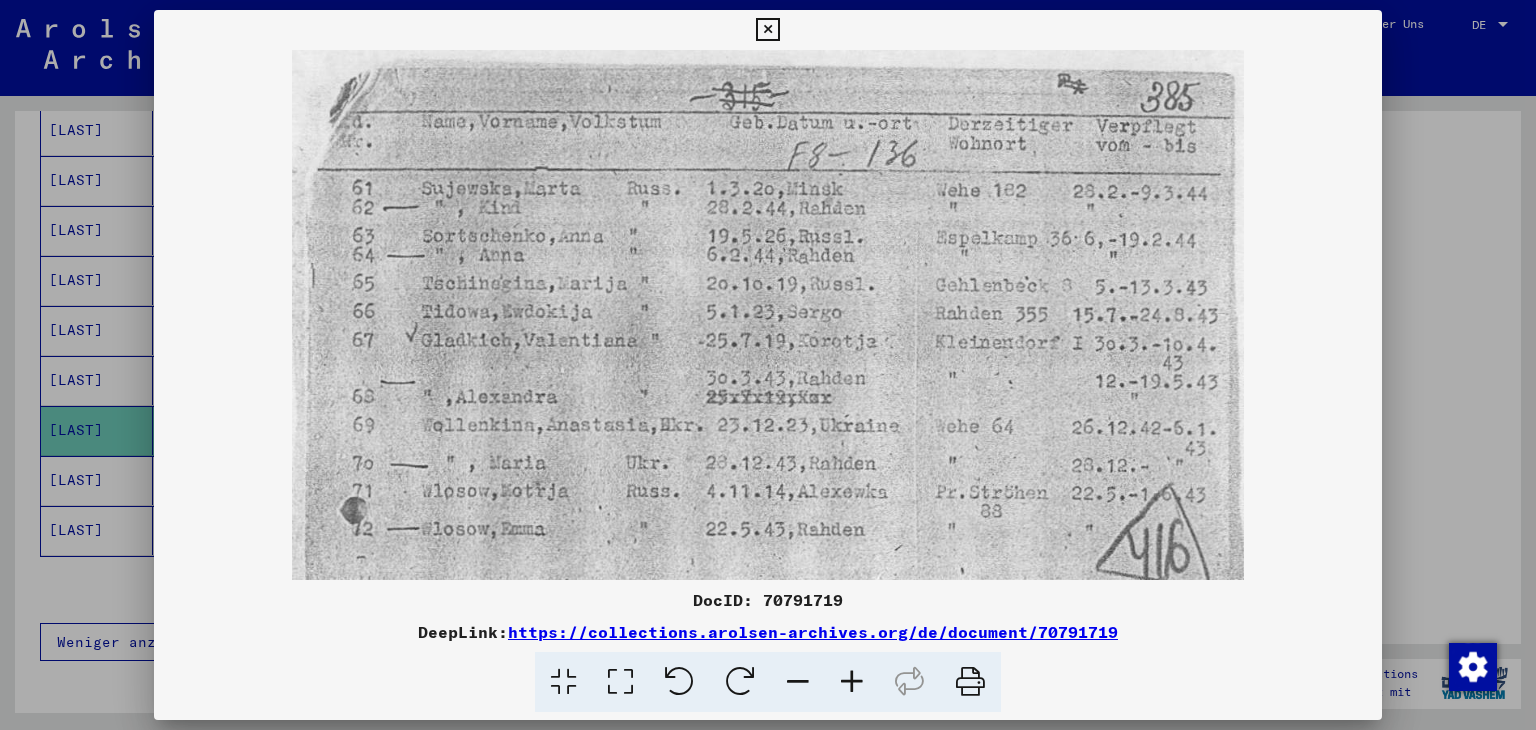 click at bounding box center [852, 682] 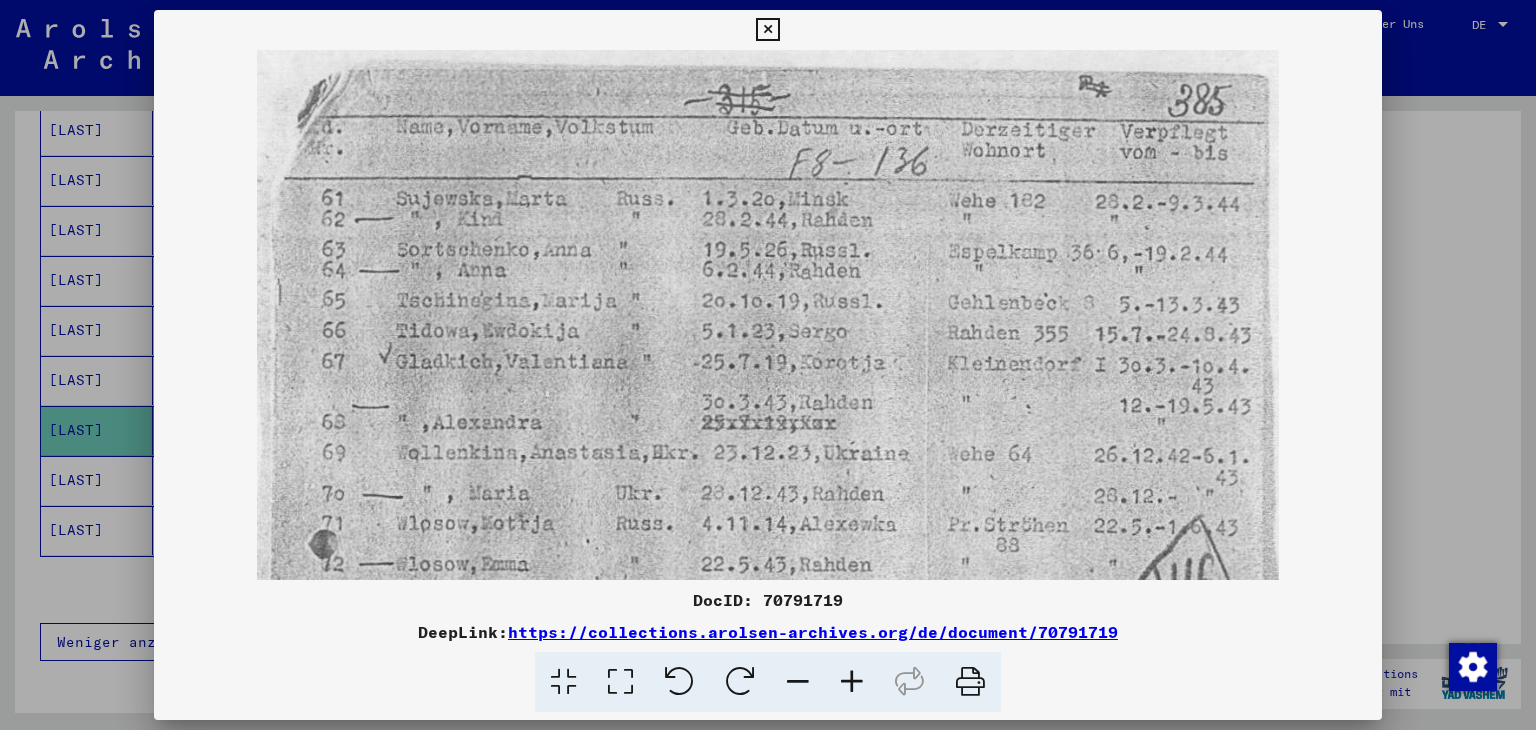 click at bounding box center (852, 682) 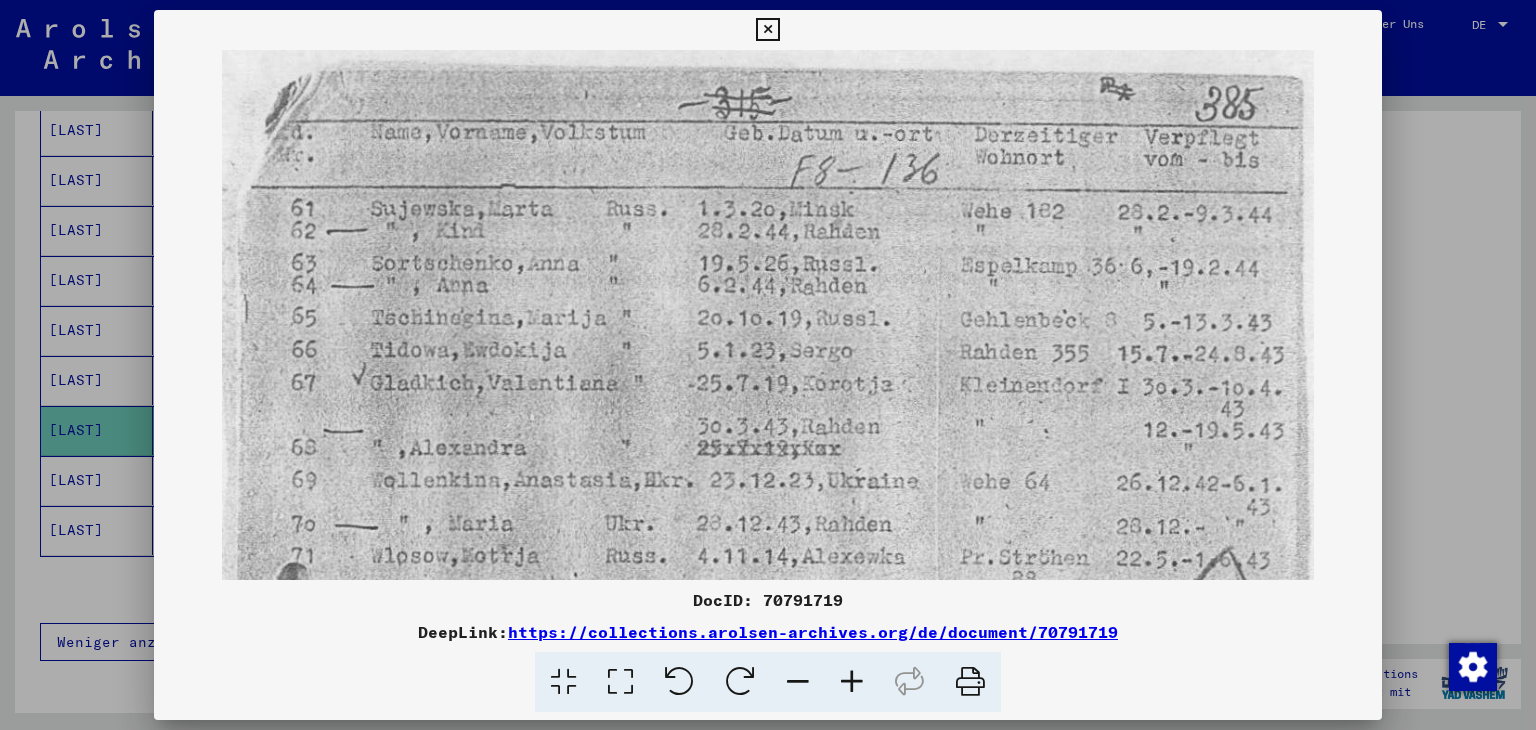 click at bounding box center [852, 682] 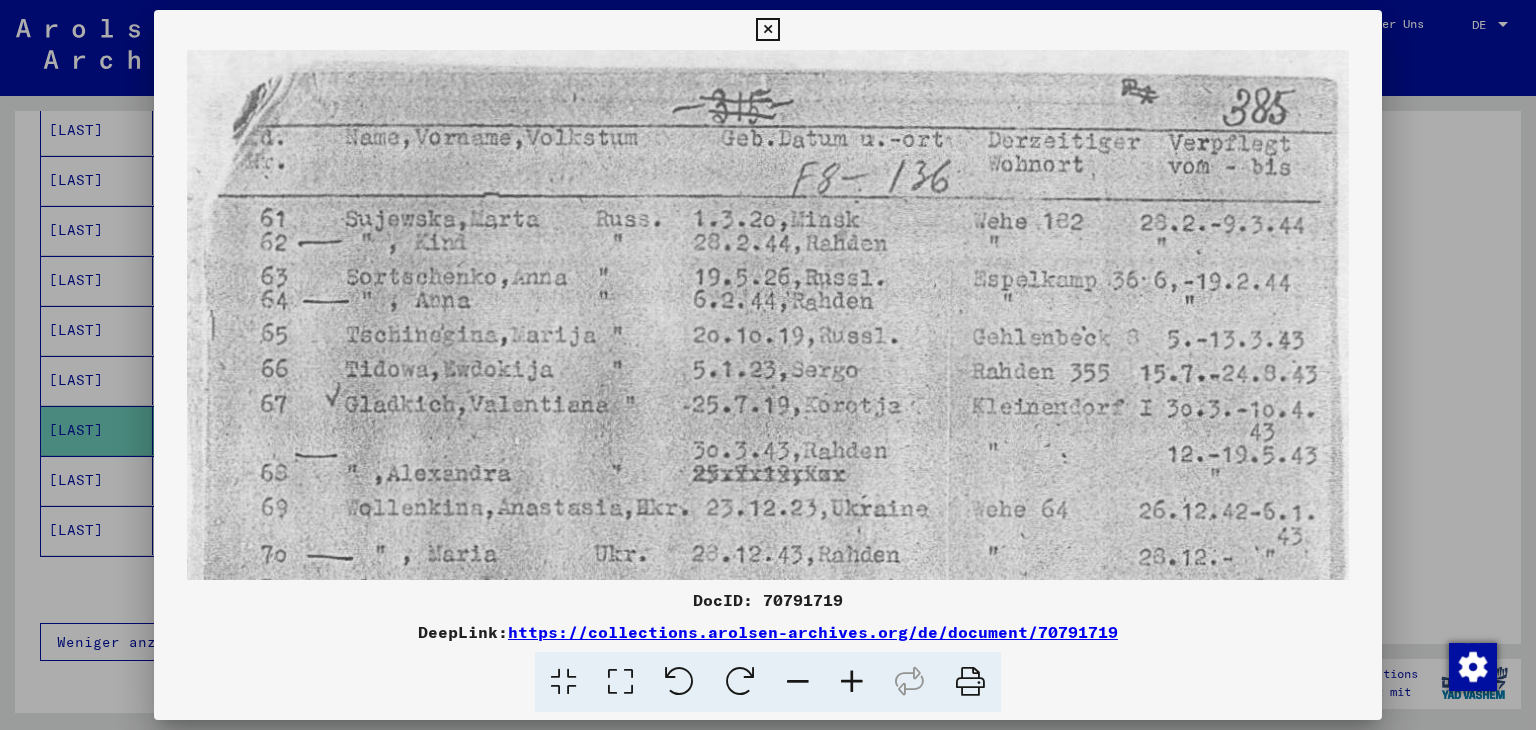 drag, startPoint x: 498, startPoint y: 213, endPoint x: 497, endPoint y: 243, distance: 30.016663 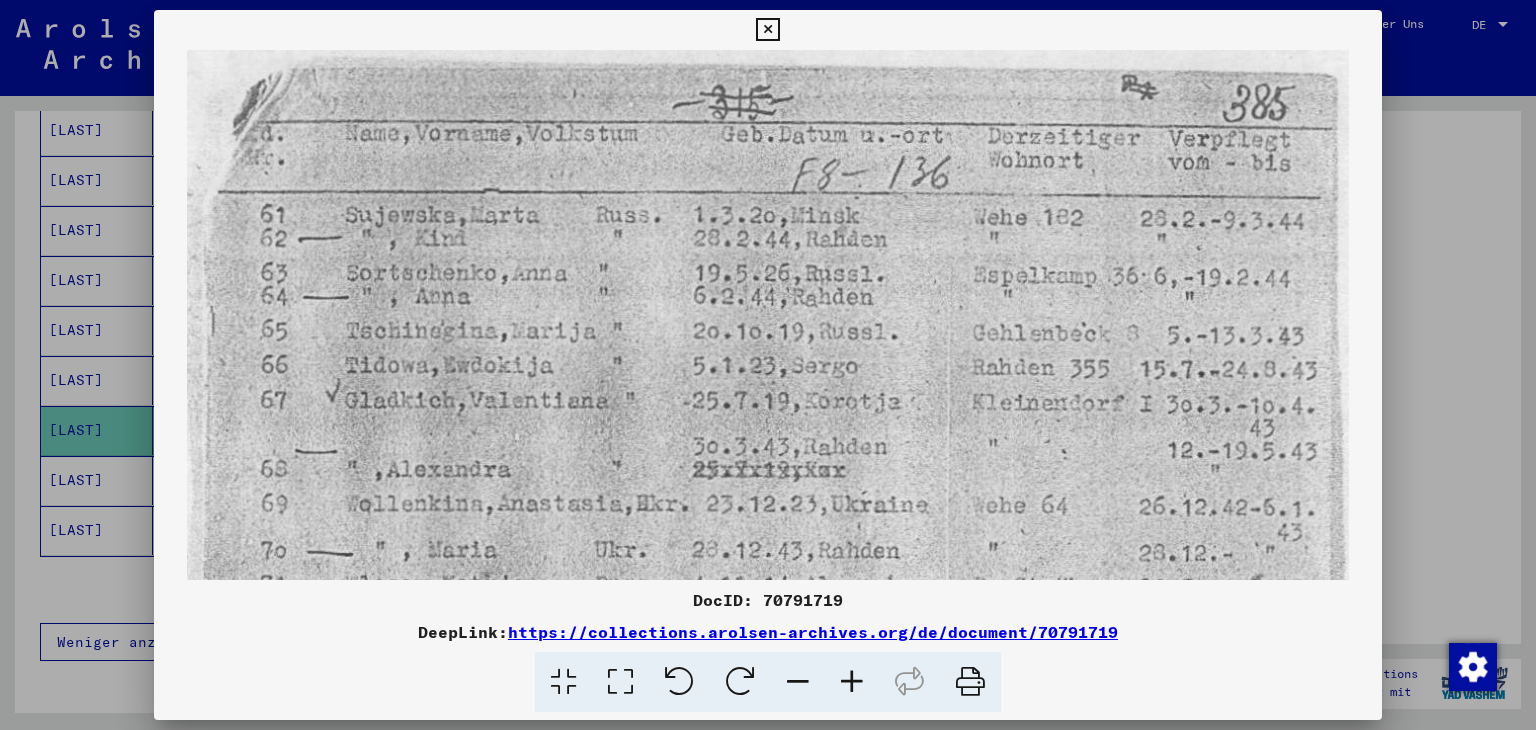 drag, startPoint x: 661, startPoint y: 353, endPoint x: 584, endPoint y: 356, distance: 77.05842 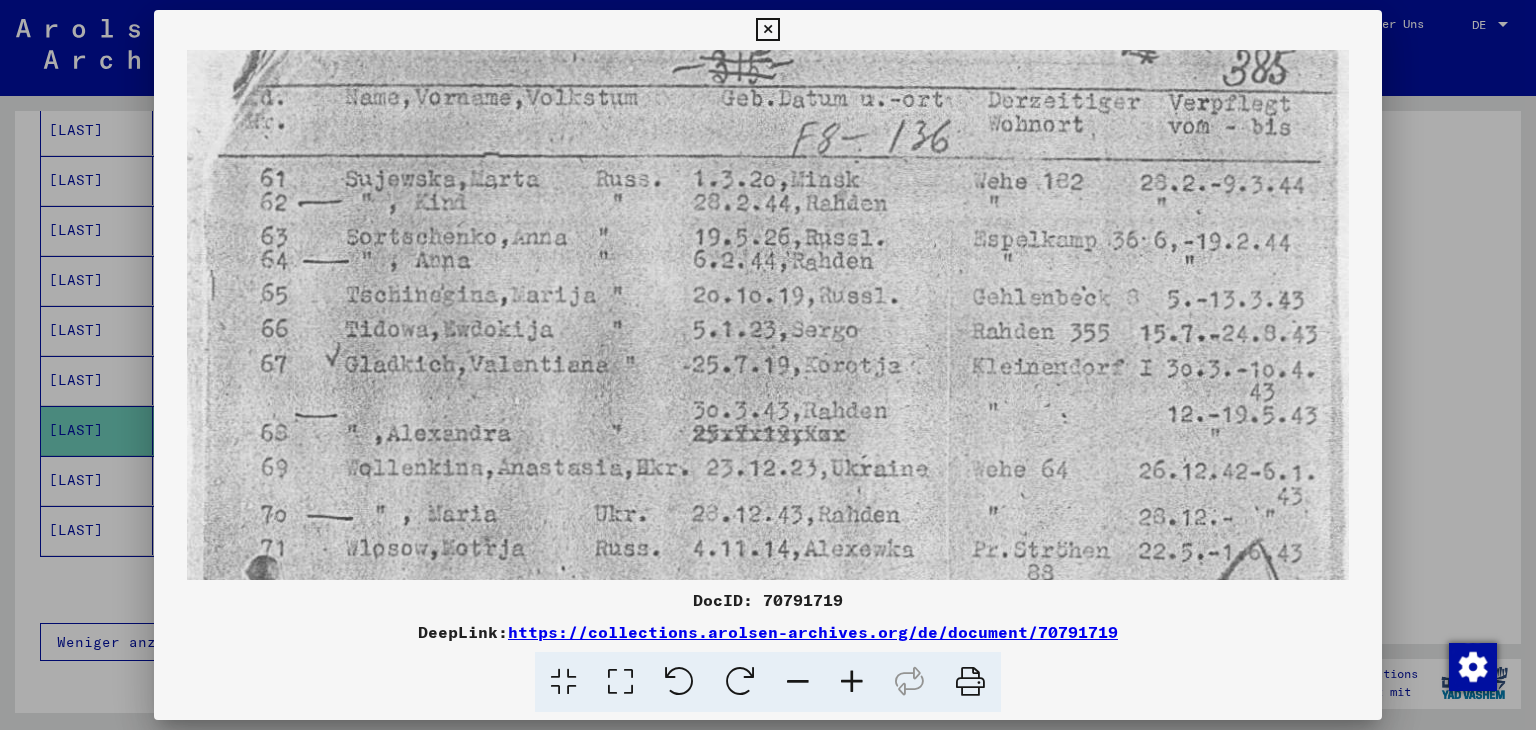 scroll, scrollTop: 0, scrollLeft: 0, axis: both 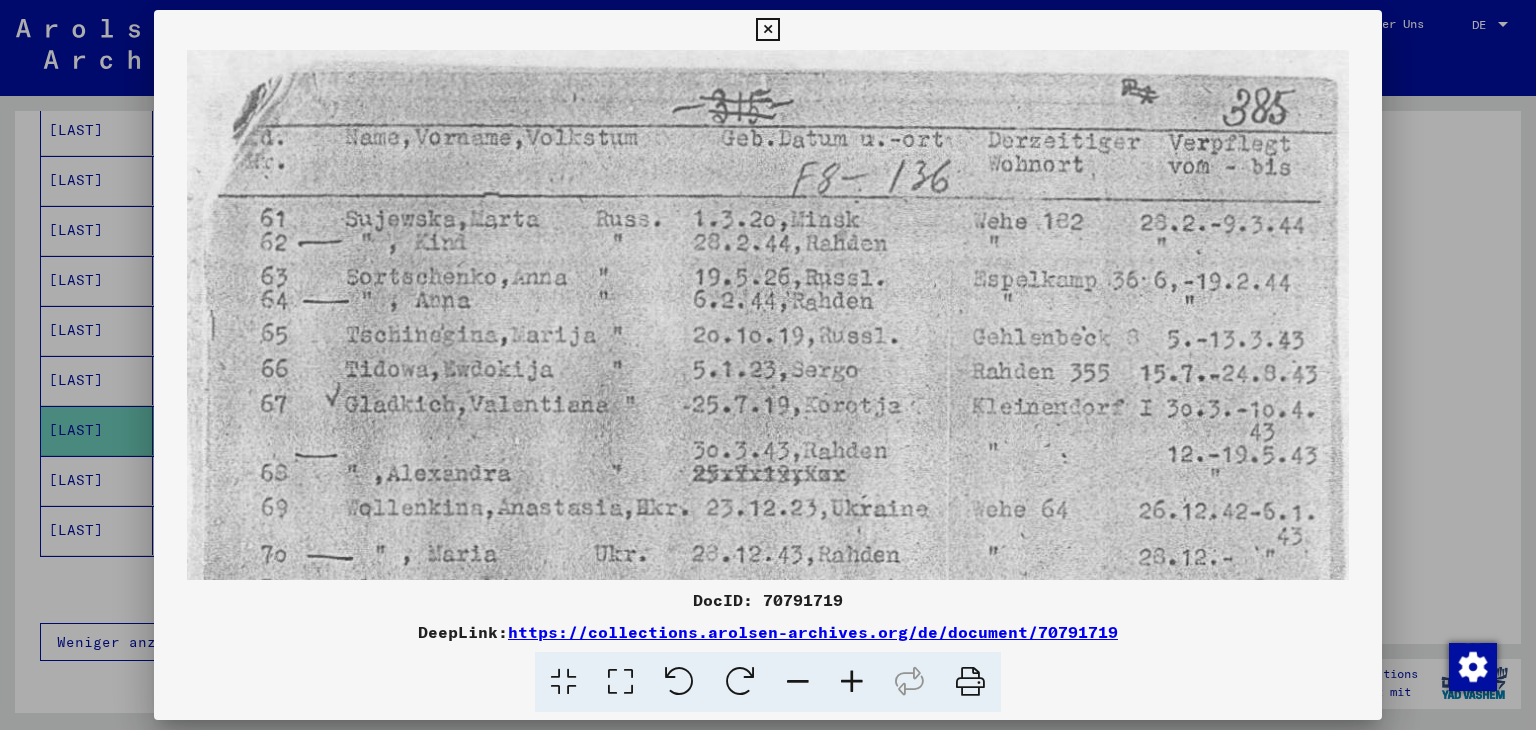 drag, startPoint x: 980, startPoint y: 358, endPoint x: 937, endPoint y: 416, distance: 72.20111 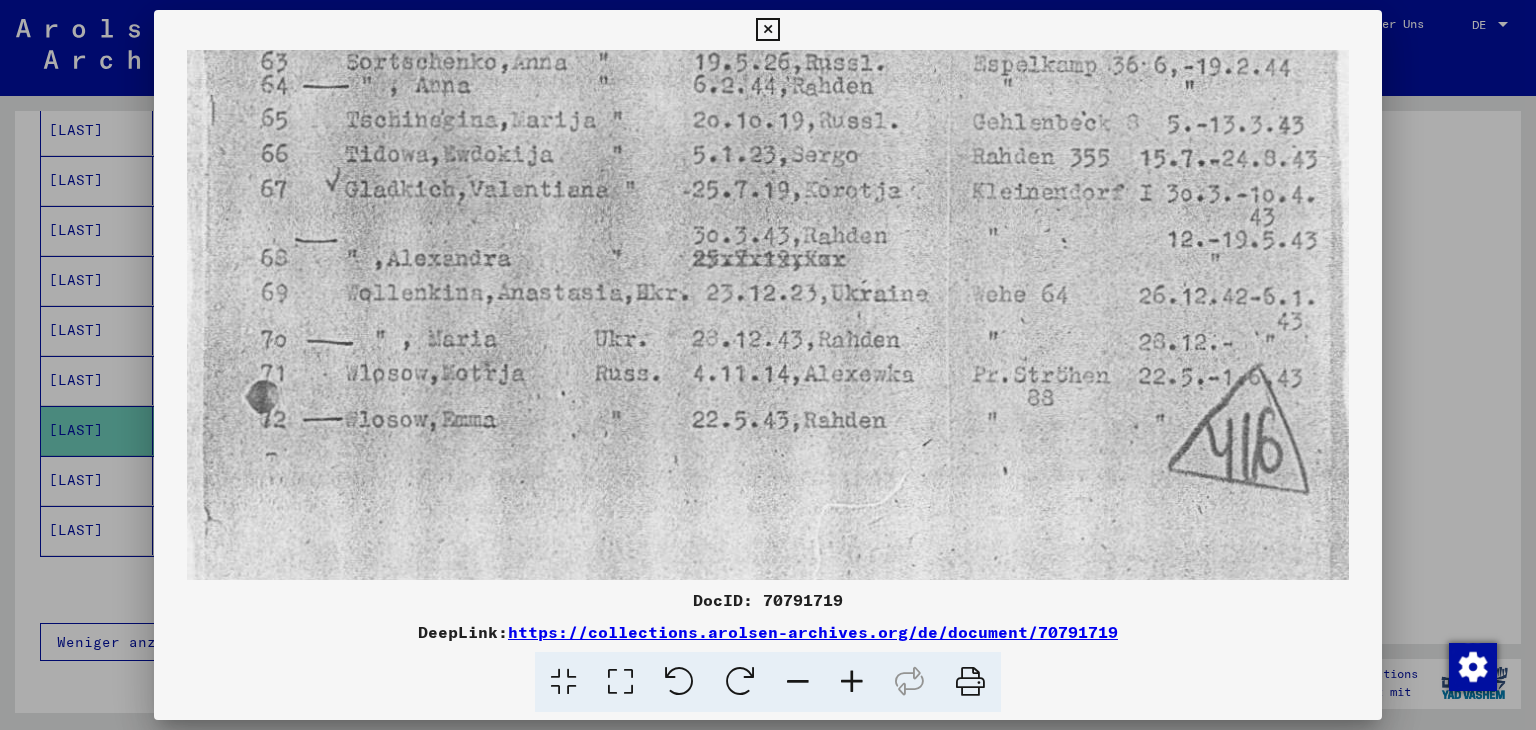 scroll, scrollTop: 224, scrollLeft: 0, axis: vertical 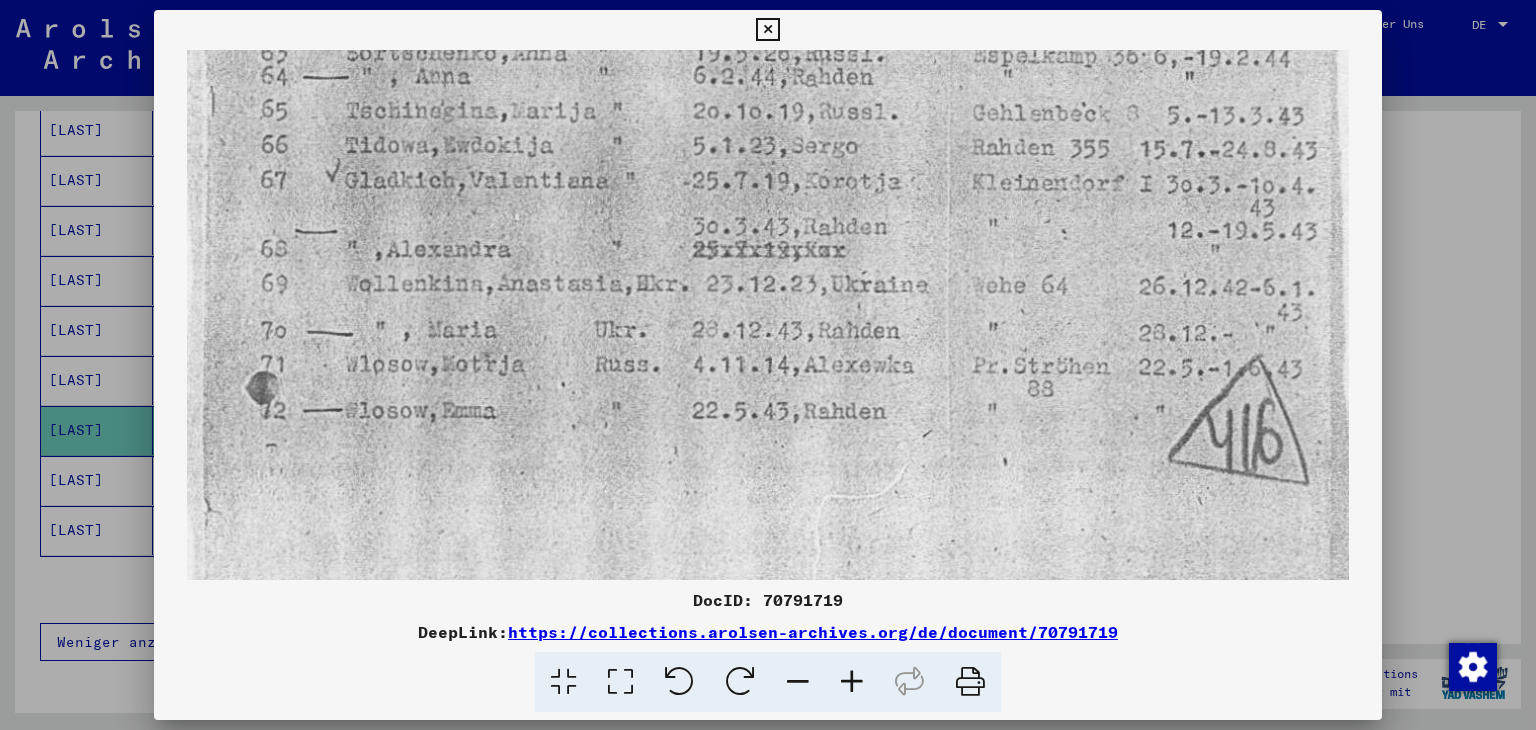 drag, startPoint x: 631, startPoint y: 497, endPoint x: 611, endPoint y: 276, distance: 221.90314 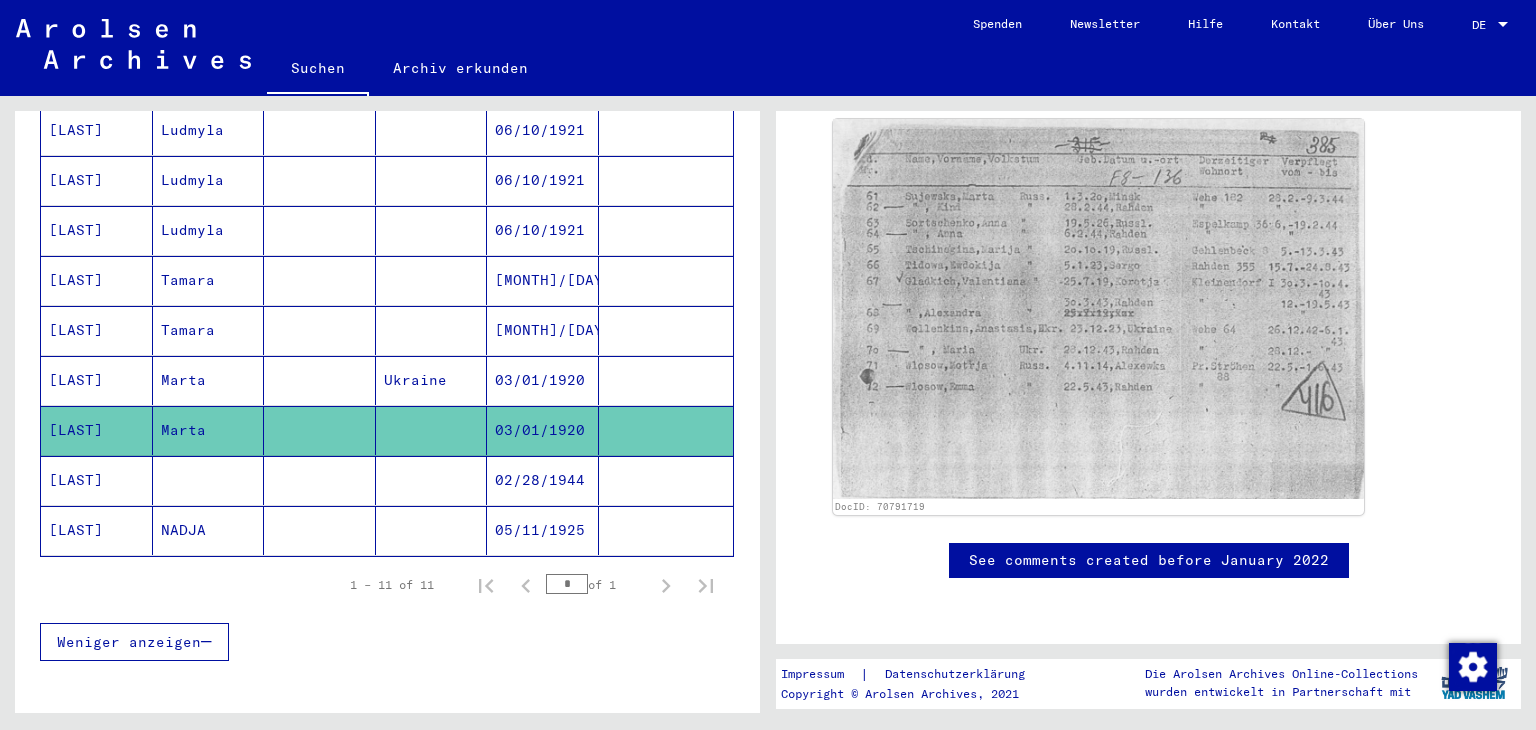 scroll, scrollTop: 0, scrollLeft: 0, axis: both 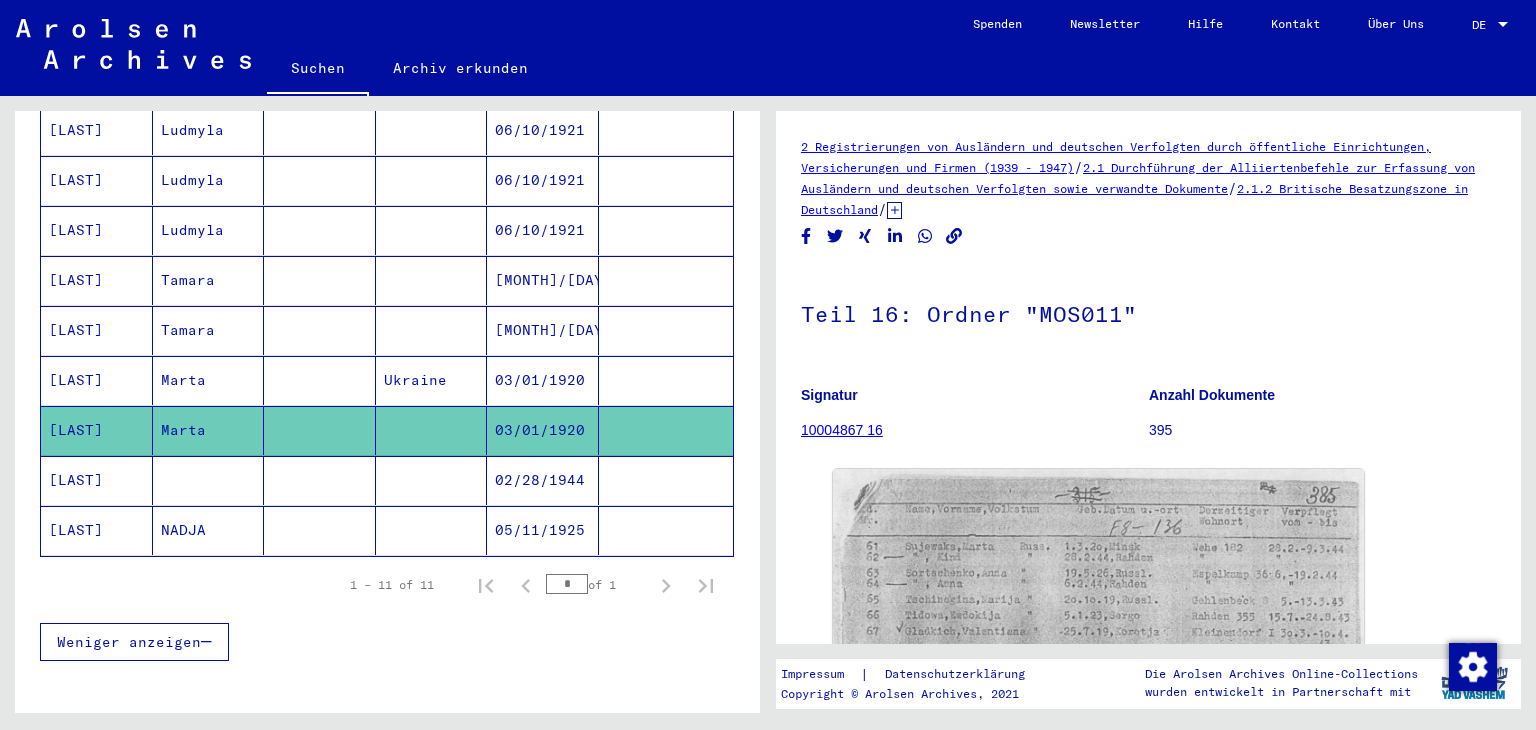 click on "Marta" at bounding box center (209, 430) 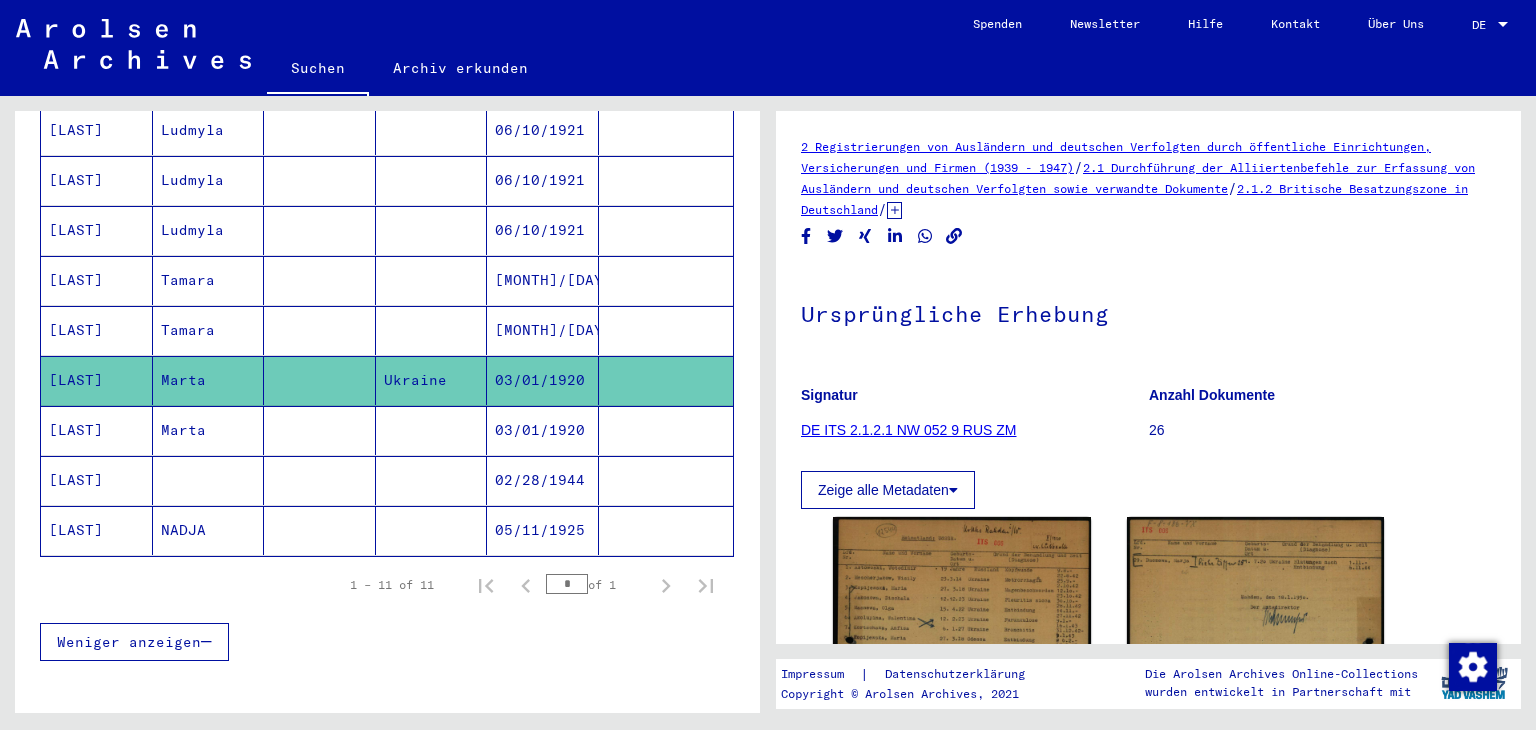 scroll, scrollTop: 0, scrollLeft: 0, axis: both 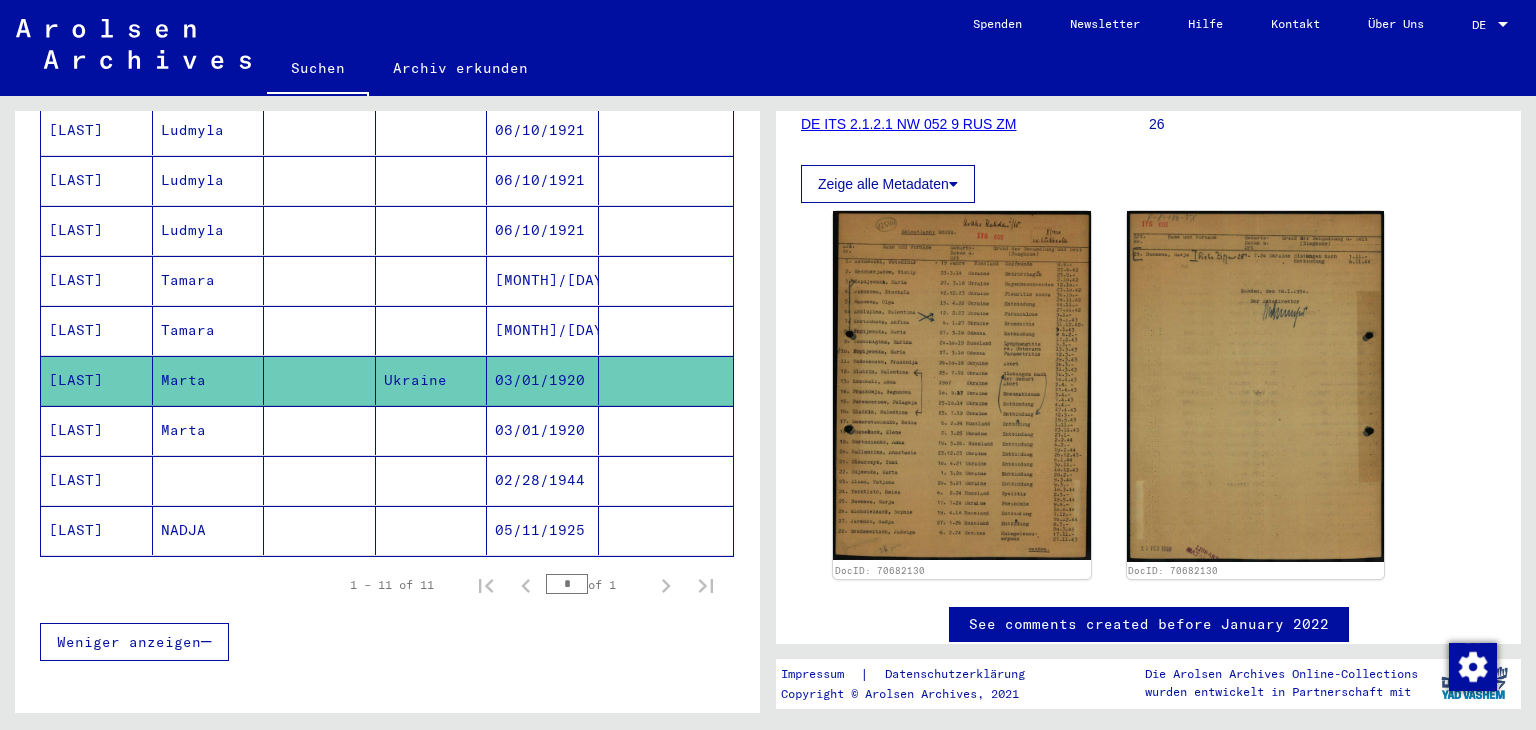 click at bounding box center (209, 530) 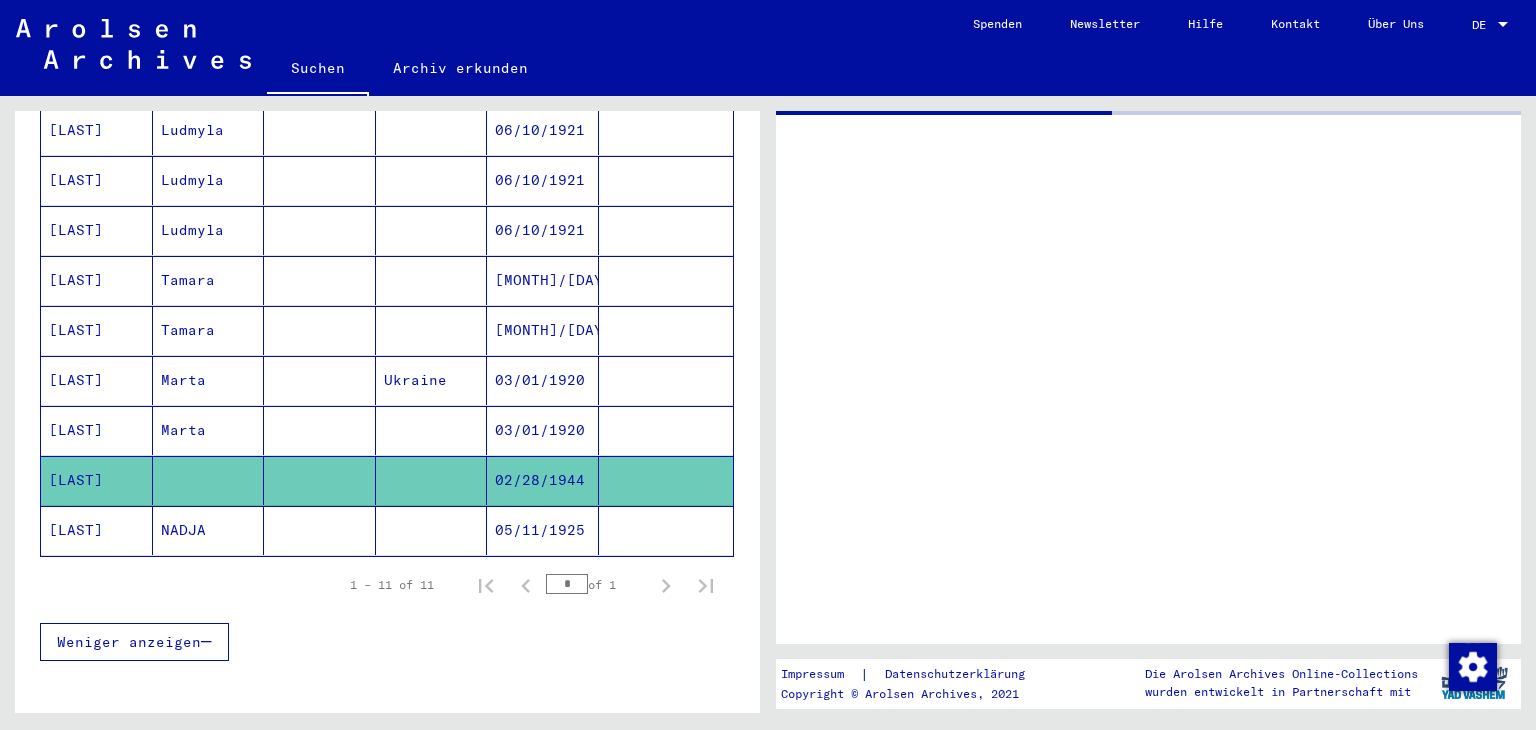 scroll, scrollTop: 0, scrollLeft: 0, axis: both 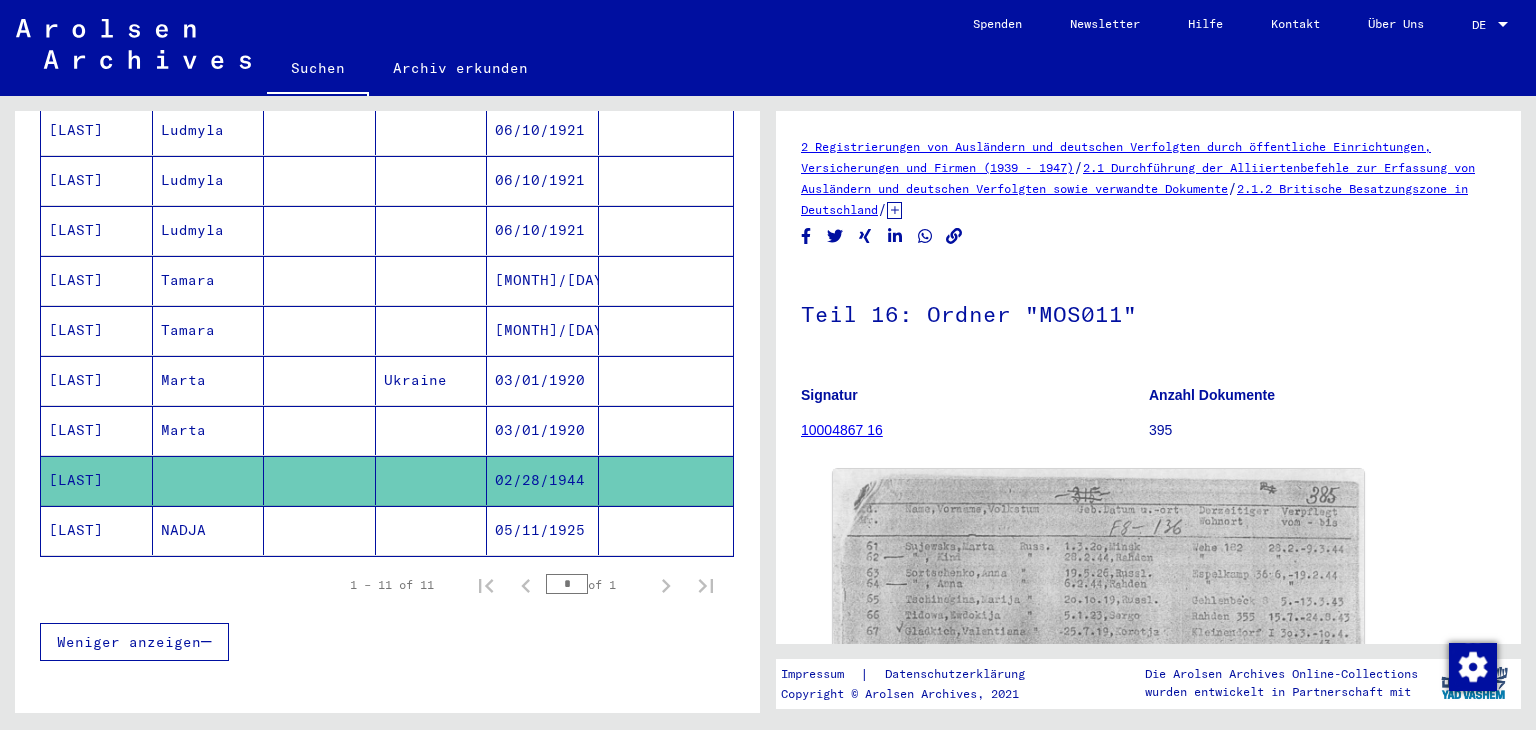 click 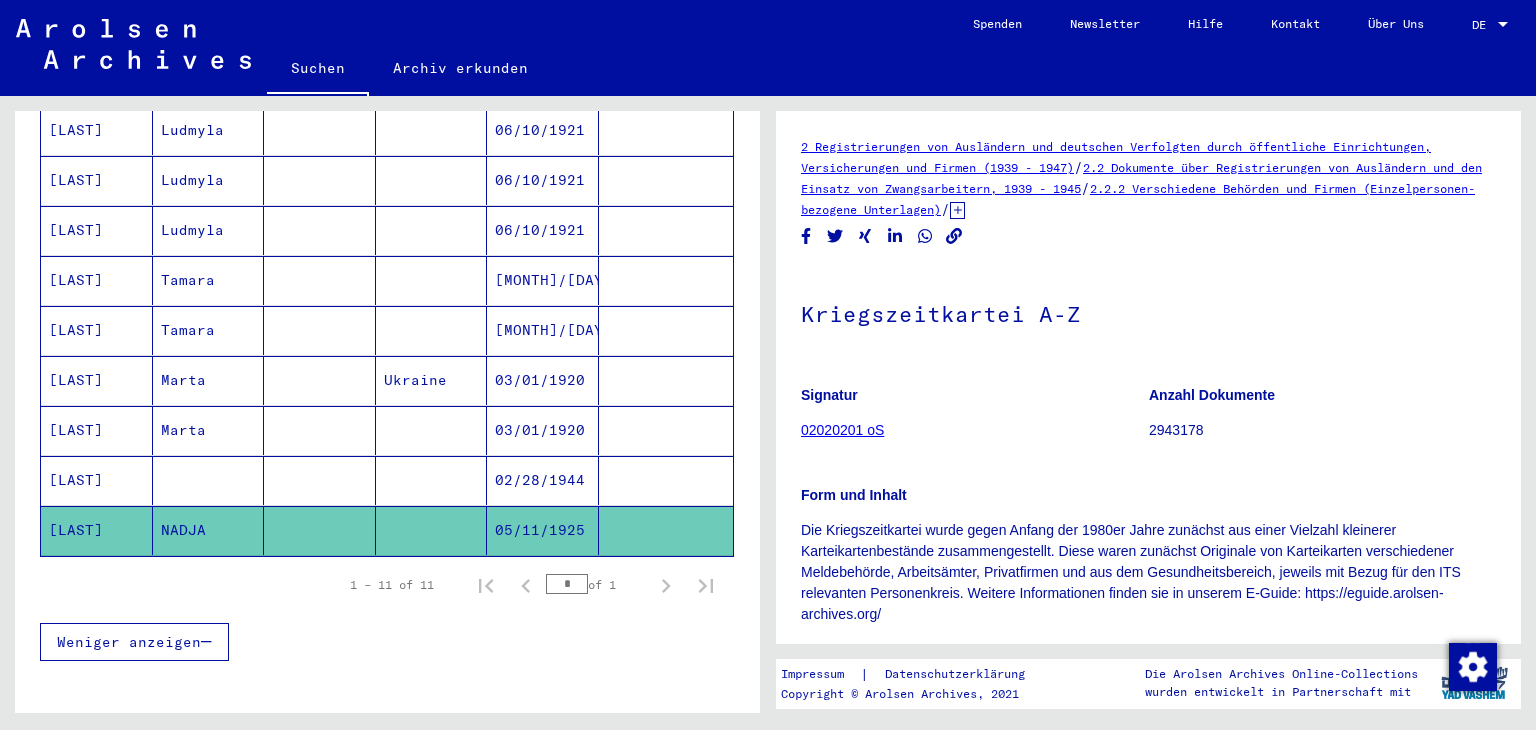 scroll, scrollTop: 0, scrollLeft: 0, axis: both 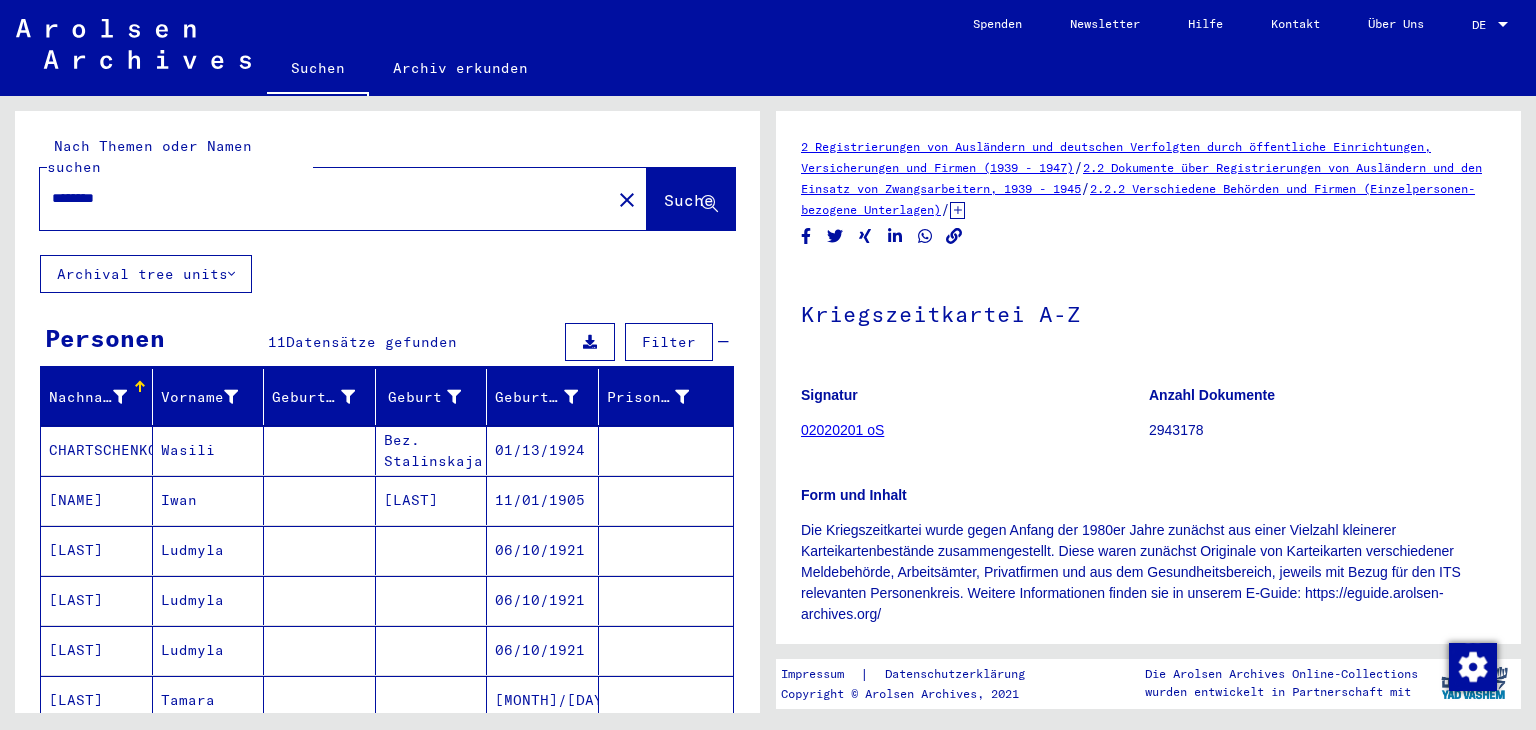 click on "********" at bounding box center (325, 198) 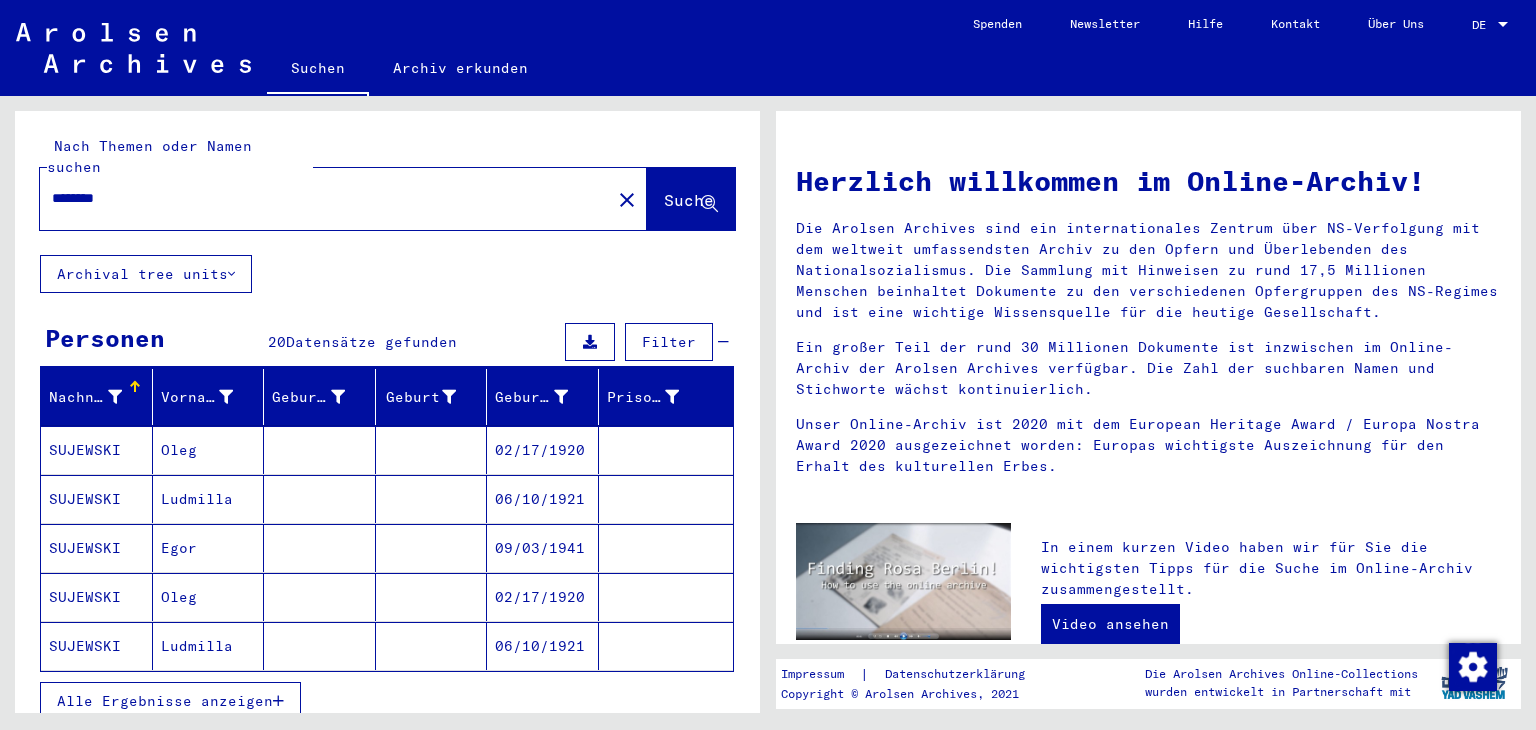 click on "Alle Ergebnisse anzeigen" at bounding box center [165, 701] 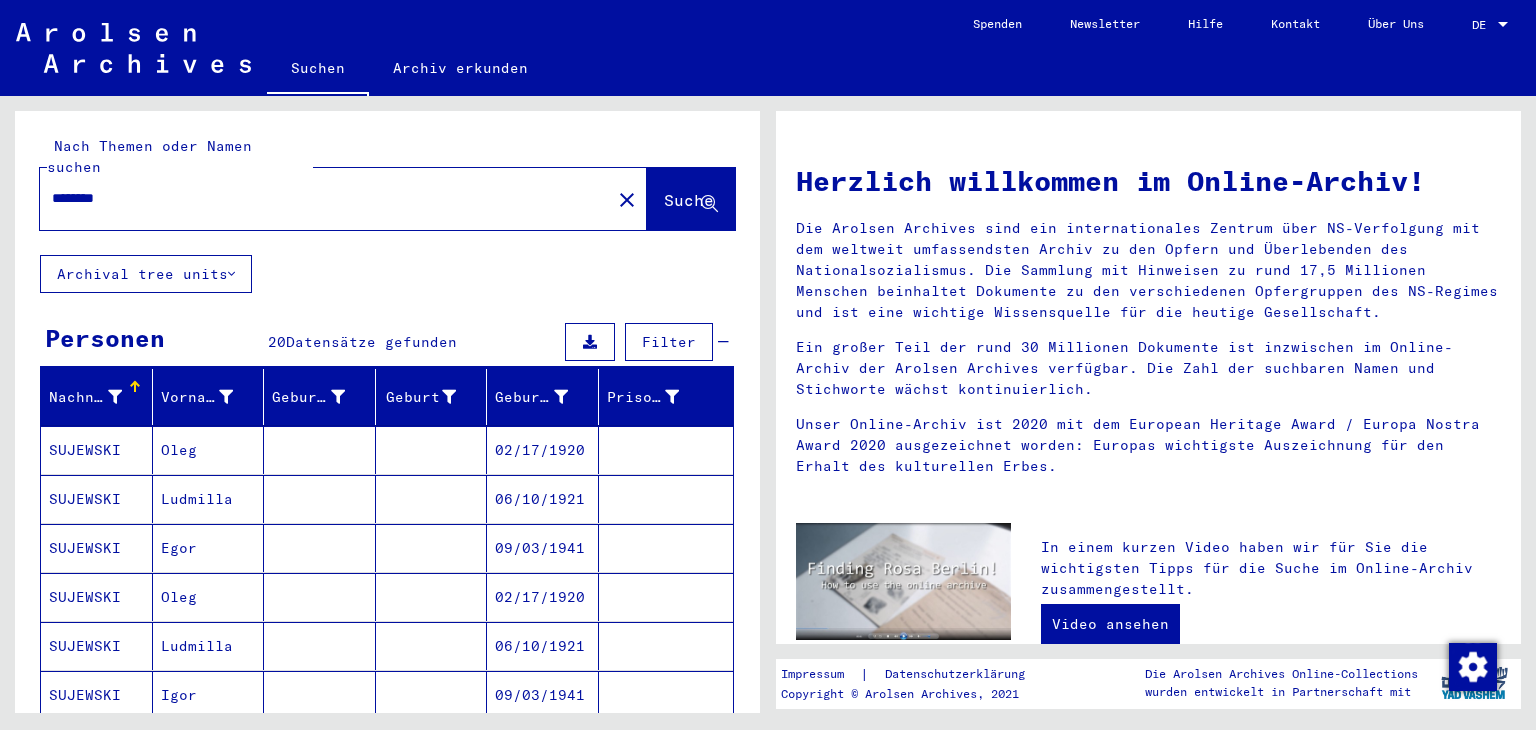scroll, scrollTop: 116, scrollLeft: 0, axis: vertical 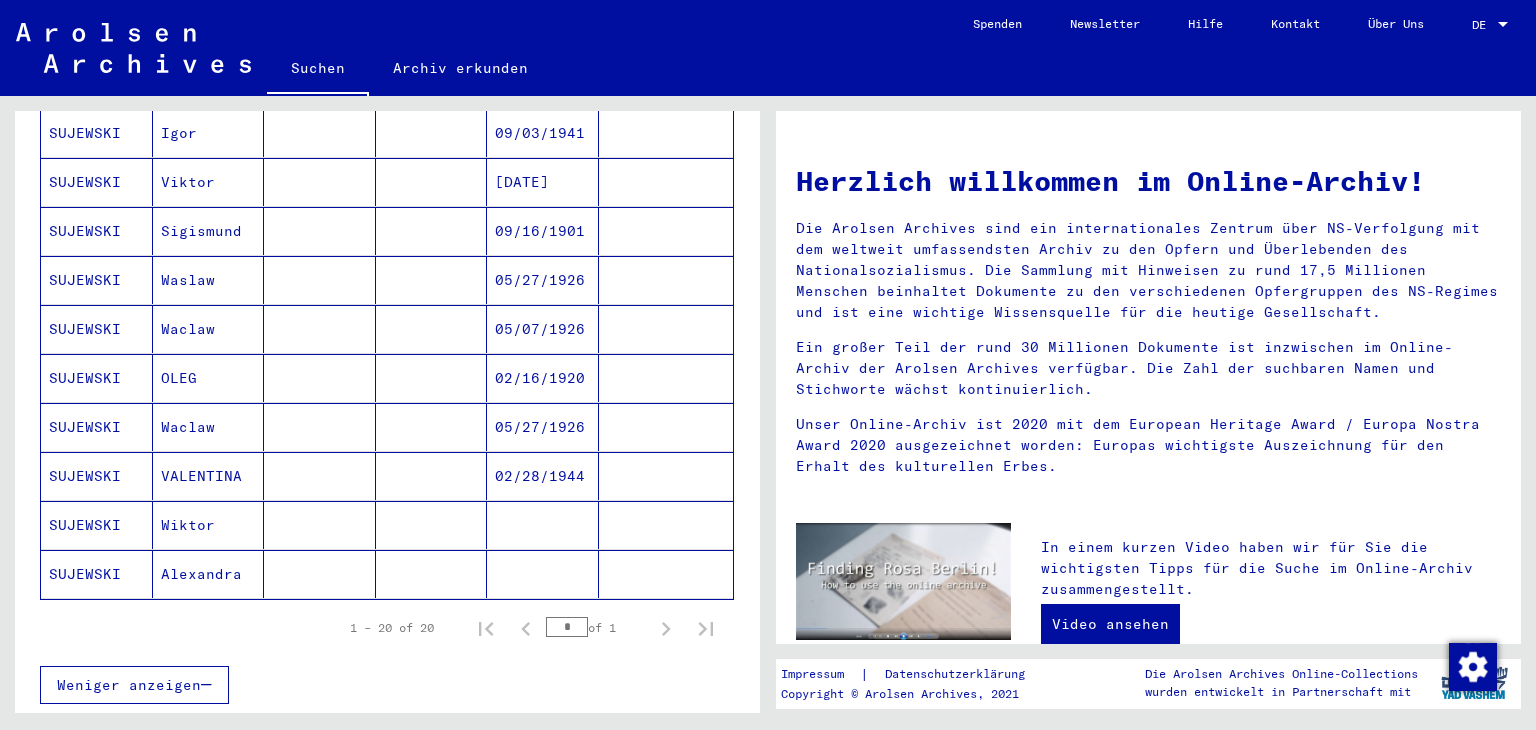 click on "Waslaw" at bounding box center (209, 329) 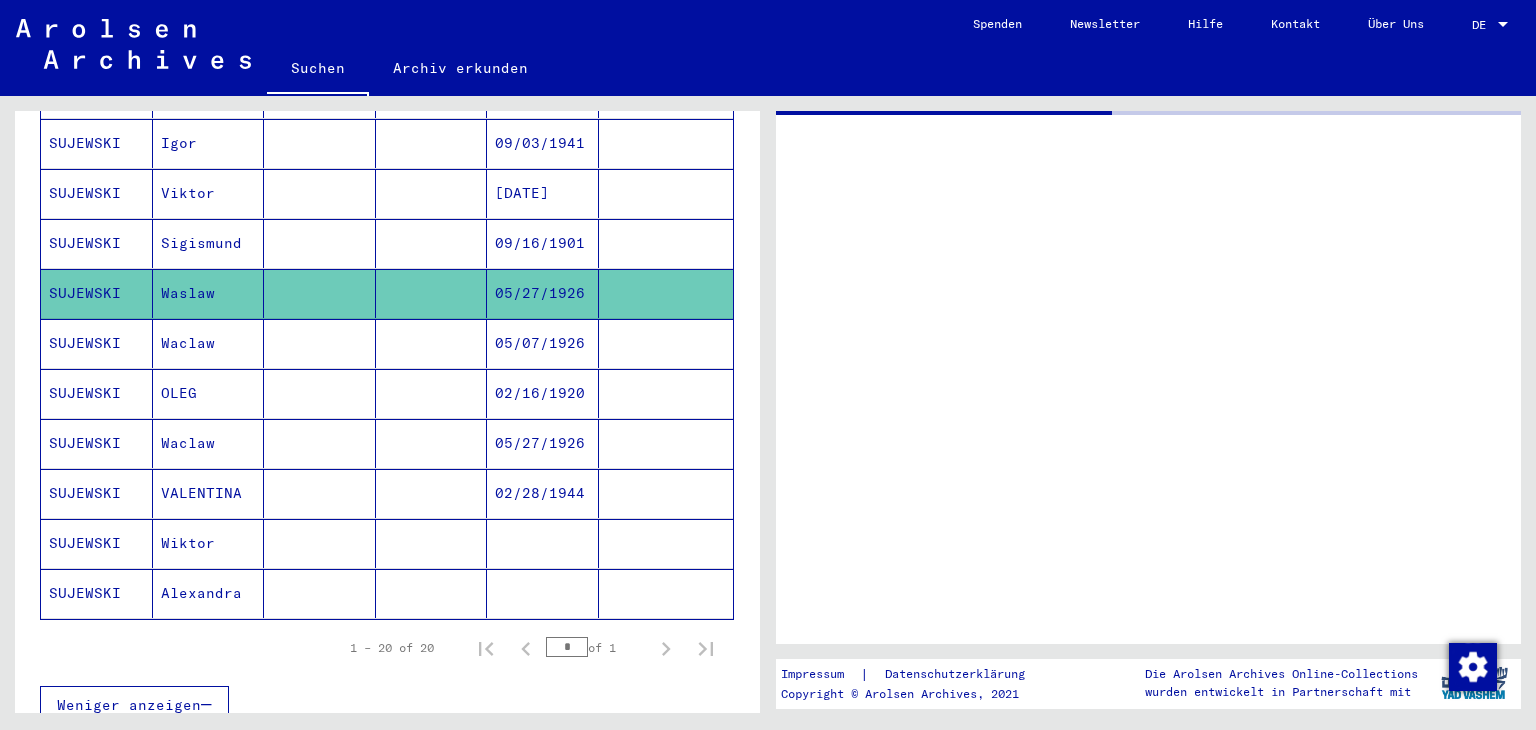 scroll, scrollTop: 816, scrollLeft: 0, axis: vertical 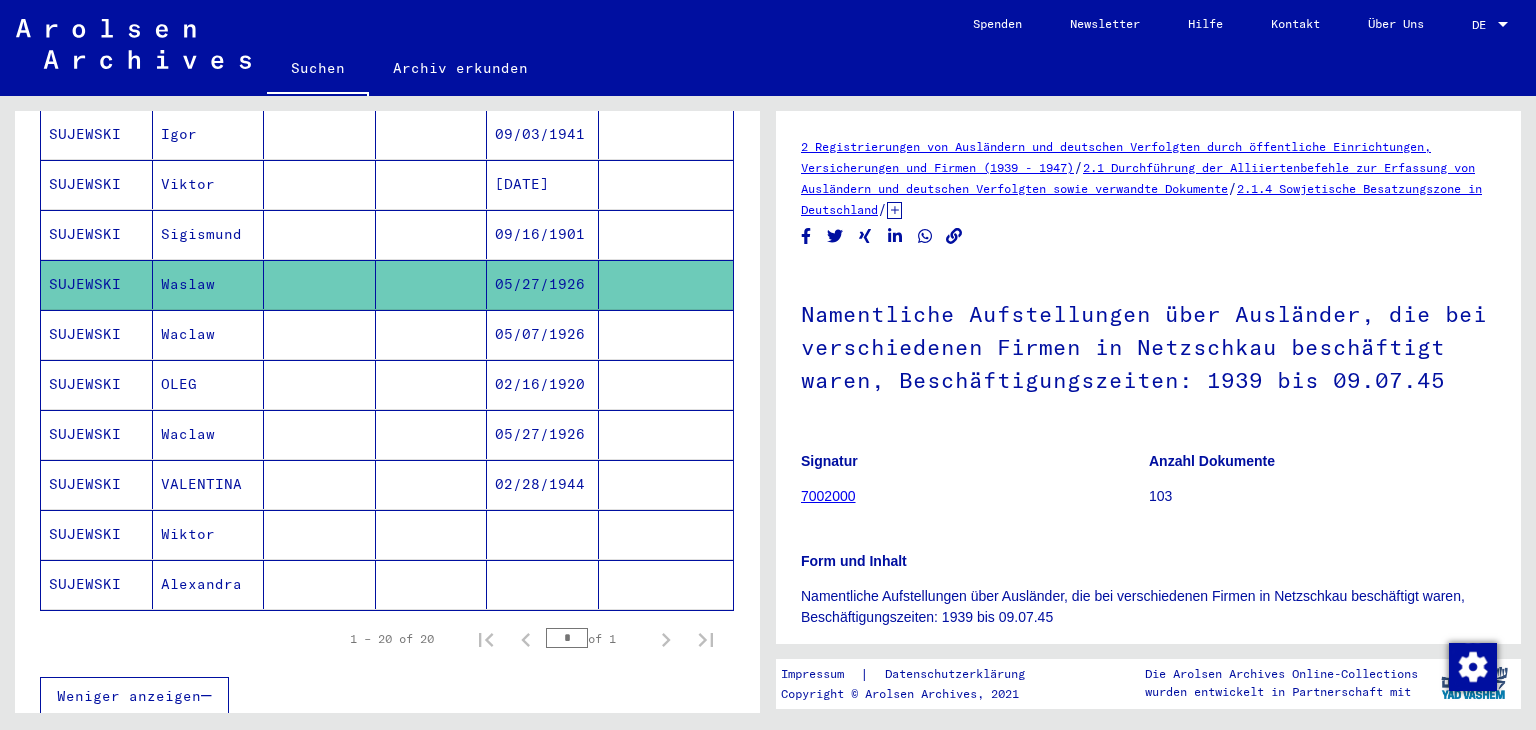 click on "Waclaw" at bounding box center [209, 384] 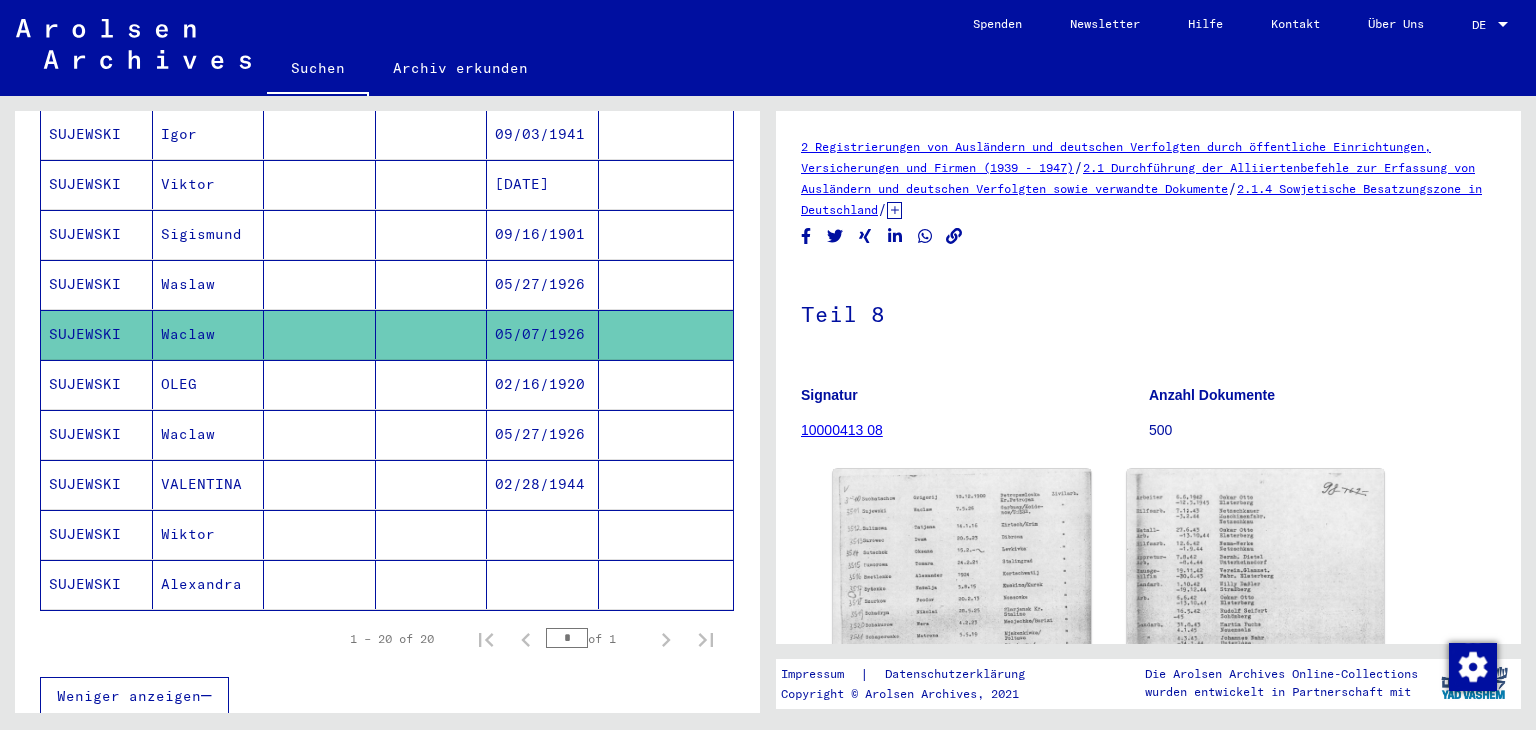scroll, scrollTop: 0, scrollLeft: 0, axis: both 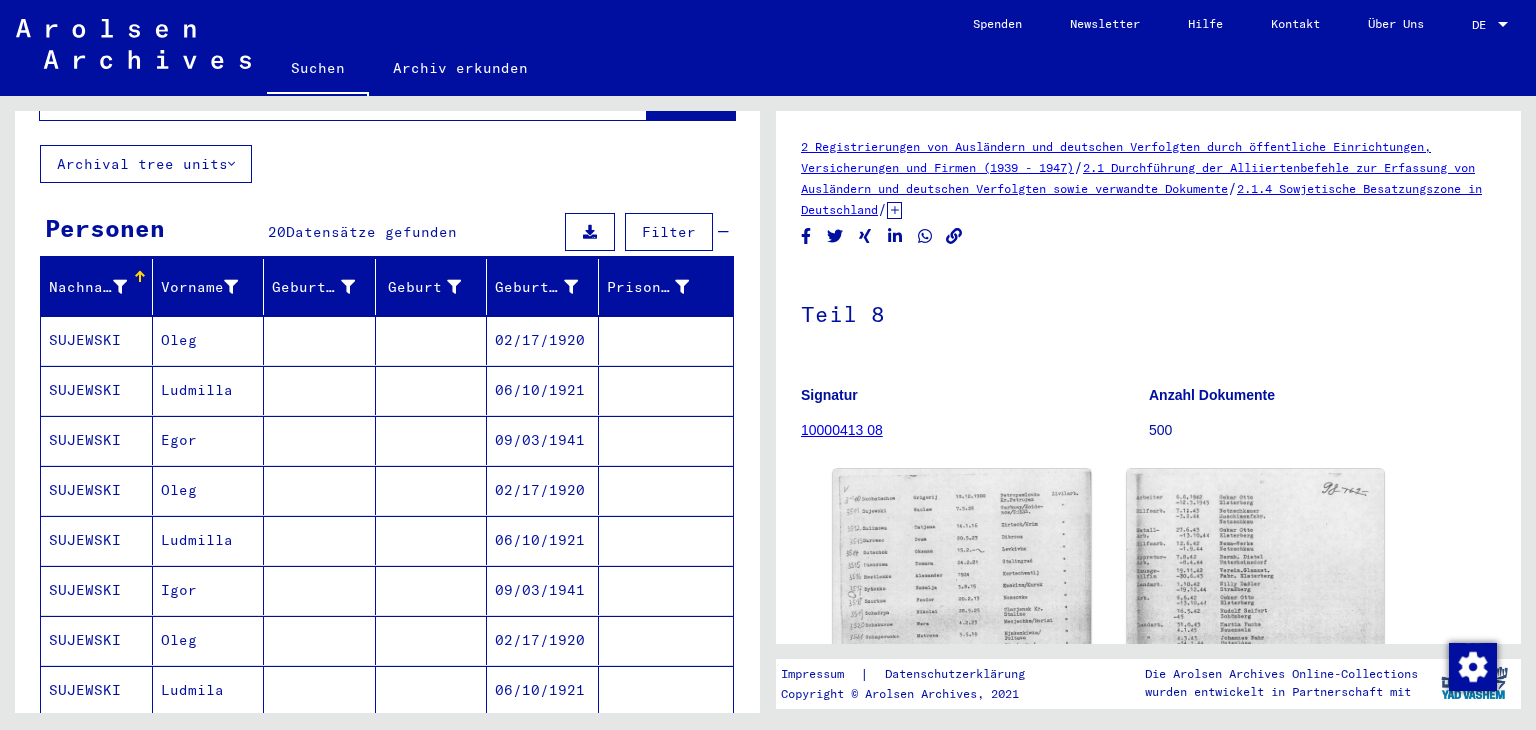 click on "Nachname   Vorname   Geburtsname   Geburts‏   Geburtsdatum   Prisoner #   [NAME]   [NAME]         [DATE]      [NAME]   [NAME]         [DATE]      [NAME]   [NAME]         [DATE]      [NAME]   [NAME]         [DATE]      [NAME]   [NAME]         [DATE]      [NAME]   [NAME]         [DATE]      [NAME]   [NAME]         [DATE]      [NAME]   [NAME]         [DATE]      [NAME]   [NAME]         [DATE]      [NAME]   [NAME]         [DATE]      [NAME]   [NAME]         [DATE]      [NAME]   [NAME]         [DATE]      [NAME]   [NAME]         [DATE]      [NAME]   [NAME]         [DATE]      [NAME]   [NAME]         [DATE]      [NAME]   [NAME]         [DATE]      [NAME]   [NAME]         [DATE]      [NAME]   [NAME]         [DATE]      [NAME]   [NAME]               [NAME]   [NAME]               1 – 20 of 20  *  of 1  Weniger anzeigen" at bounding box center [387, 845] 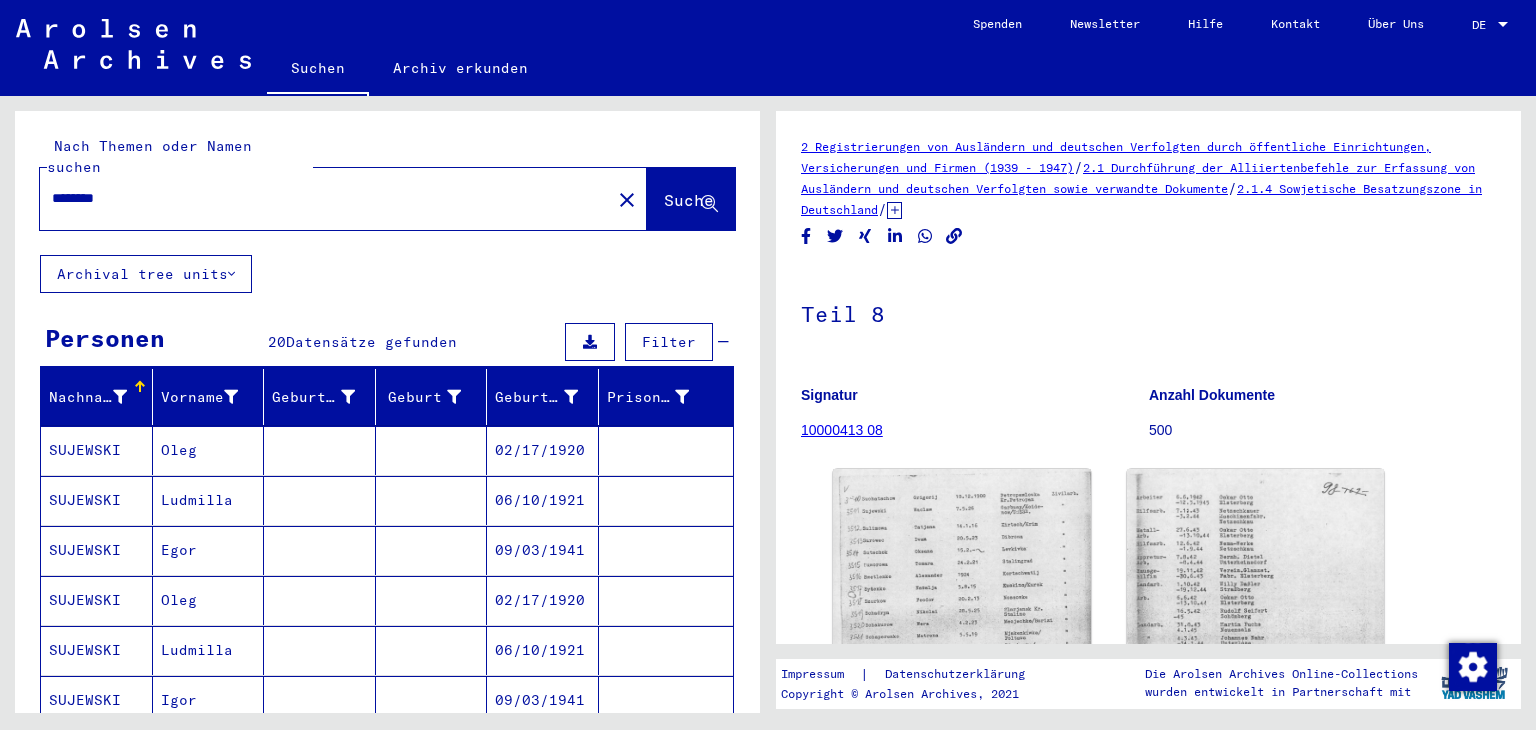 click on "********" at bounding box center [325, 198] 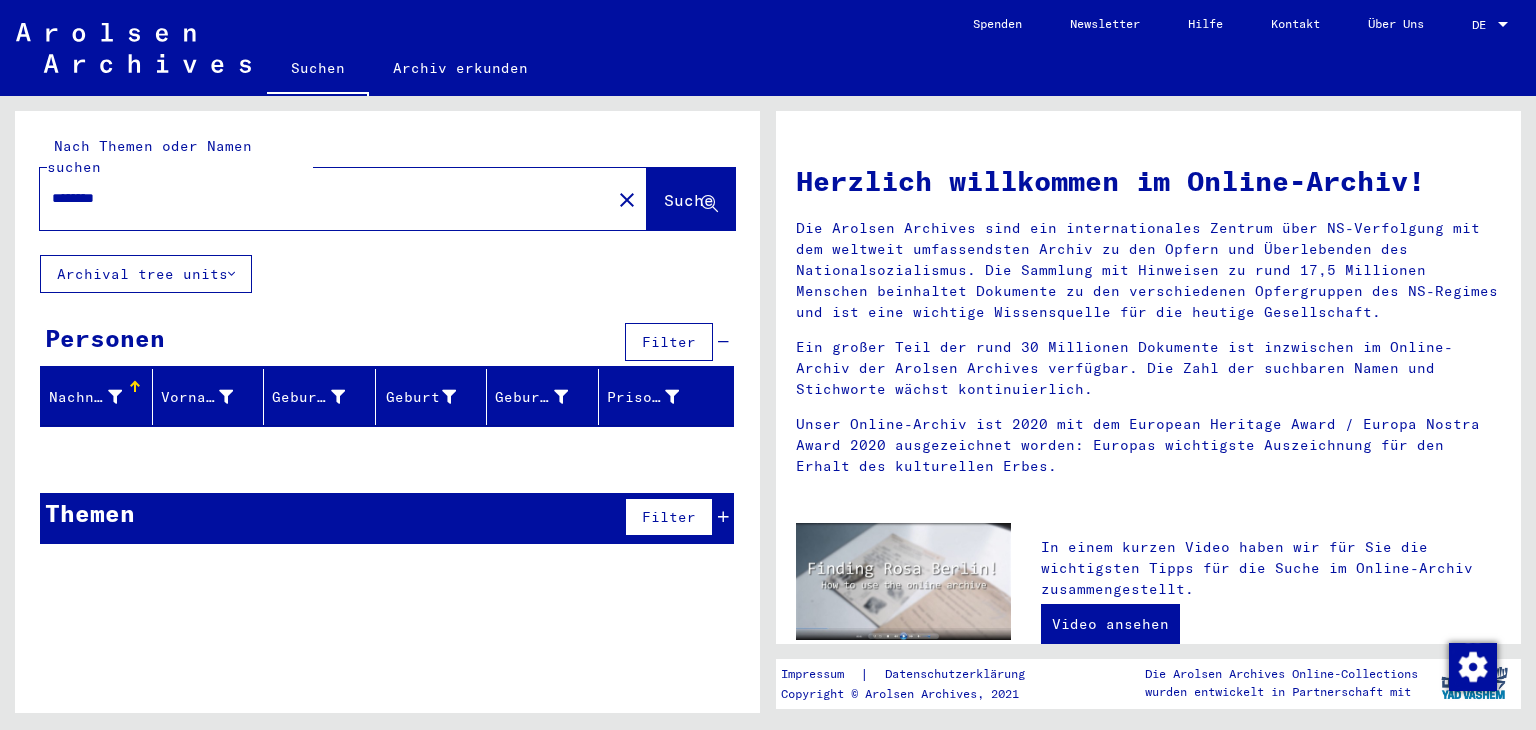 type on "********" 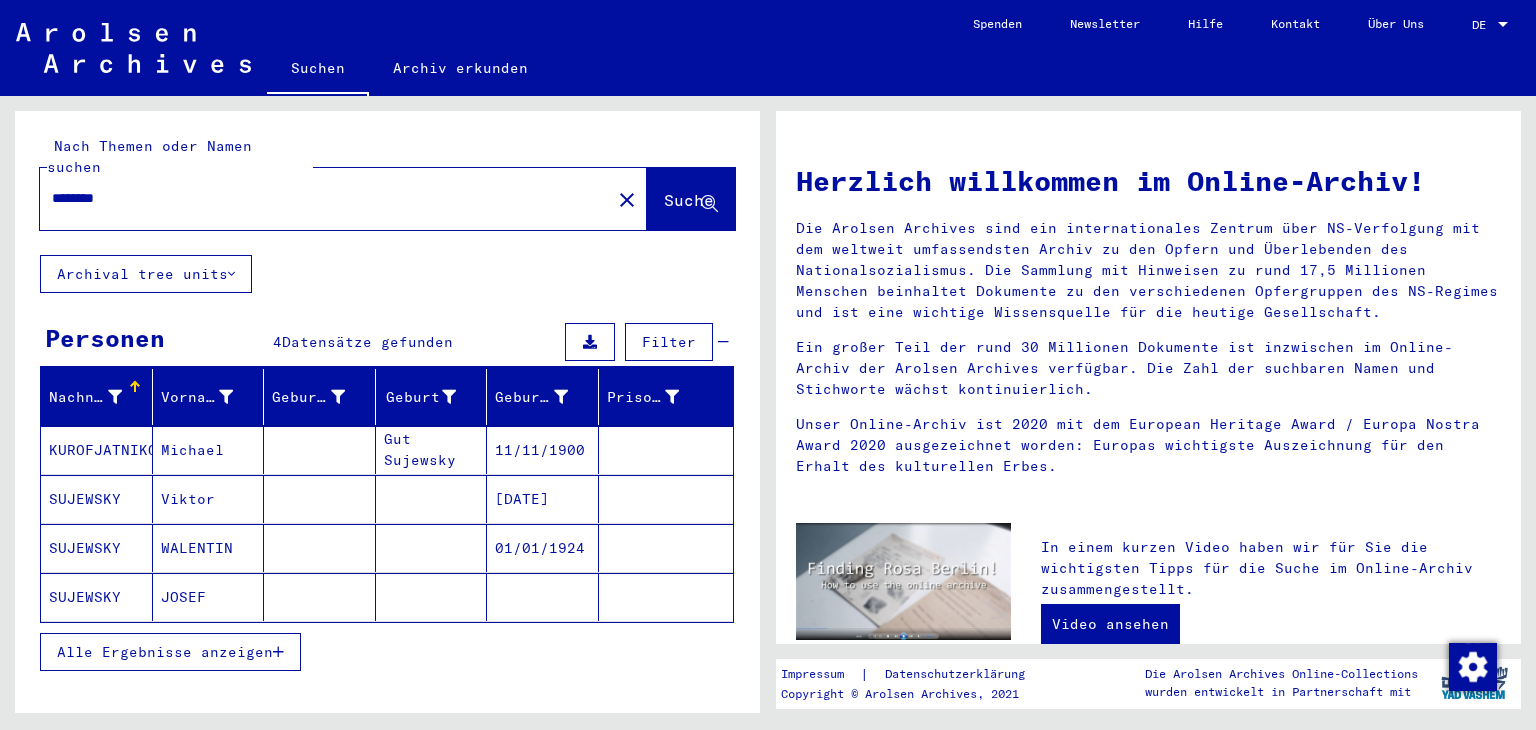 click on "WALENTIN" at bounding box center (209, 597) 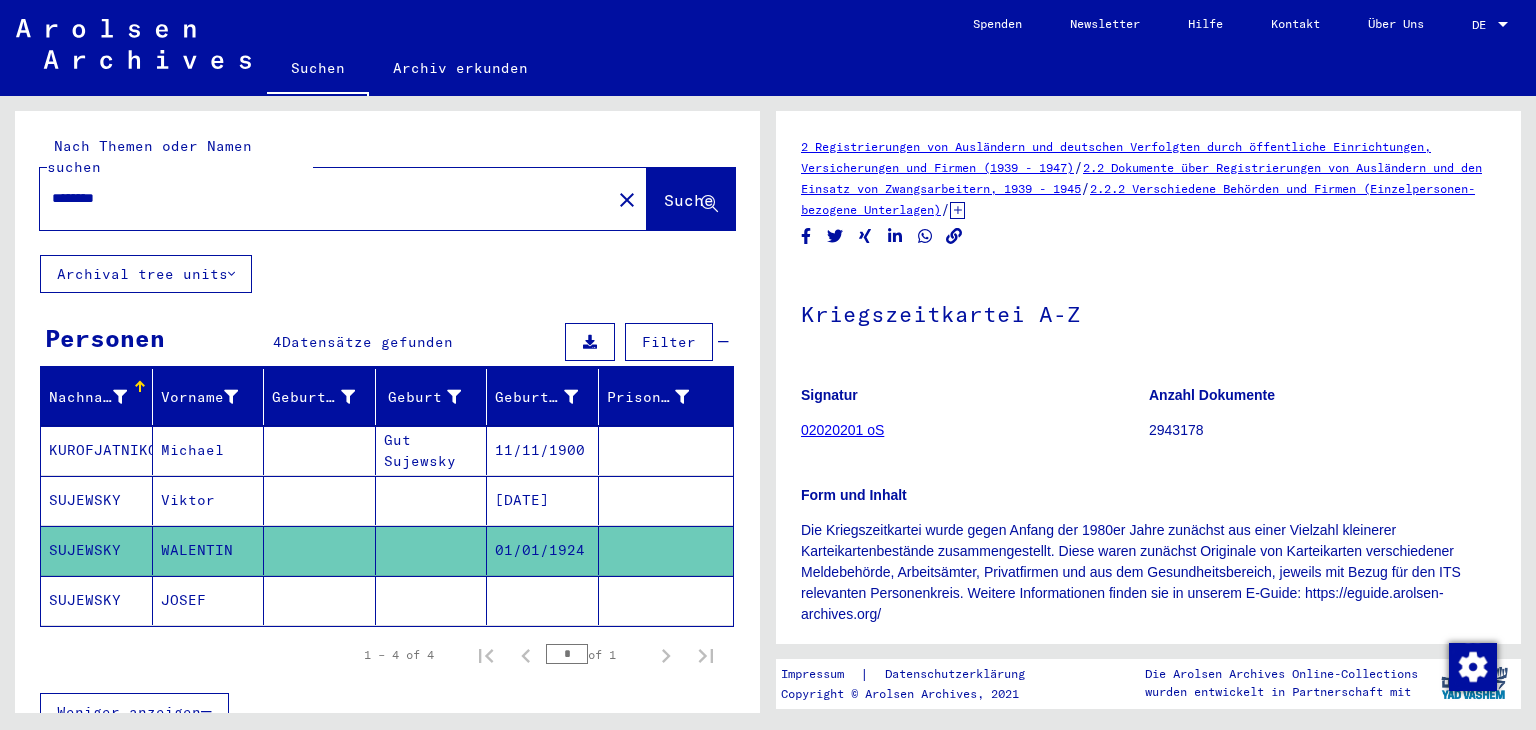 scroll, scrollTop: 0, scrollLeft: 0, axis: both 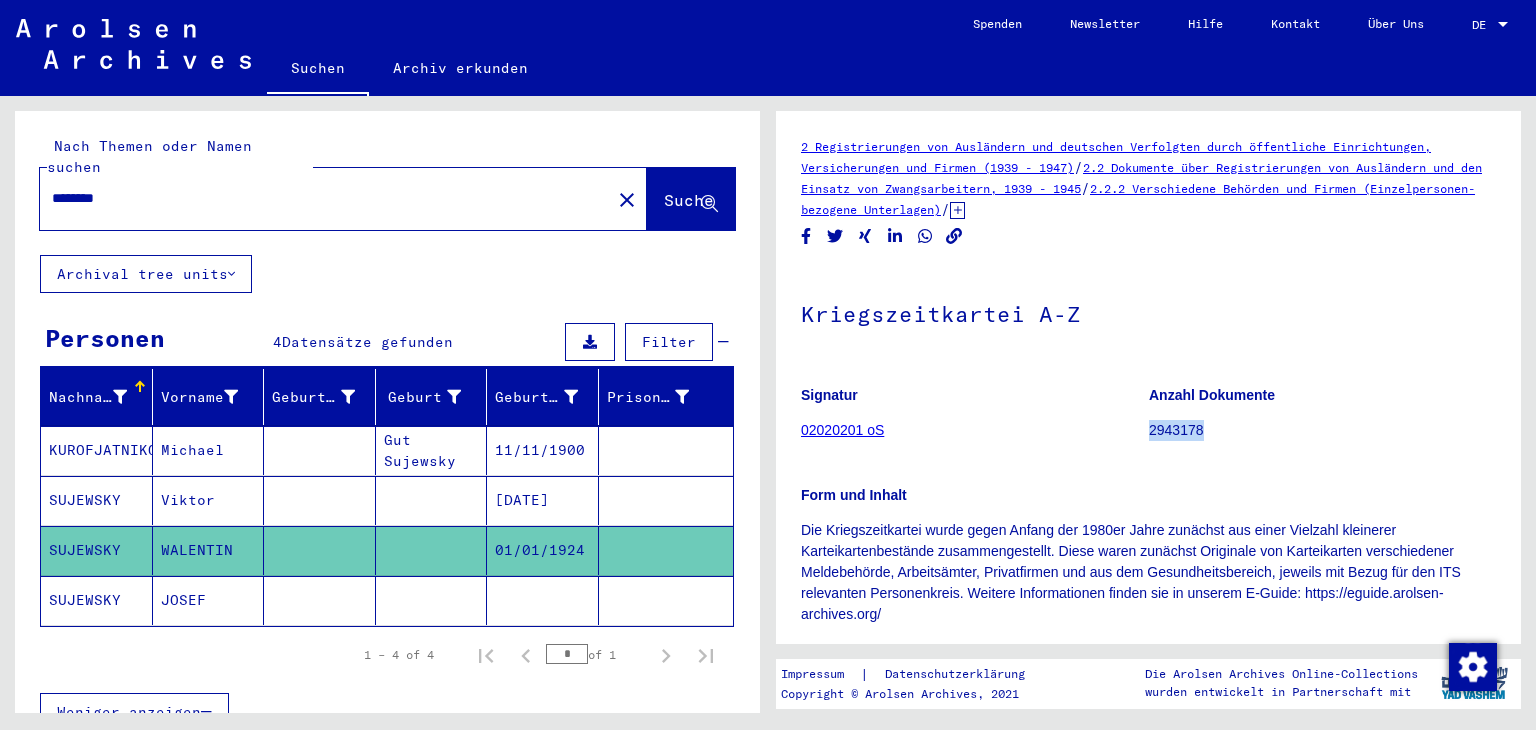 click on "2943178" 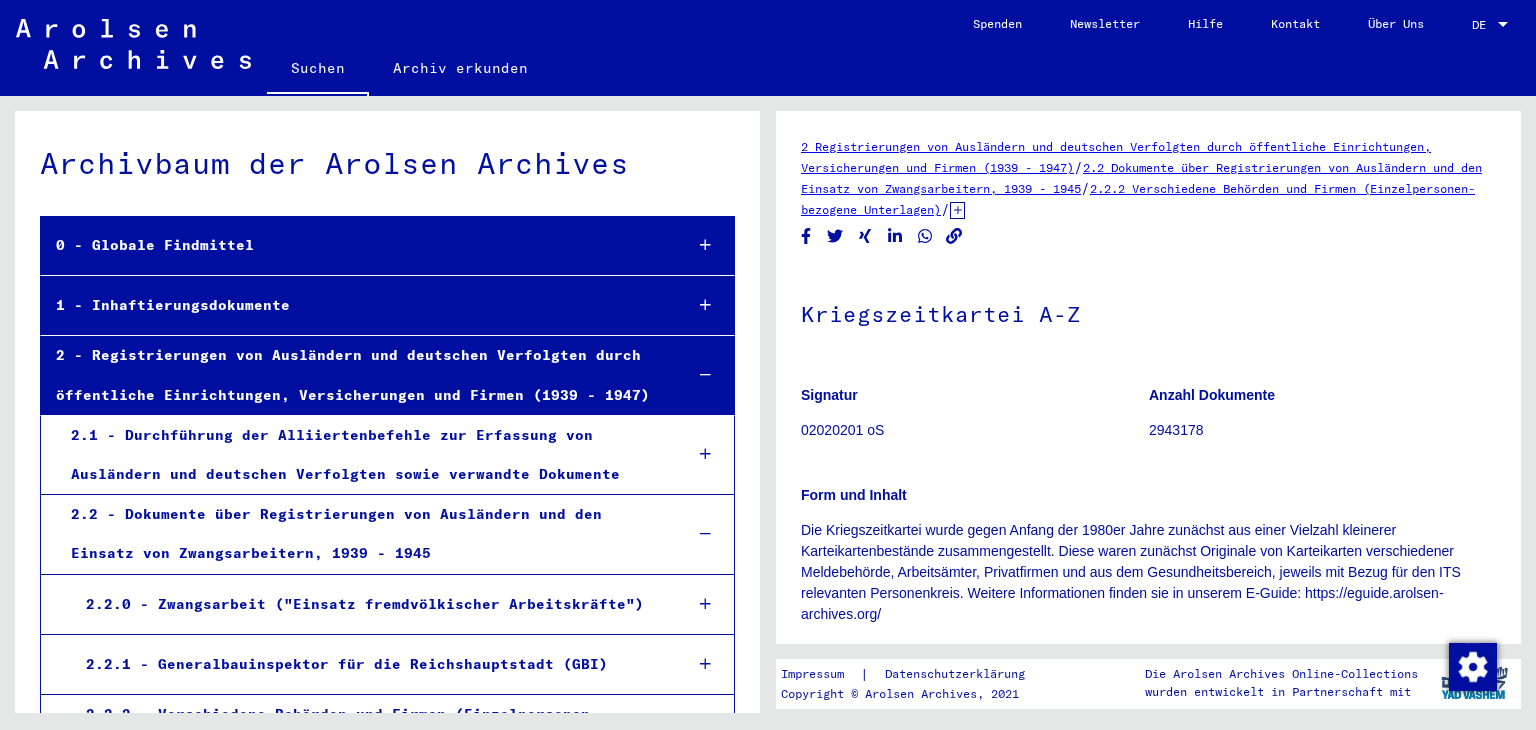 scroll, scrollTop: 135149, scrollLeft: 0, axis: vertical 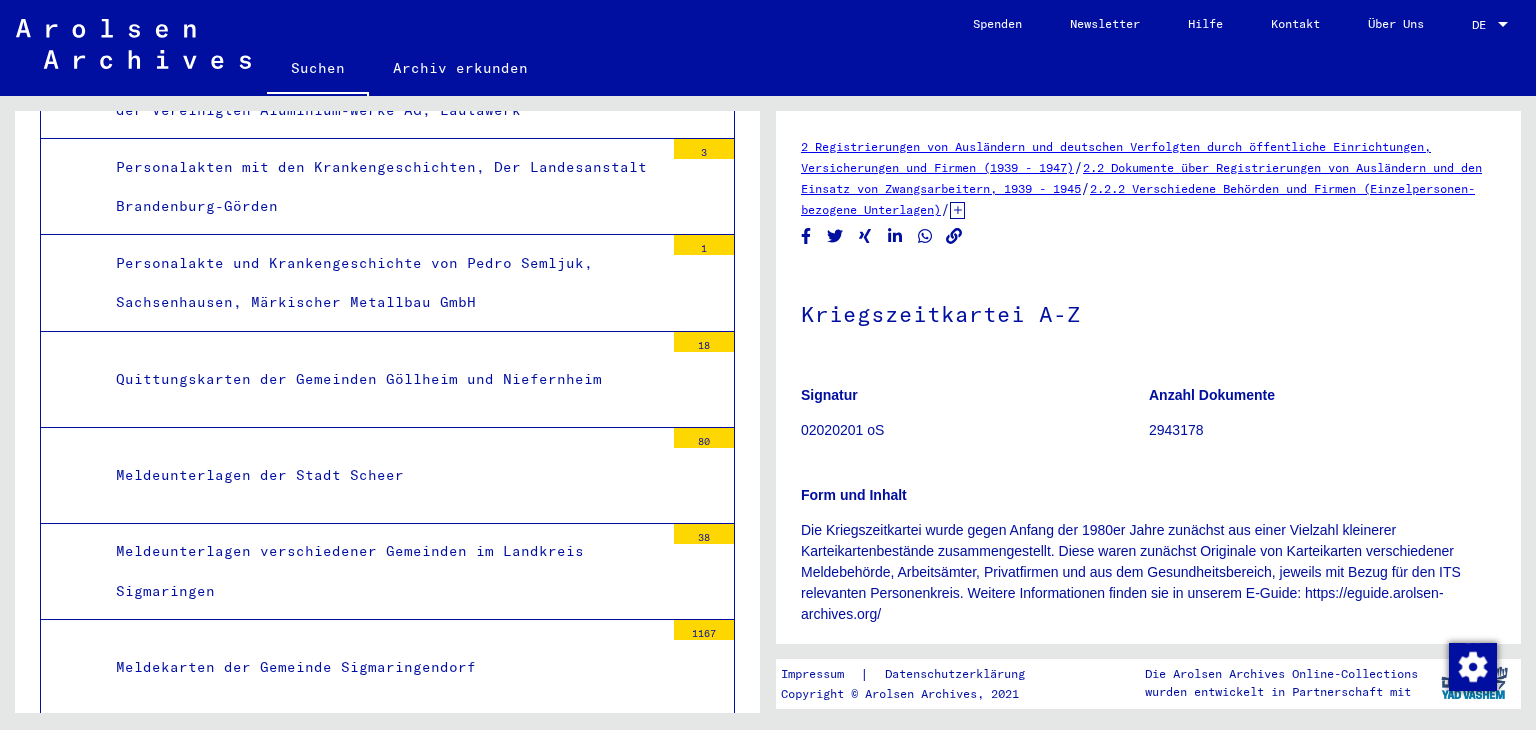 click on "2943178" 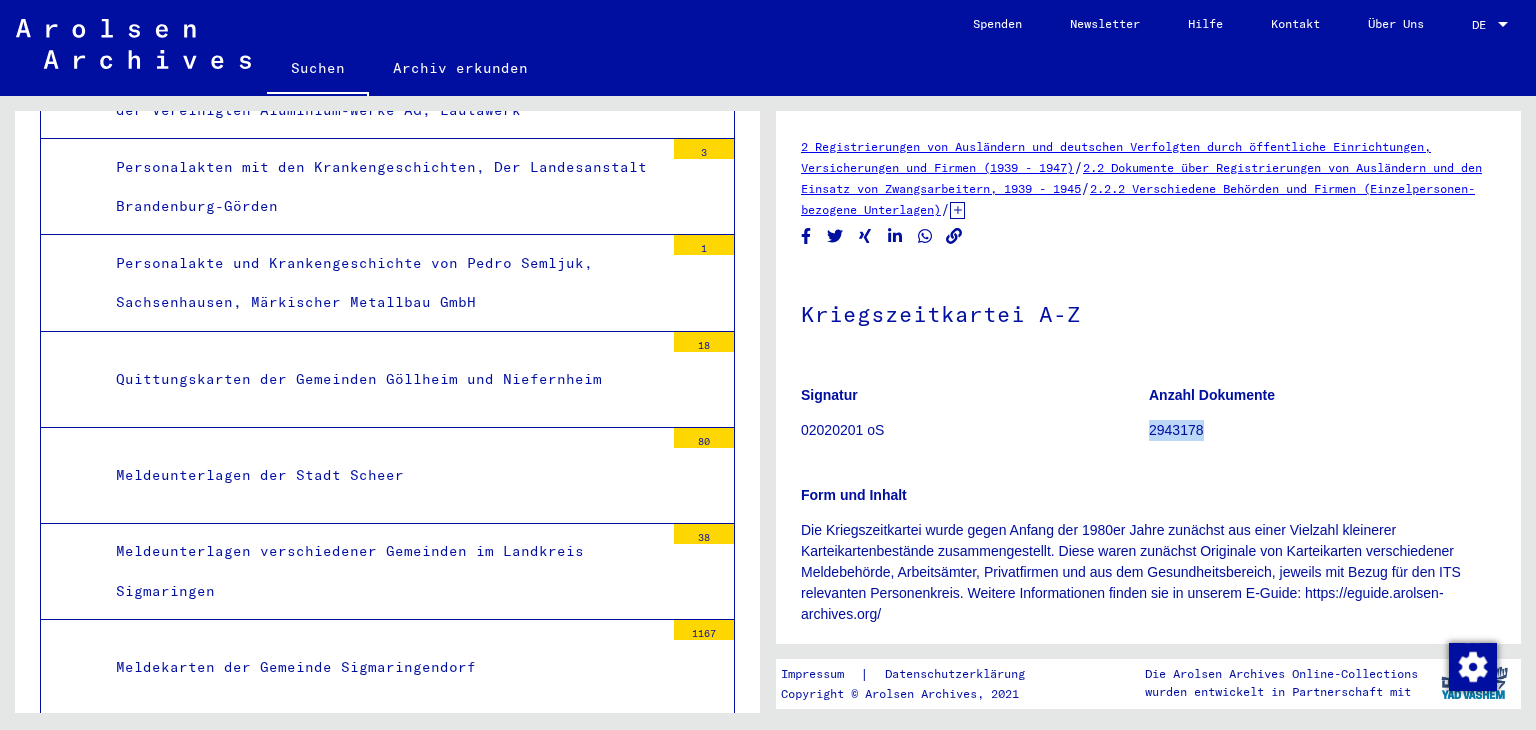 click on "2943178" 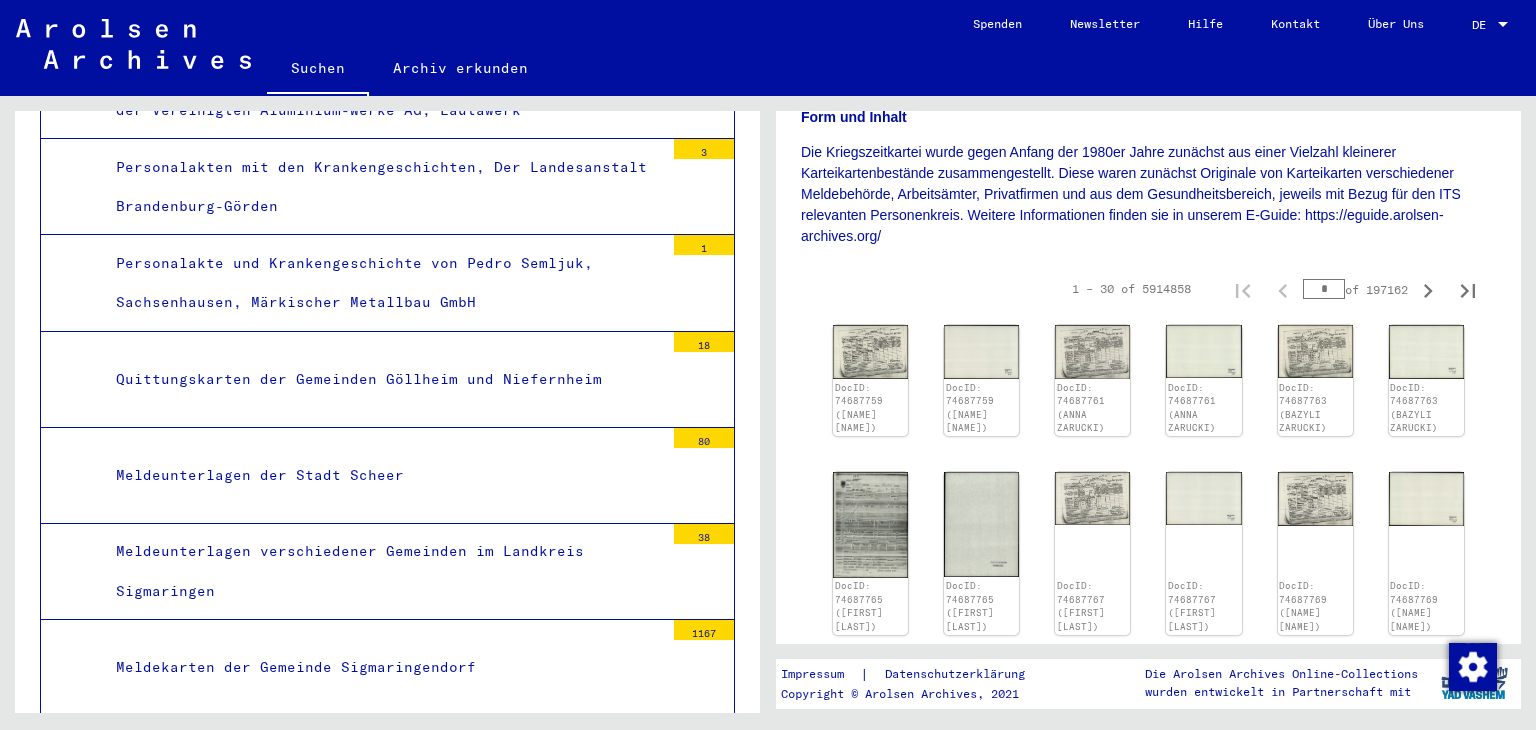 scroll, scrollTop: 388, scrollLeft: 0, axis: vertical 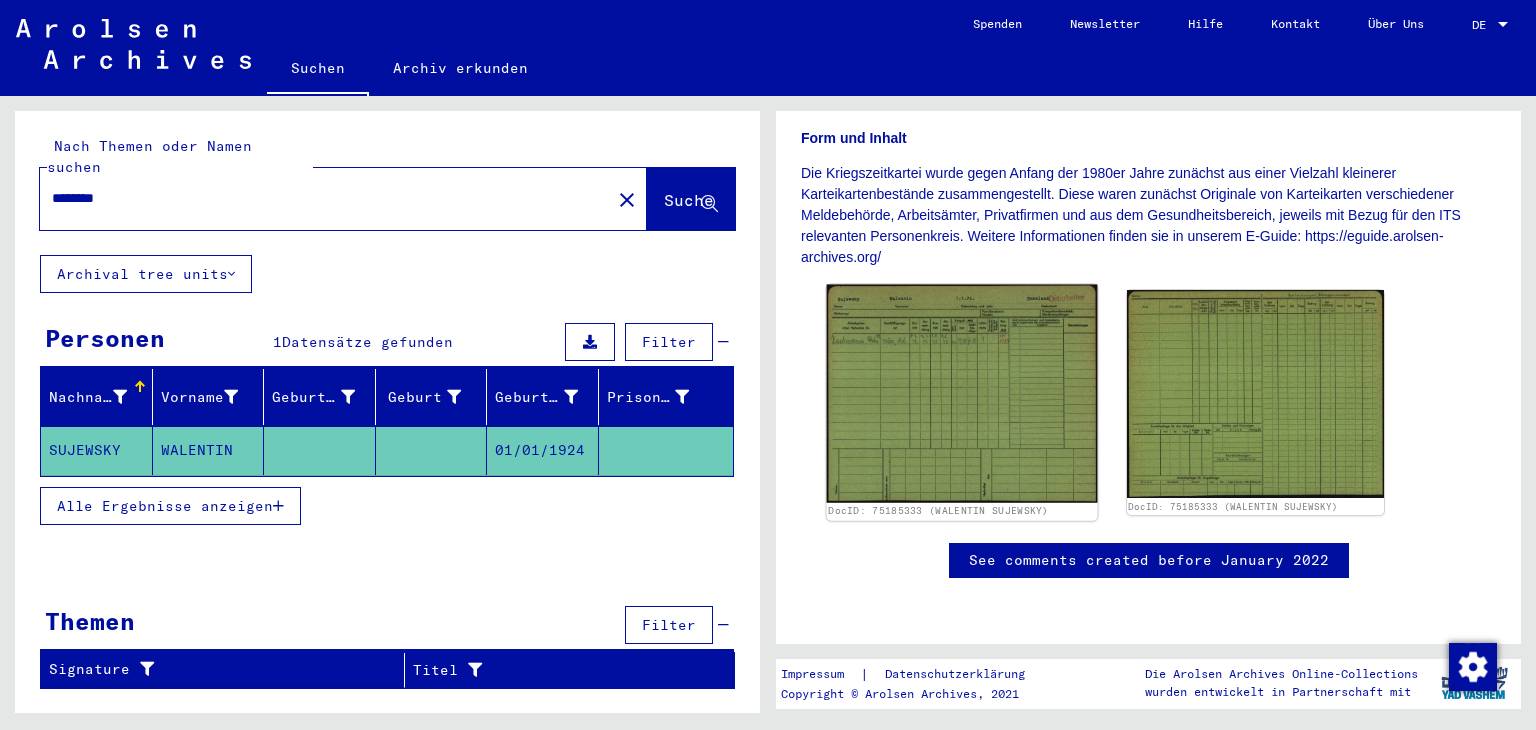 click 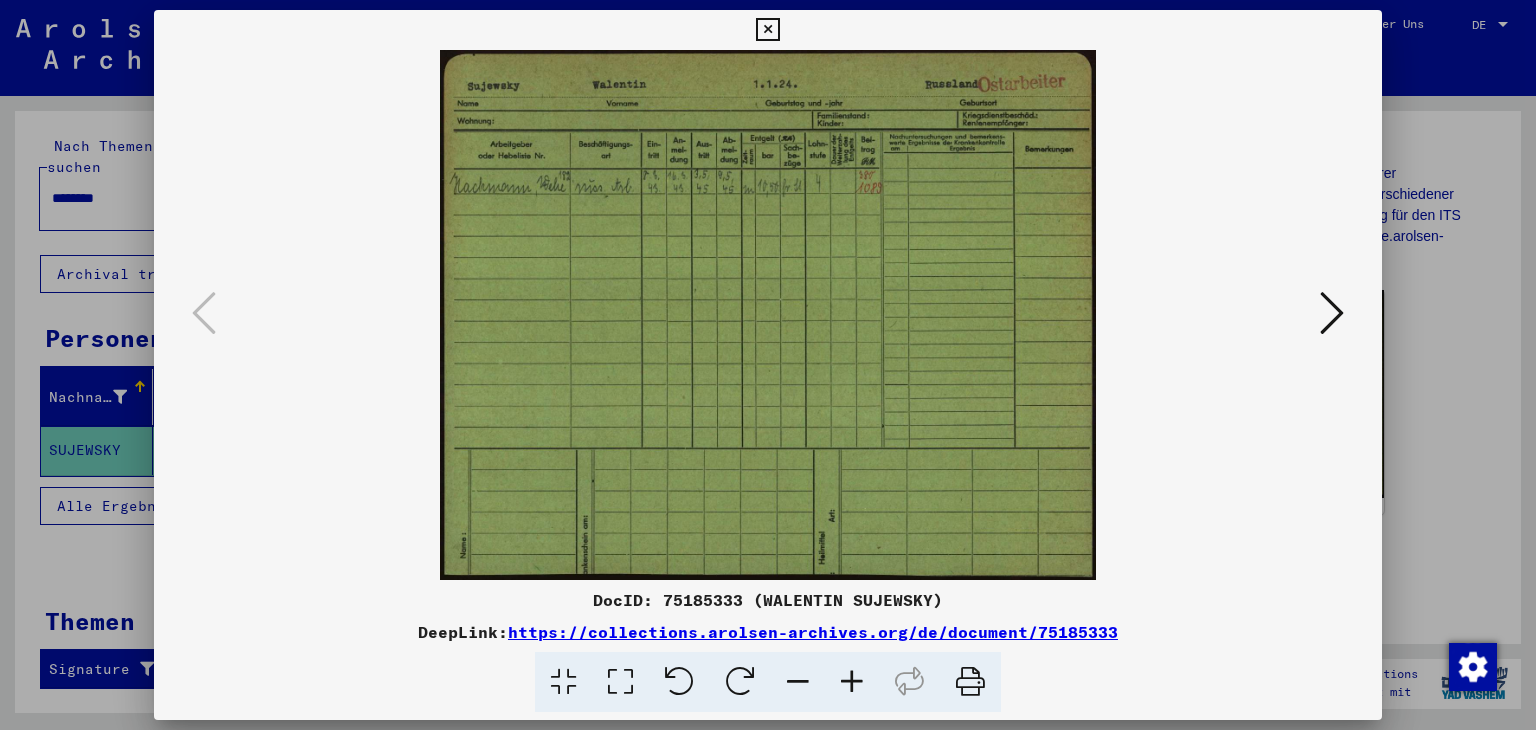 click at bounding box center (1332, 313) 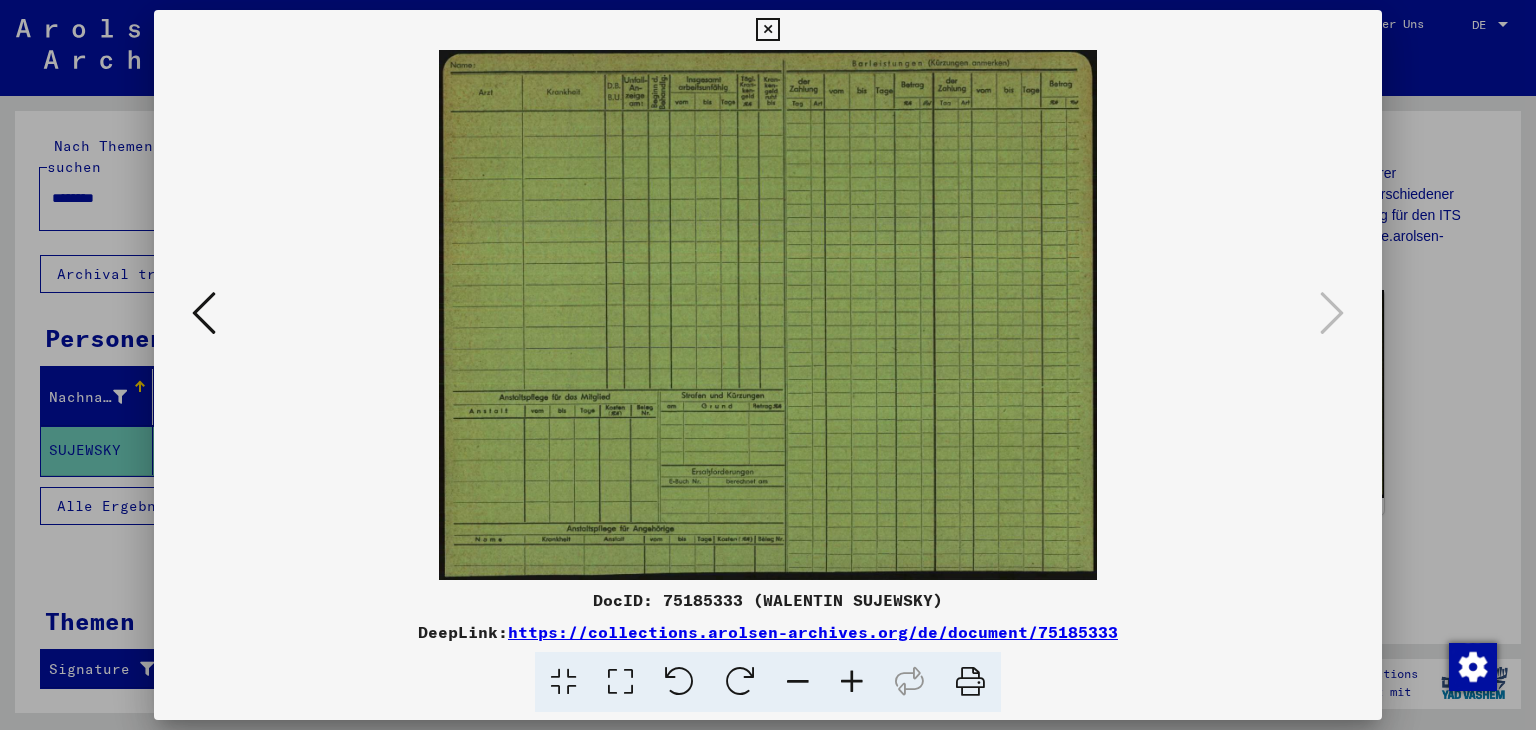 click at bounding box center (204, 313) 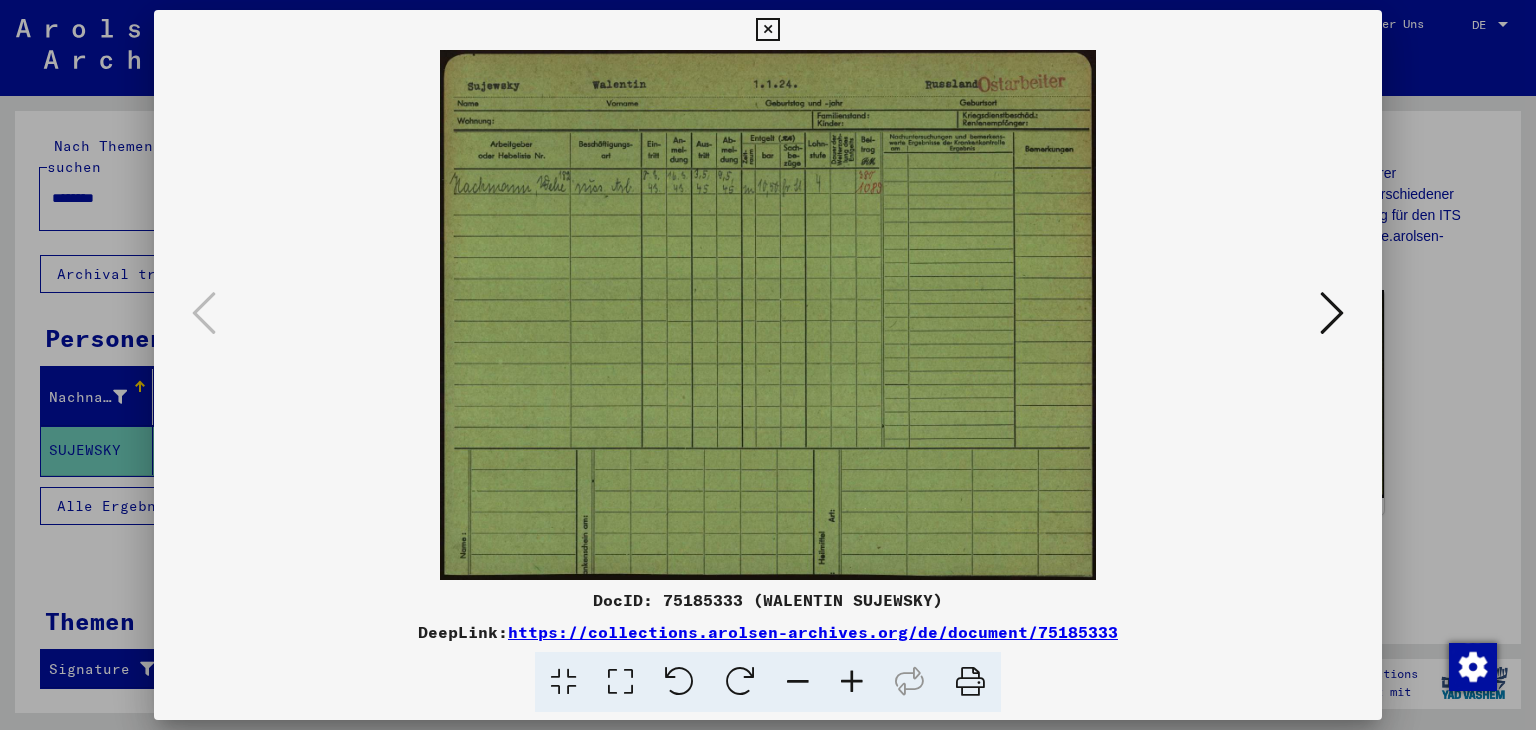 click at bounding box center [768, 315] 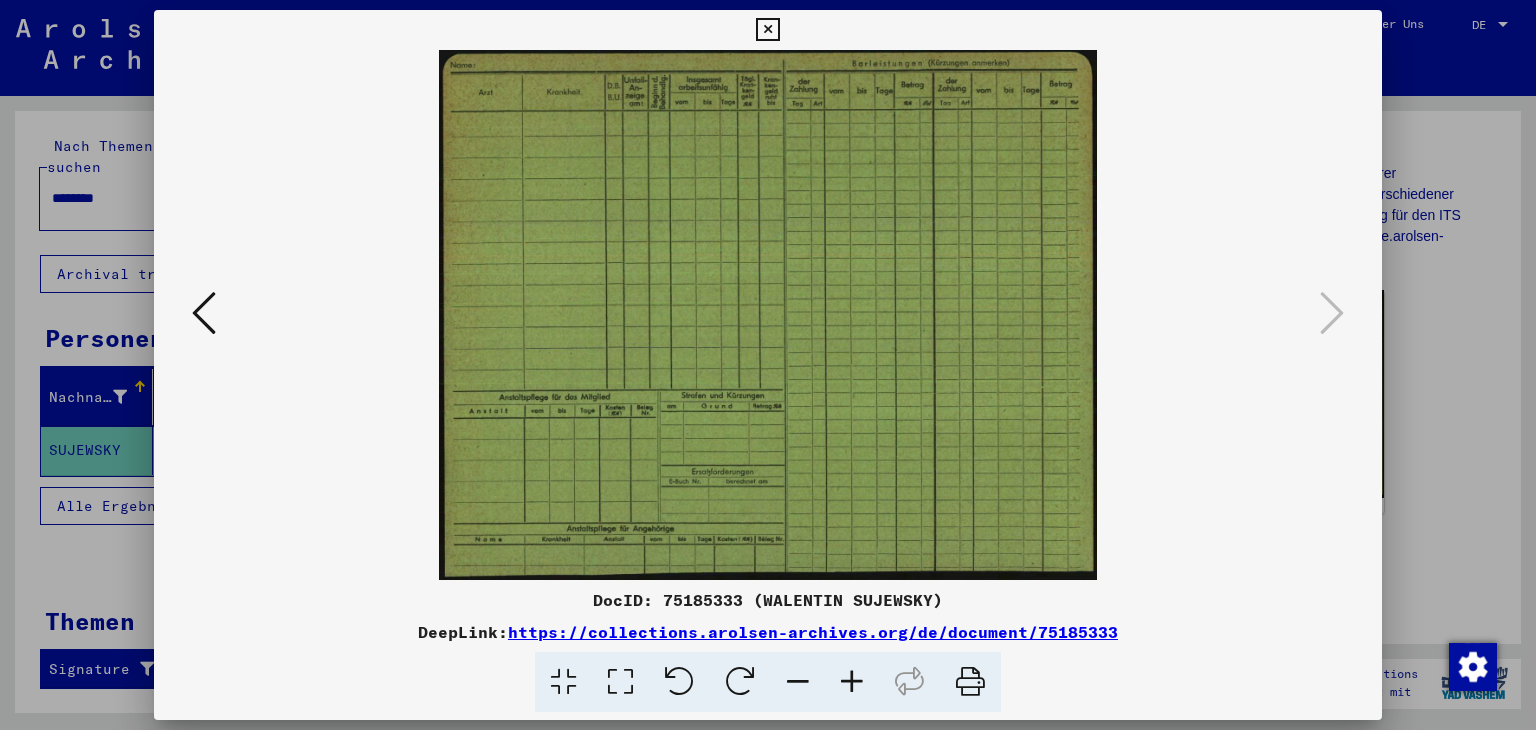 click at bounding box center (204, 313) 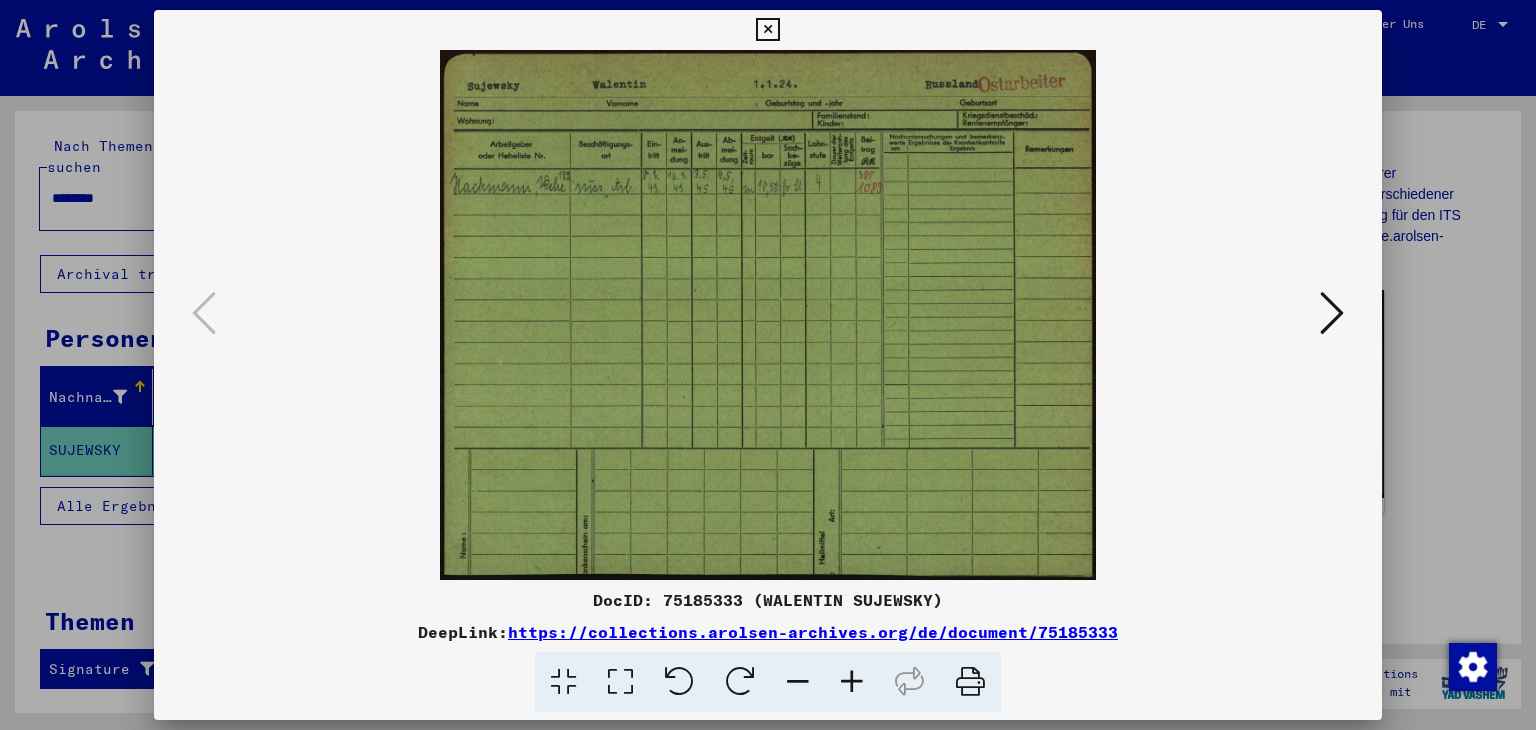 click at bounding box center (768, 365) 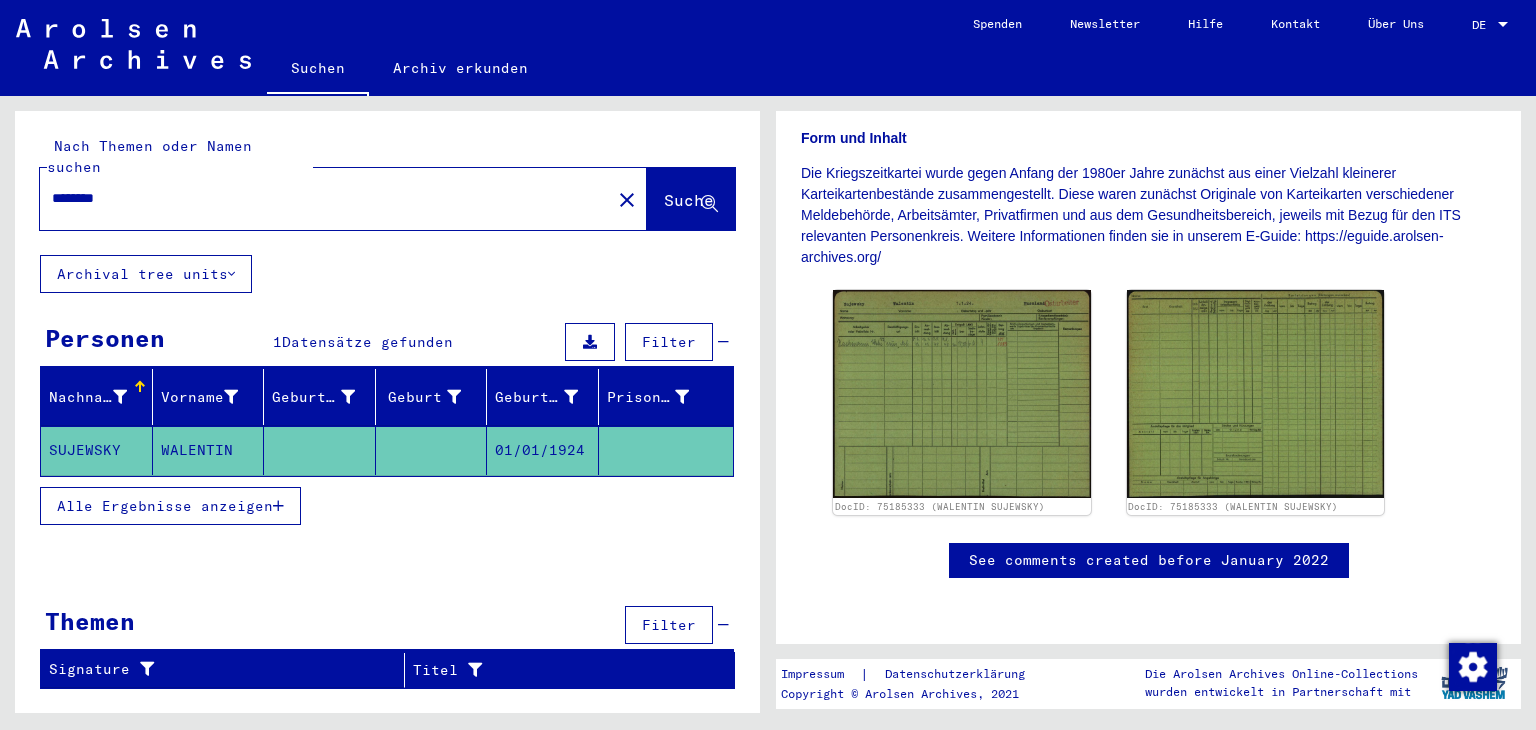 scroll, scrollTop: 889, scrollLeft: 0, axis: vertical 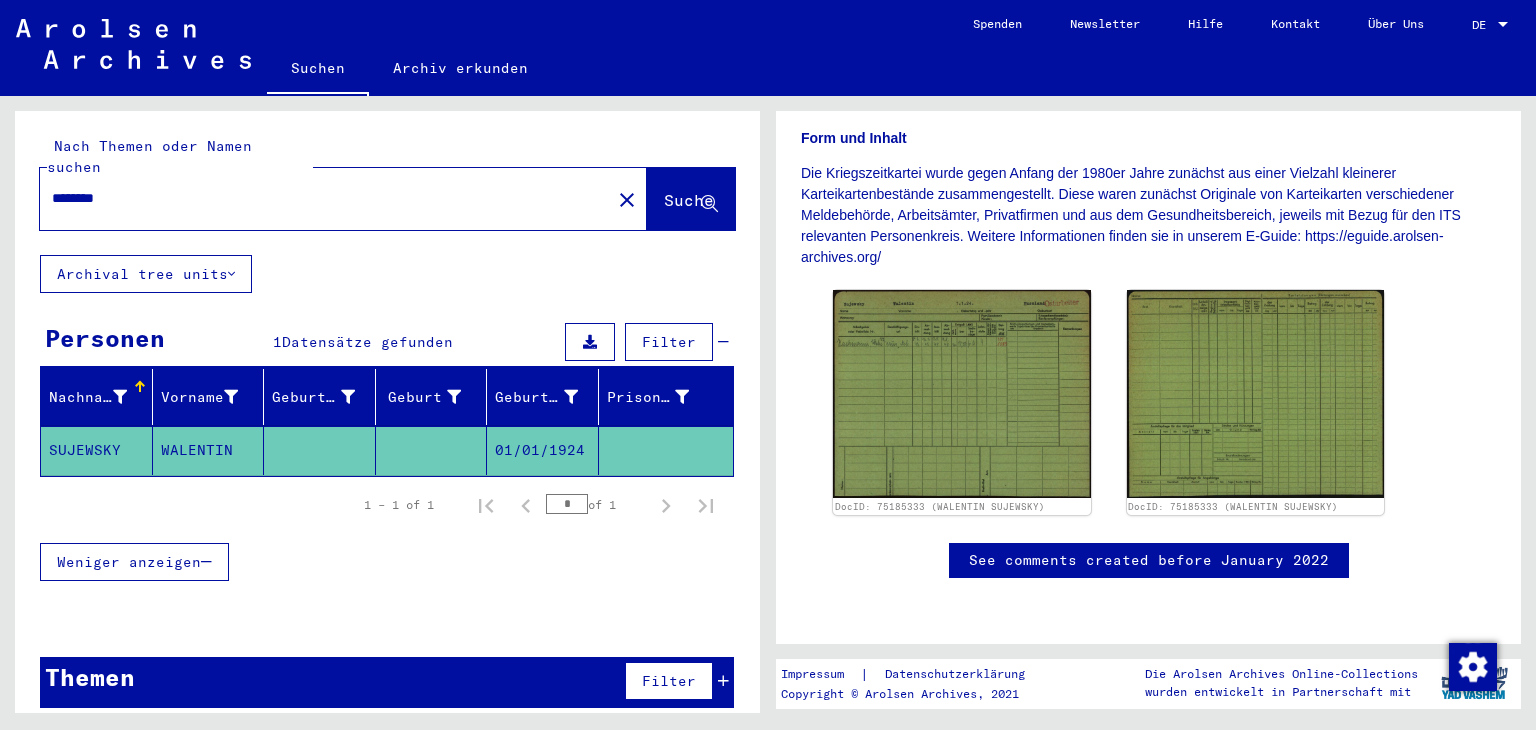 click on "********" at bounding box center [325, 198] 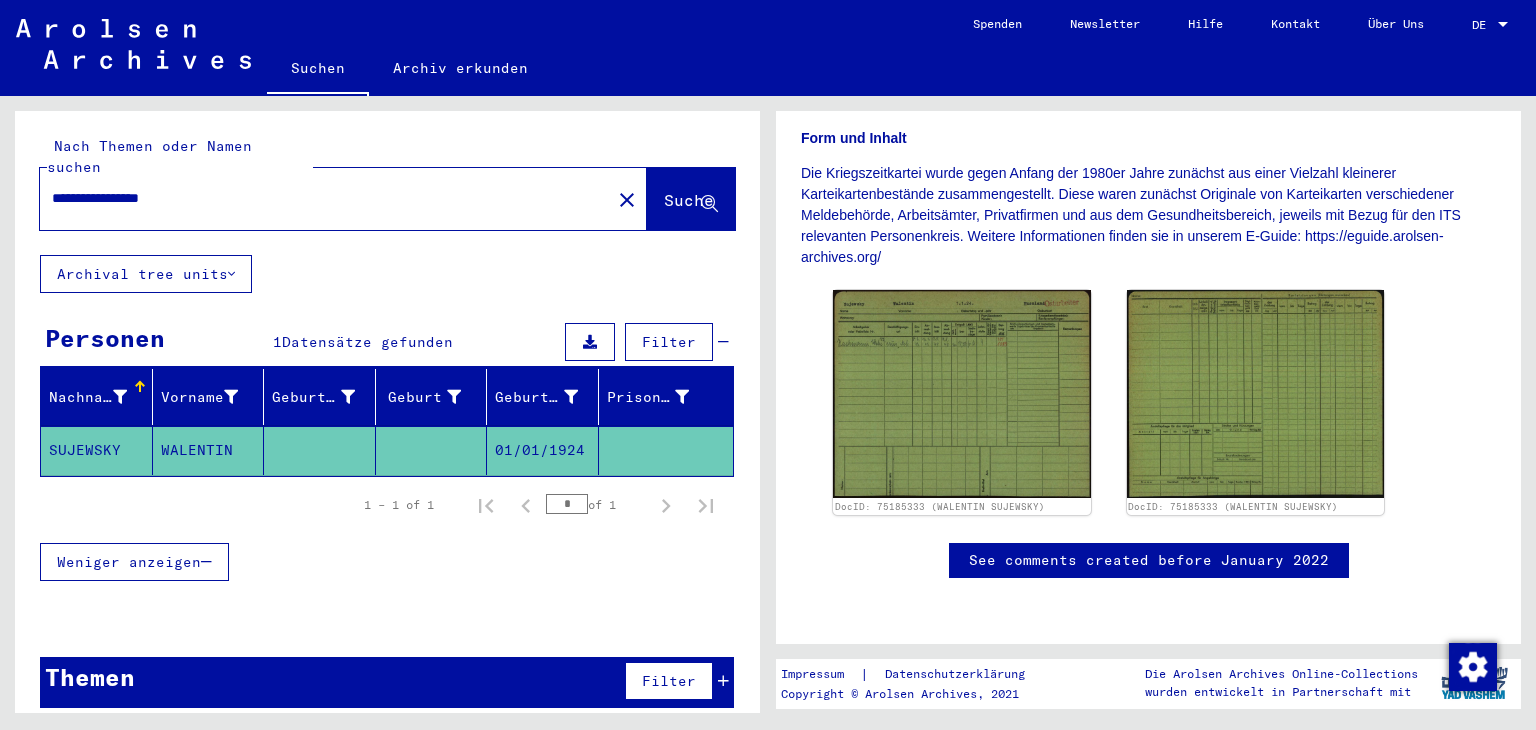 scroll, scrollTop: 0, scrollLeft: 0, axis: both 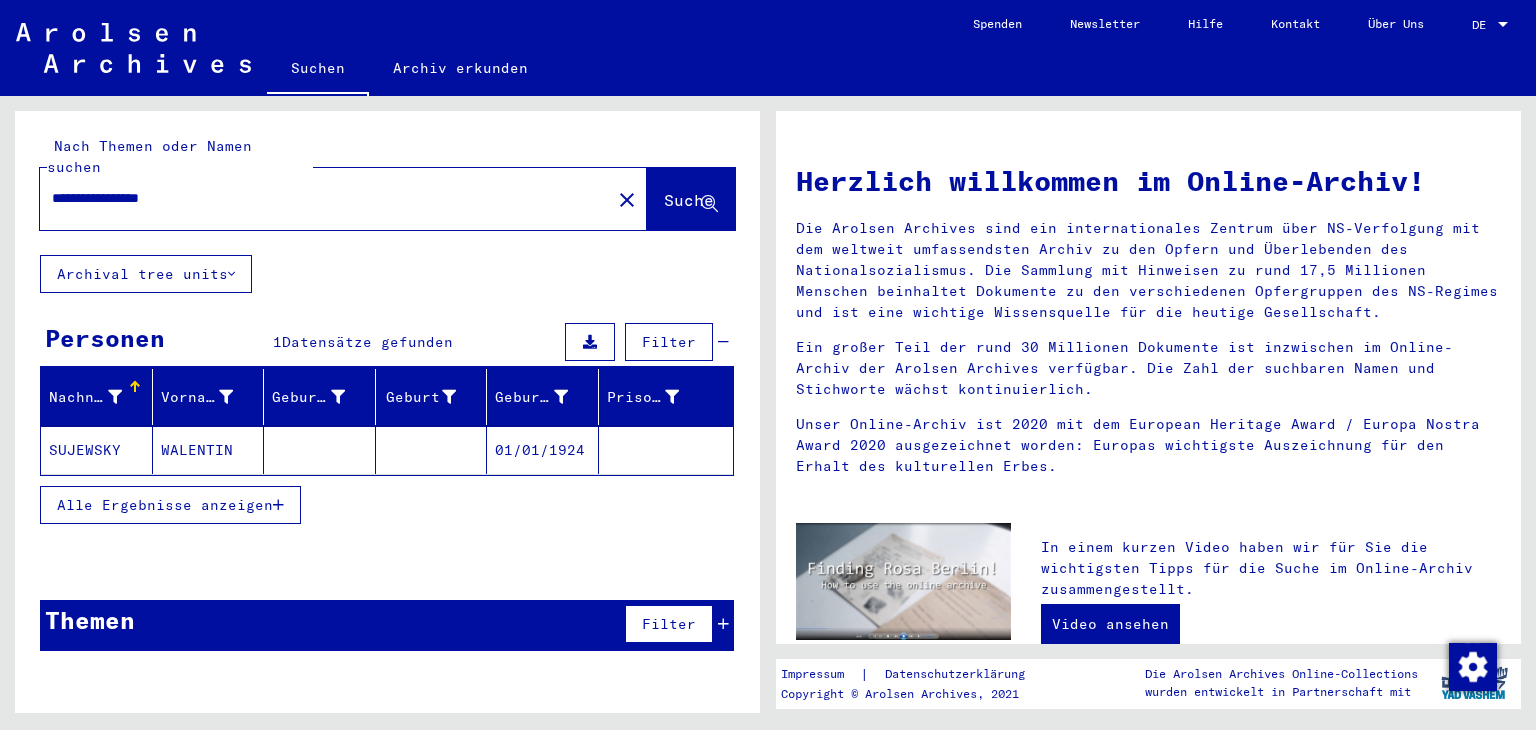 click on "**********" at bounding box center (319, 198) 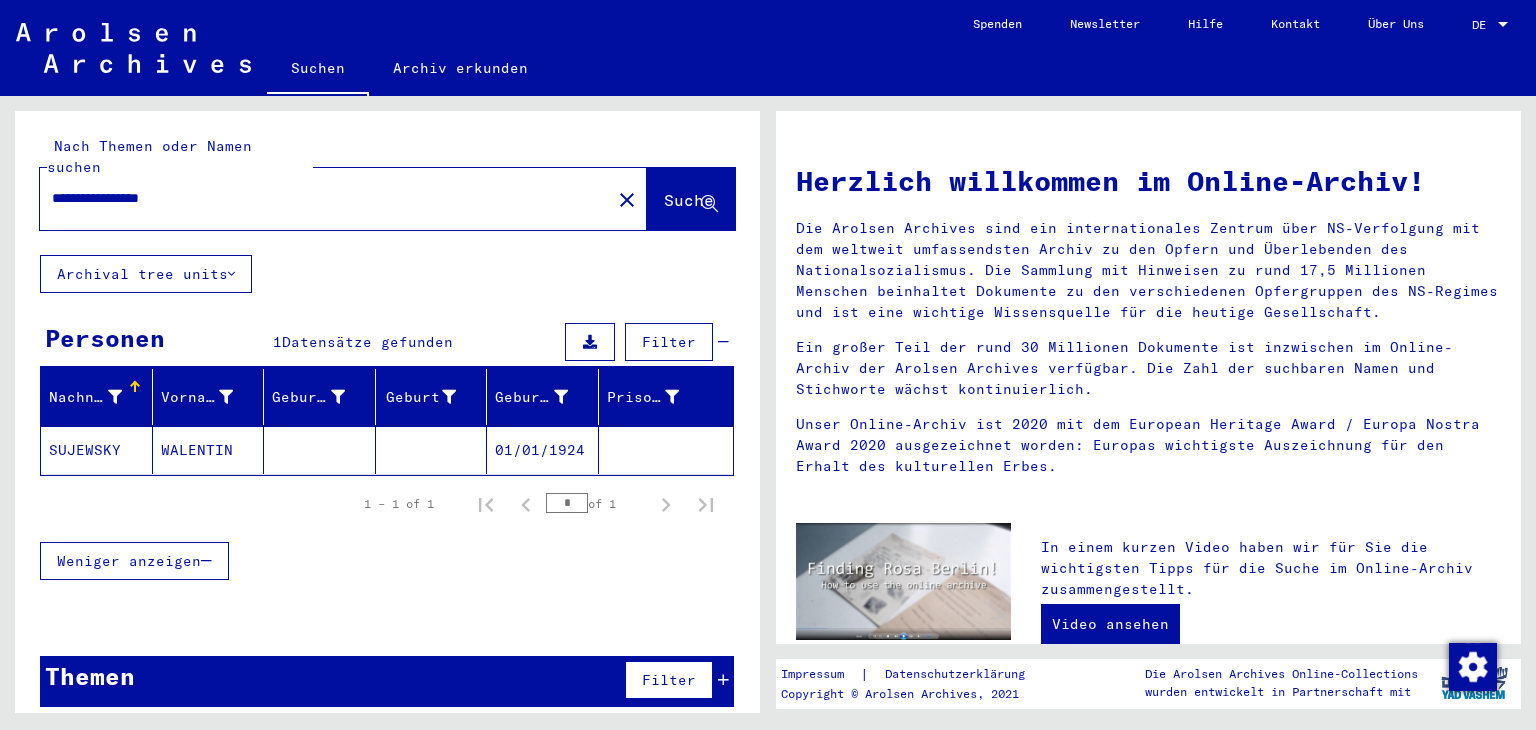 click on "**********" at bounding box center (319, 198) 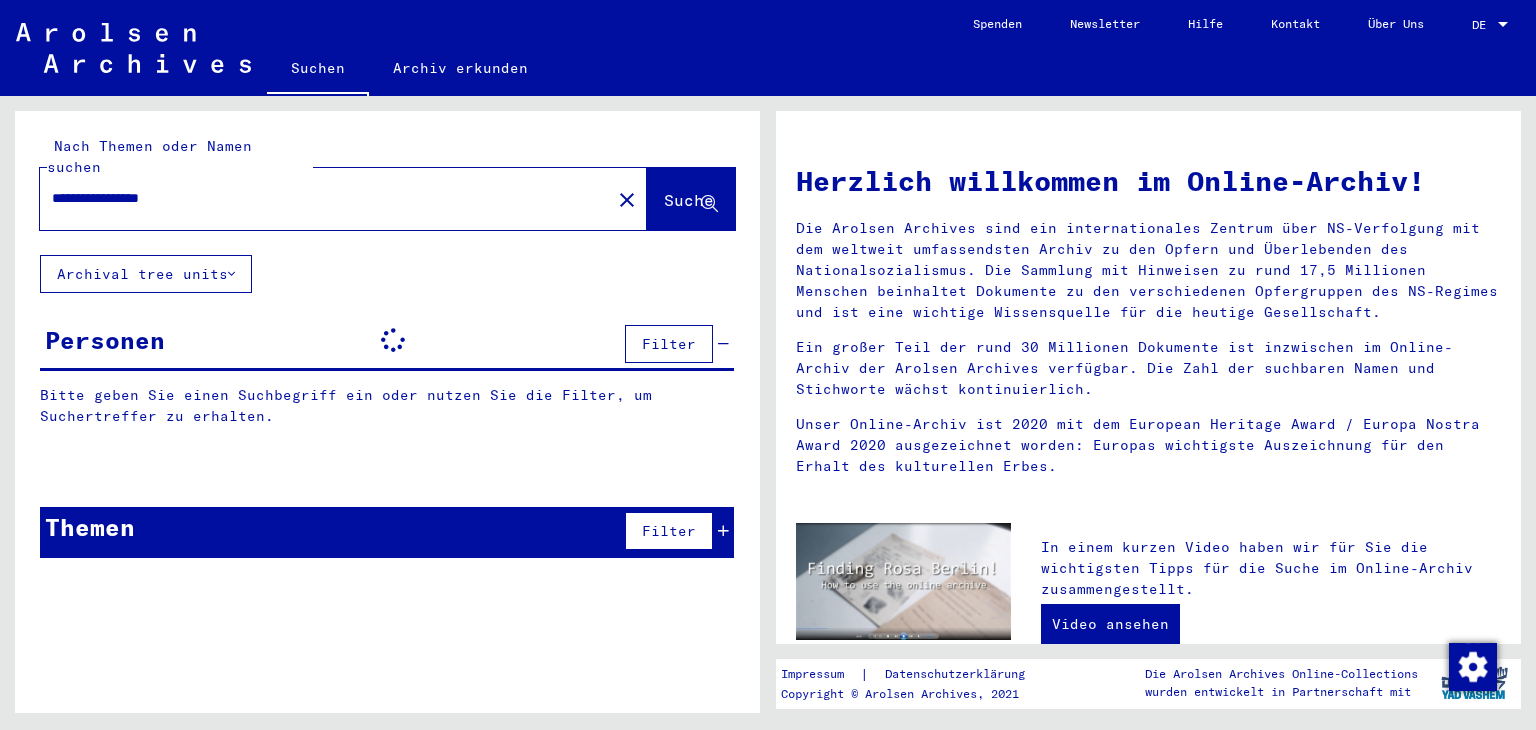 click on "**********" at bounding box center (319, 198) 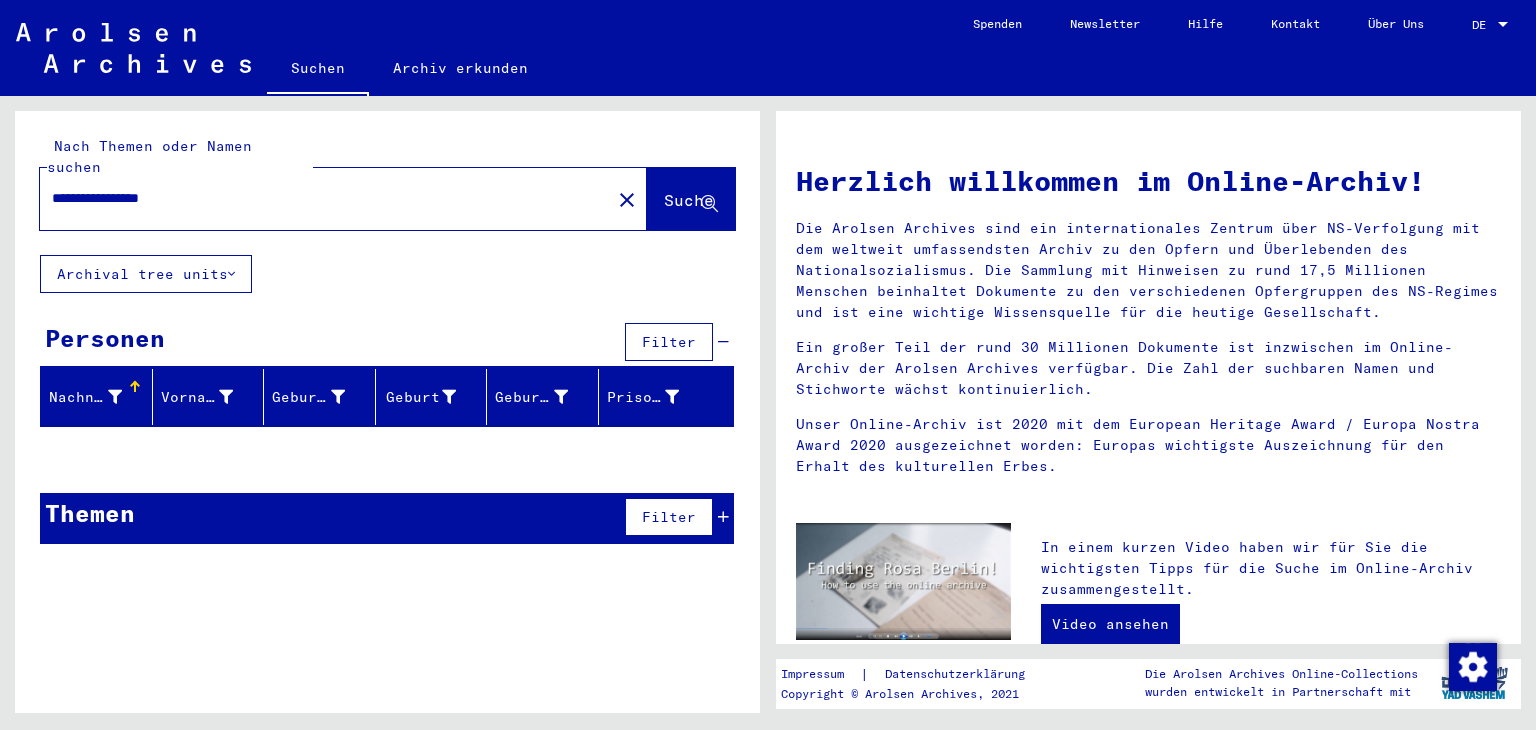 click on "**********" at bounding box center (319, 198) 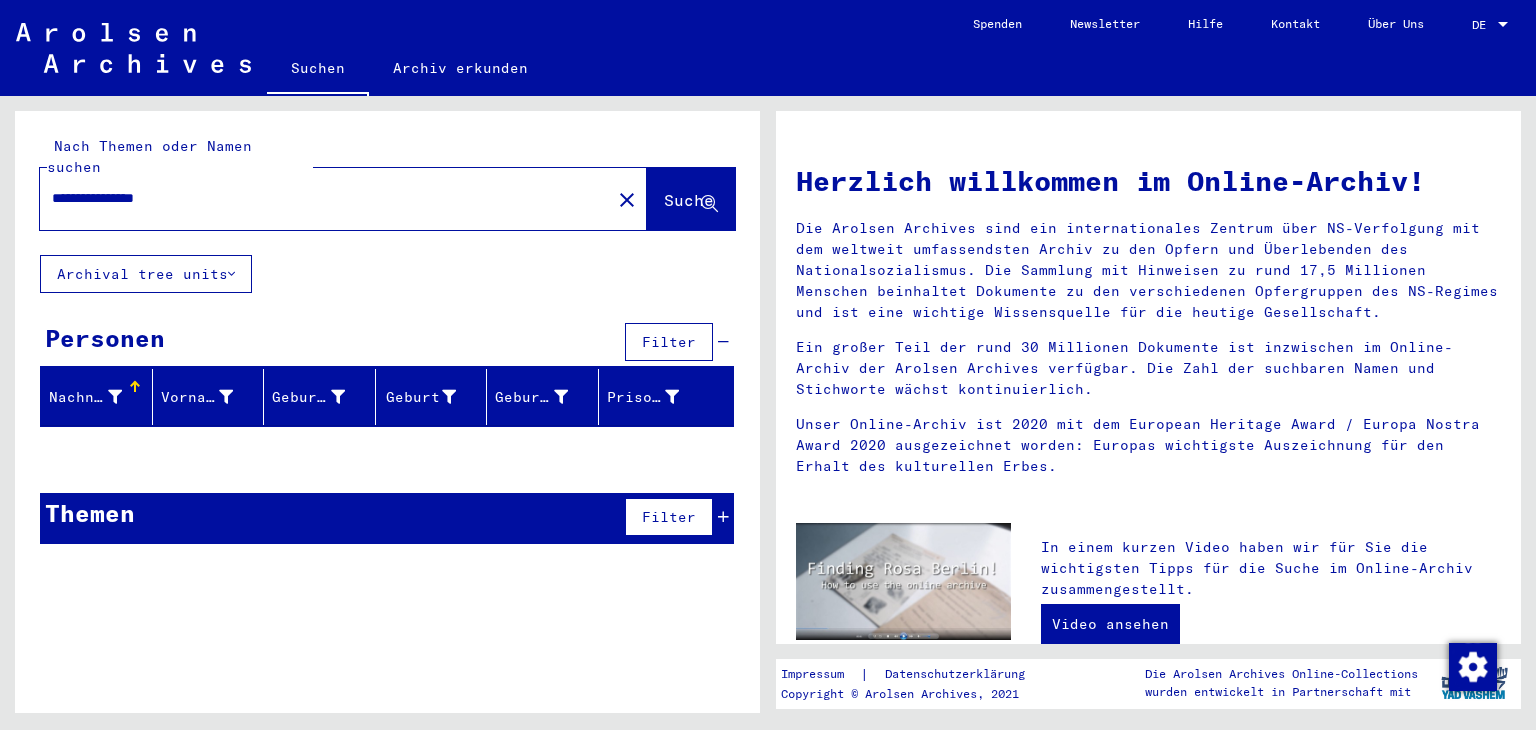 click on "**********" at bounding box center [319, 198] 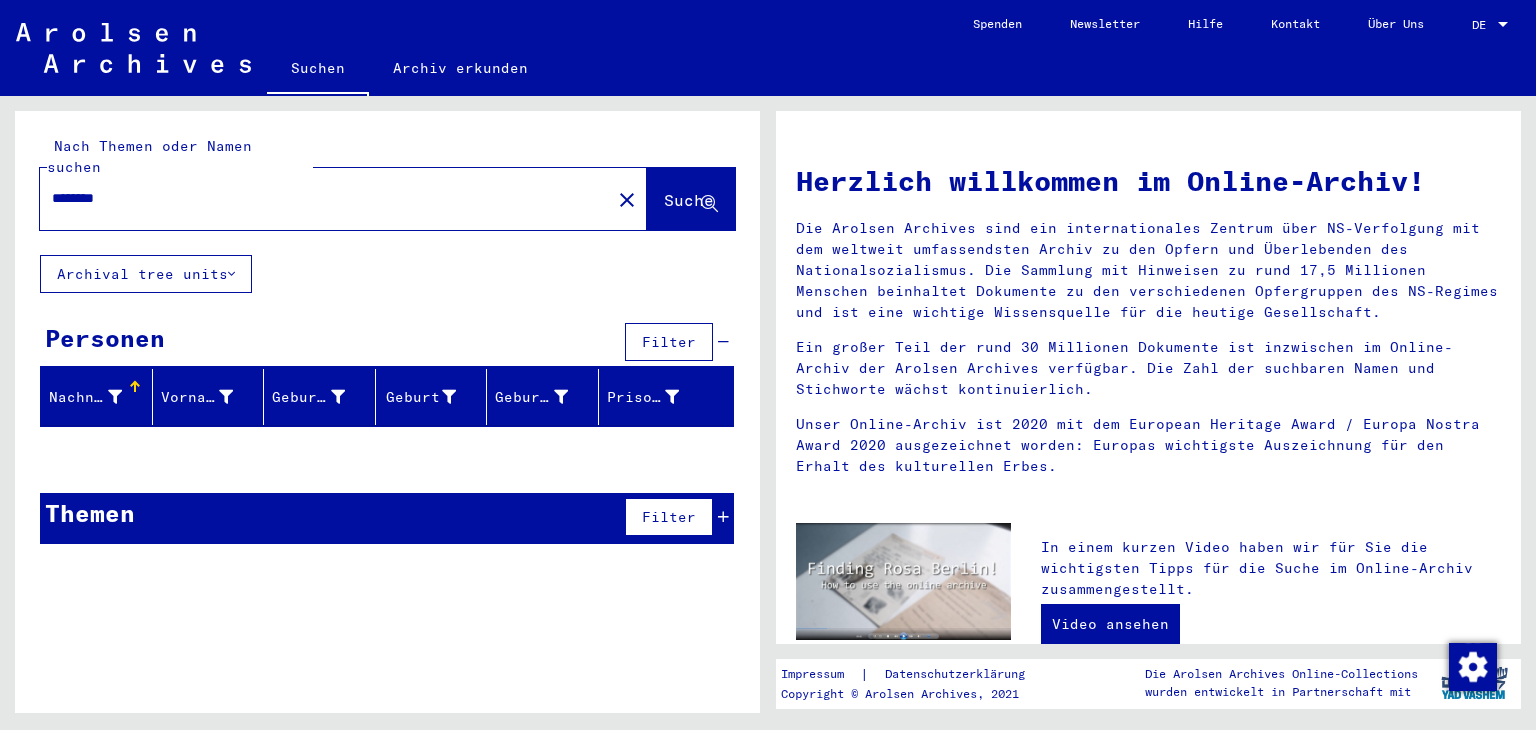type on "********" 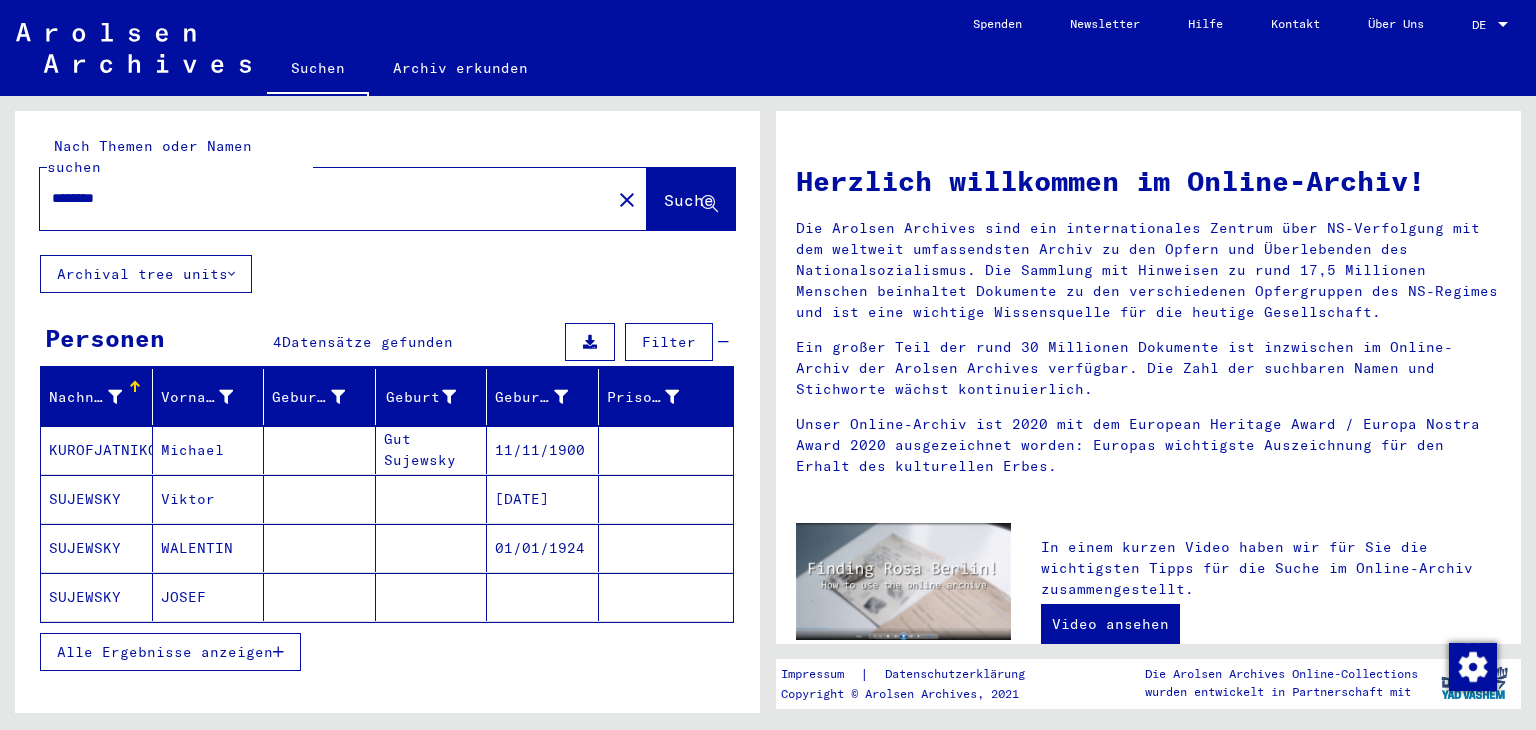 click on "WALENTIN" at bounding box center [209, 597] 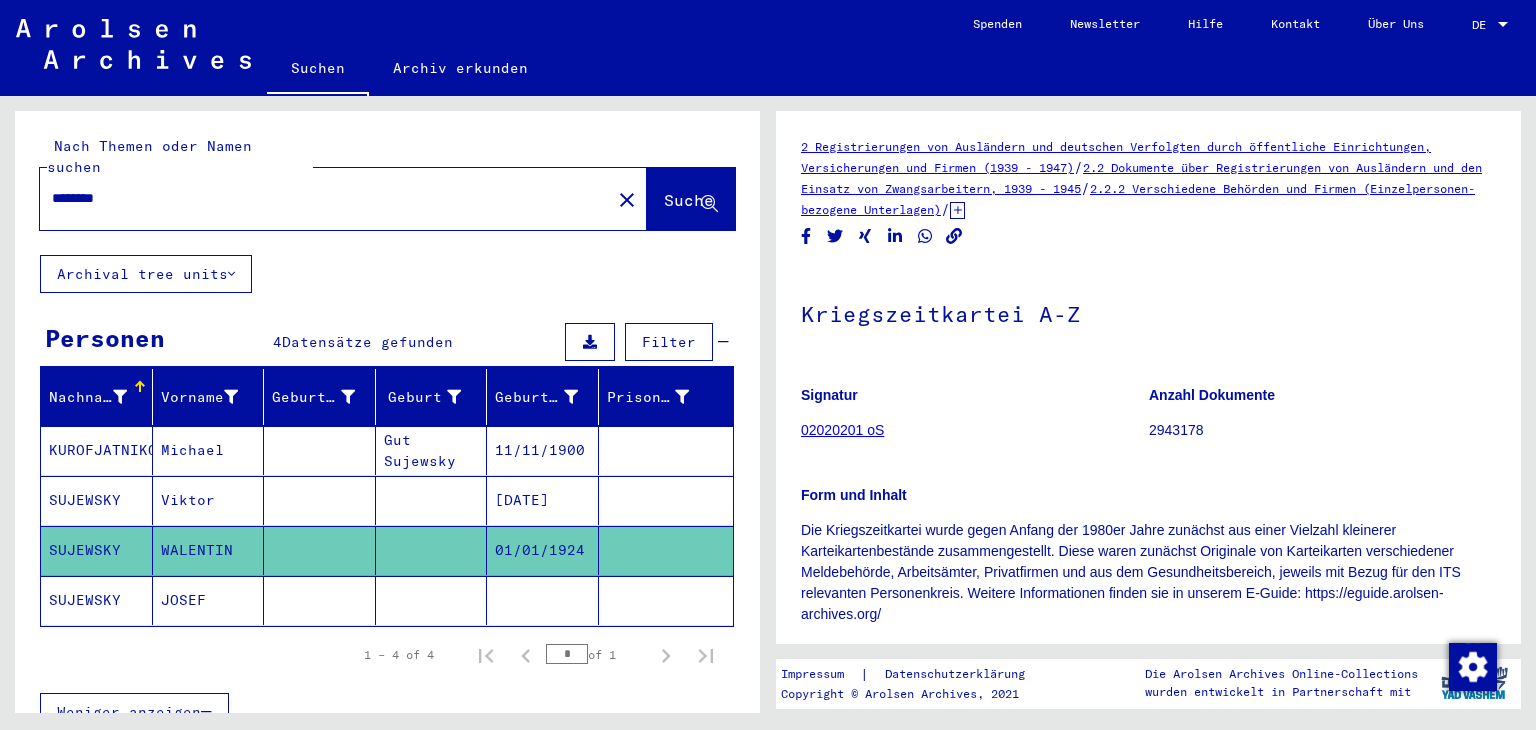 scroll, scrollTop: 0, scrollLeft: 0, axis: both 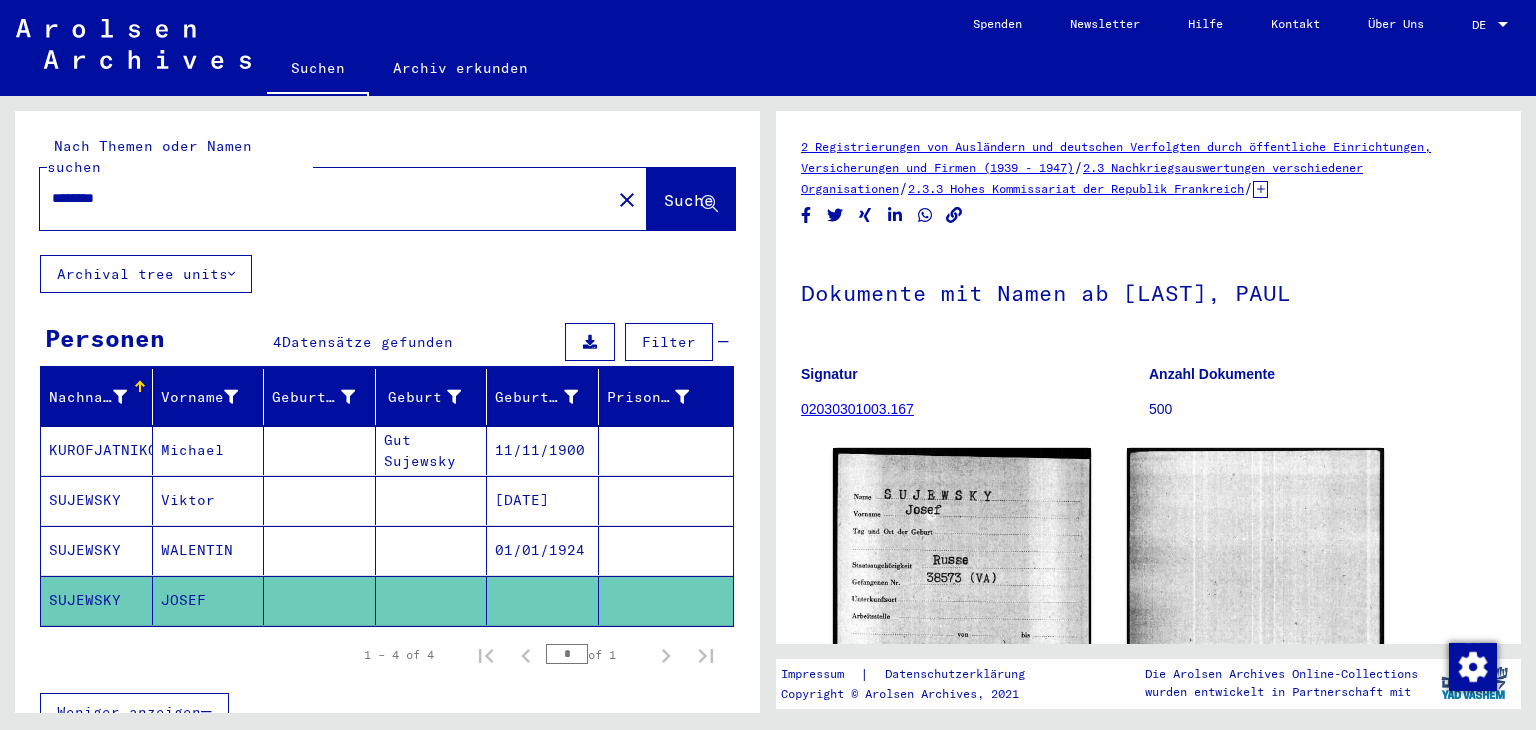 click on "WALENTIN" at bounding box center (209, 600) 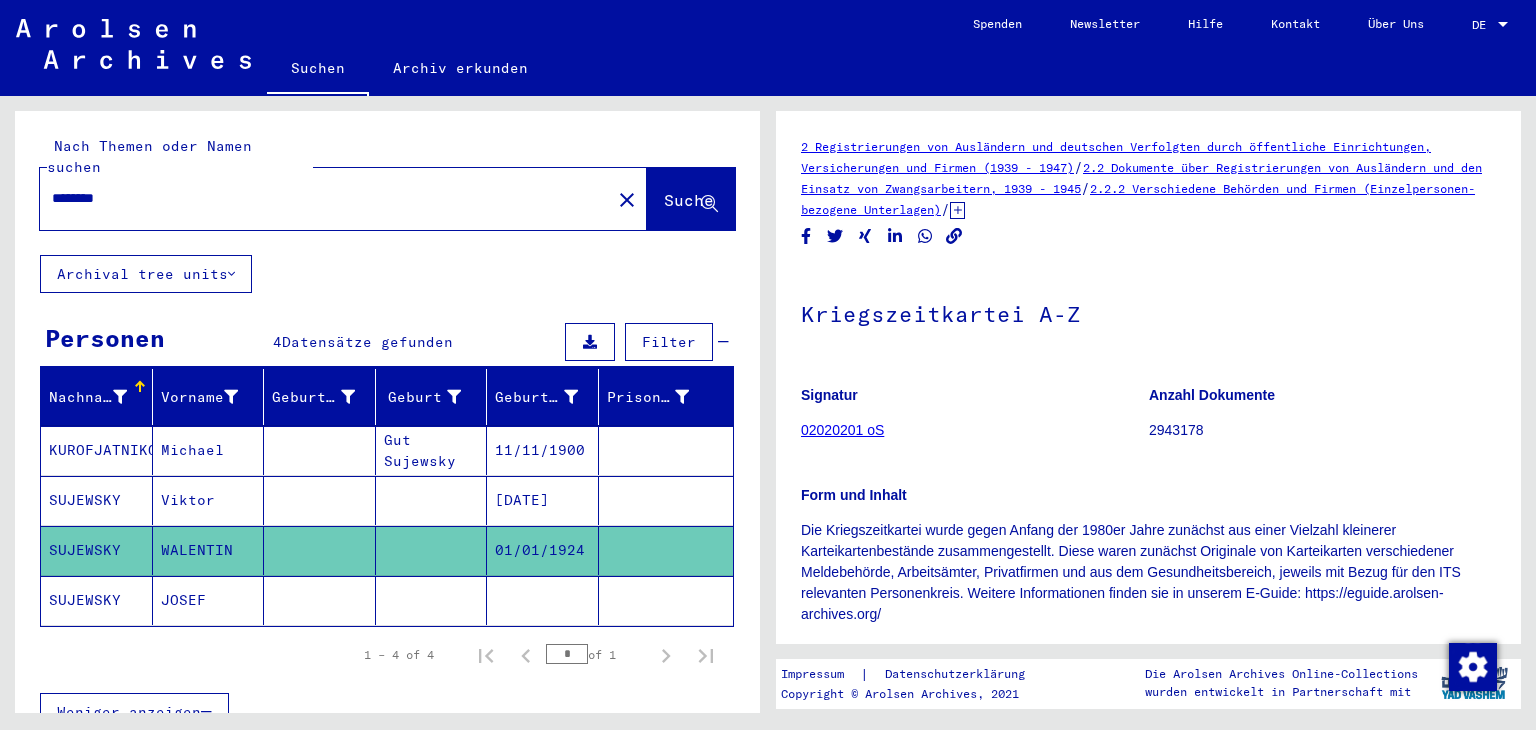 scroll, scrollTop: 0, scrollLeft: 0, axis: both 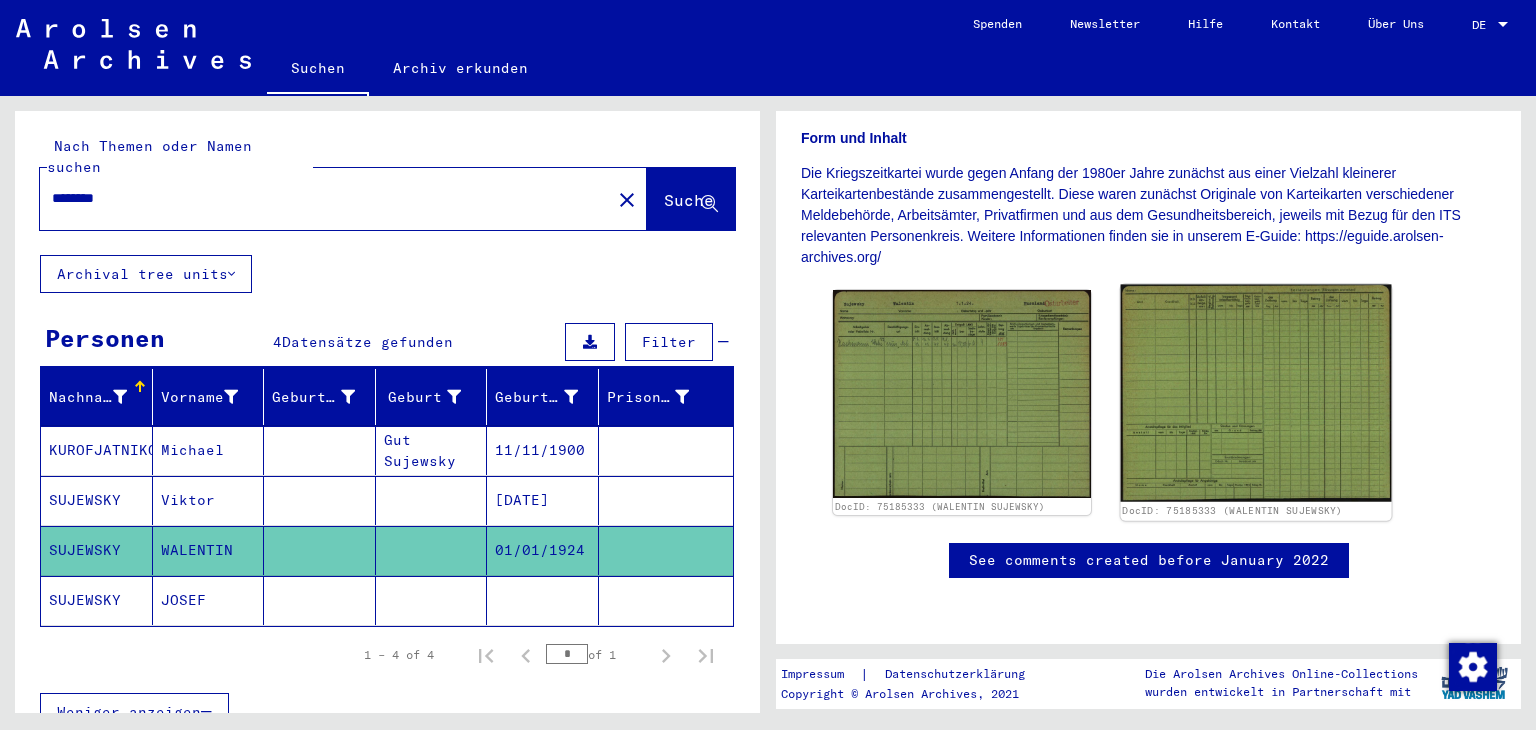 click on "DocID: 75185333 (WALENTIN SUJEWSKY)" 